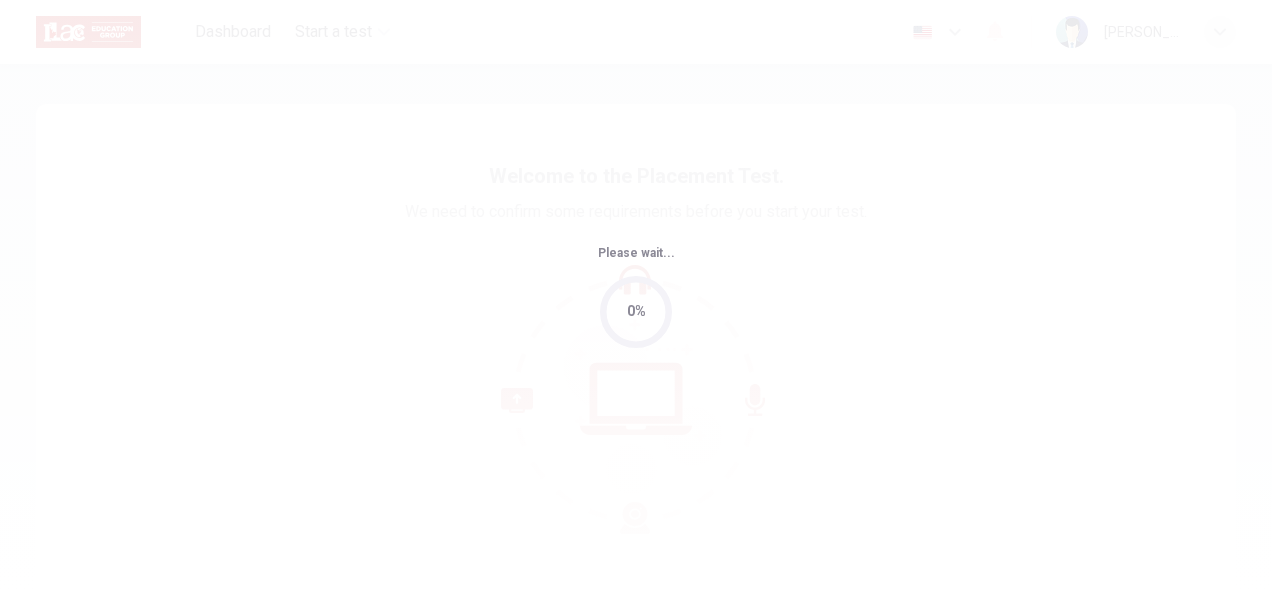scroll, scrollTop: 0, scrollLeft: 0, axis: both 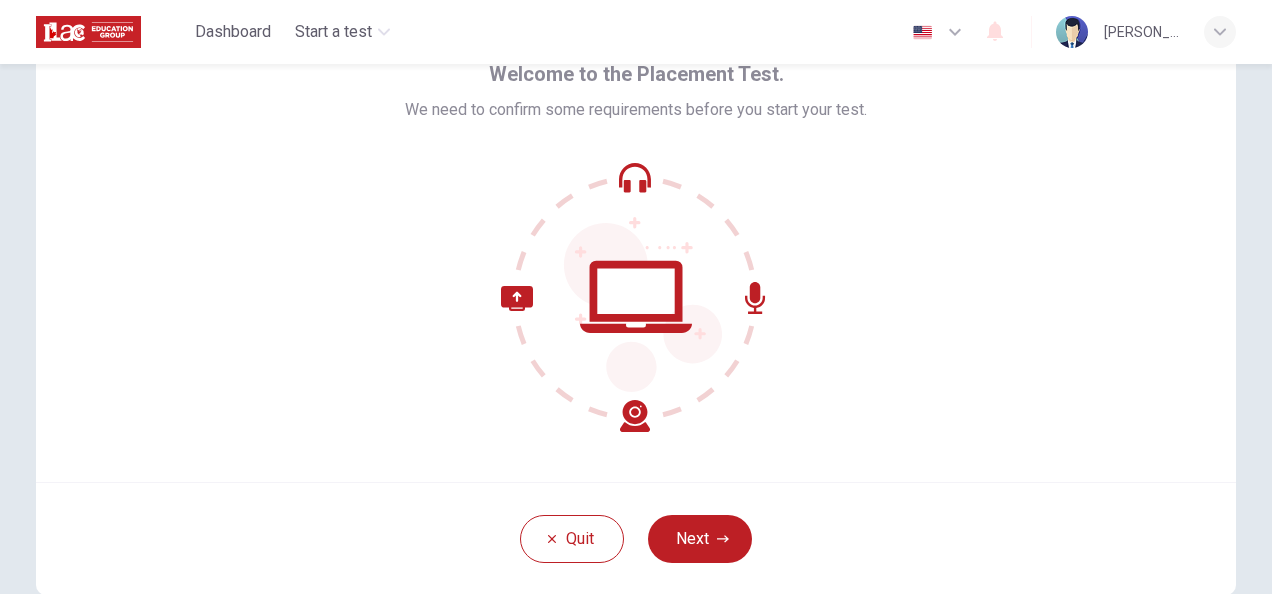 click on "Welcome to the Placement Test. We need to confirm some requirements before you start your test." at bounding box center [636, 242] 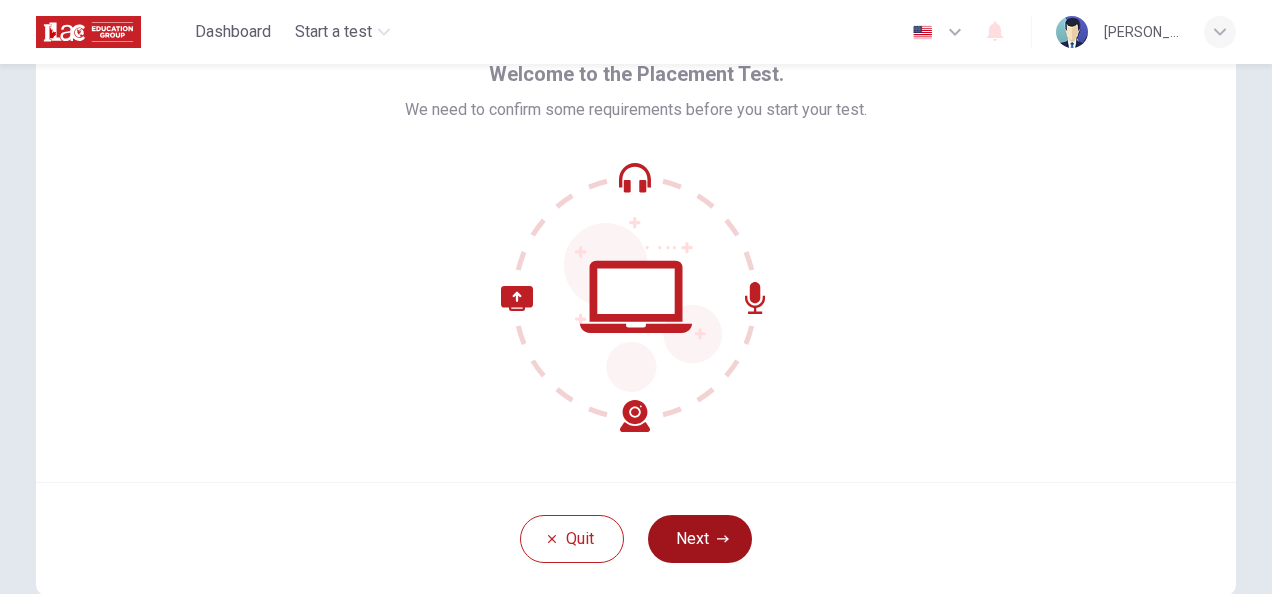 click 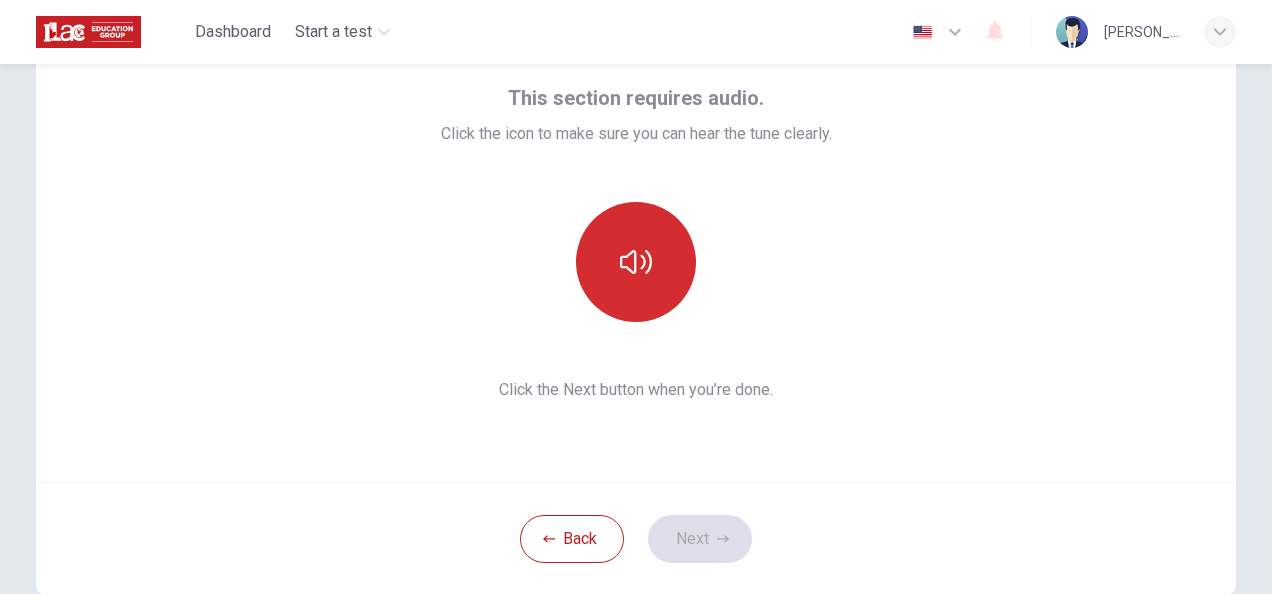 click 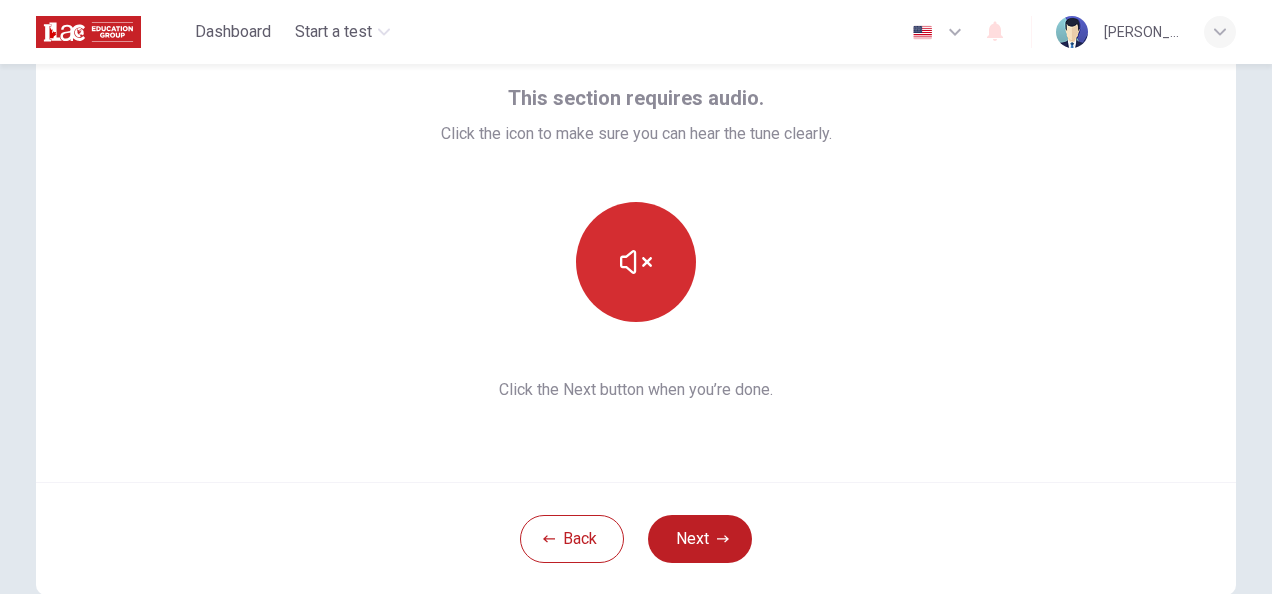 click 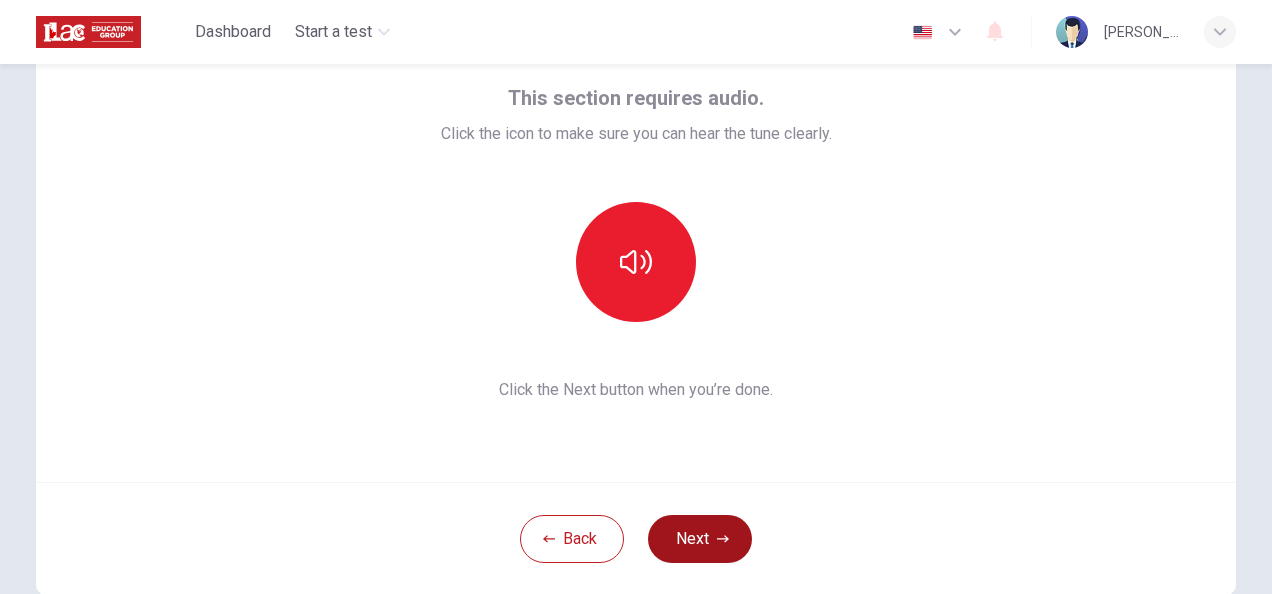 click on "Next" at bounding box center (700, 539) 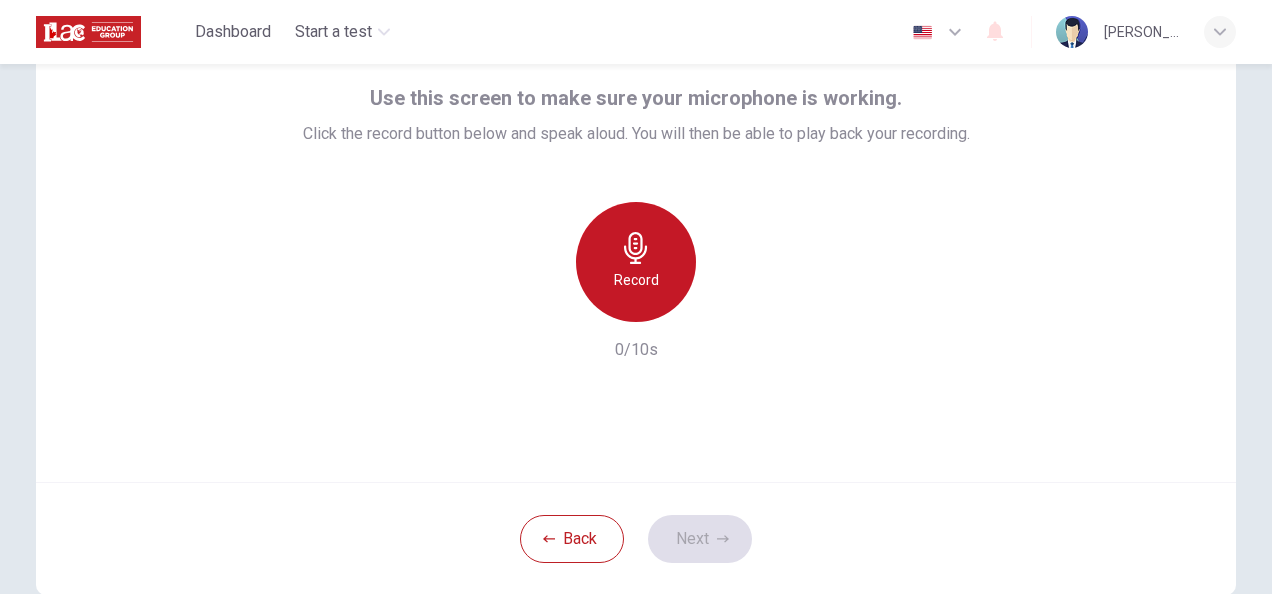 click on "Record" at bounding box center (636, 280) 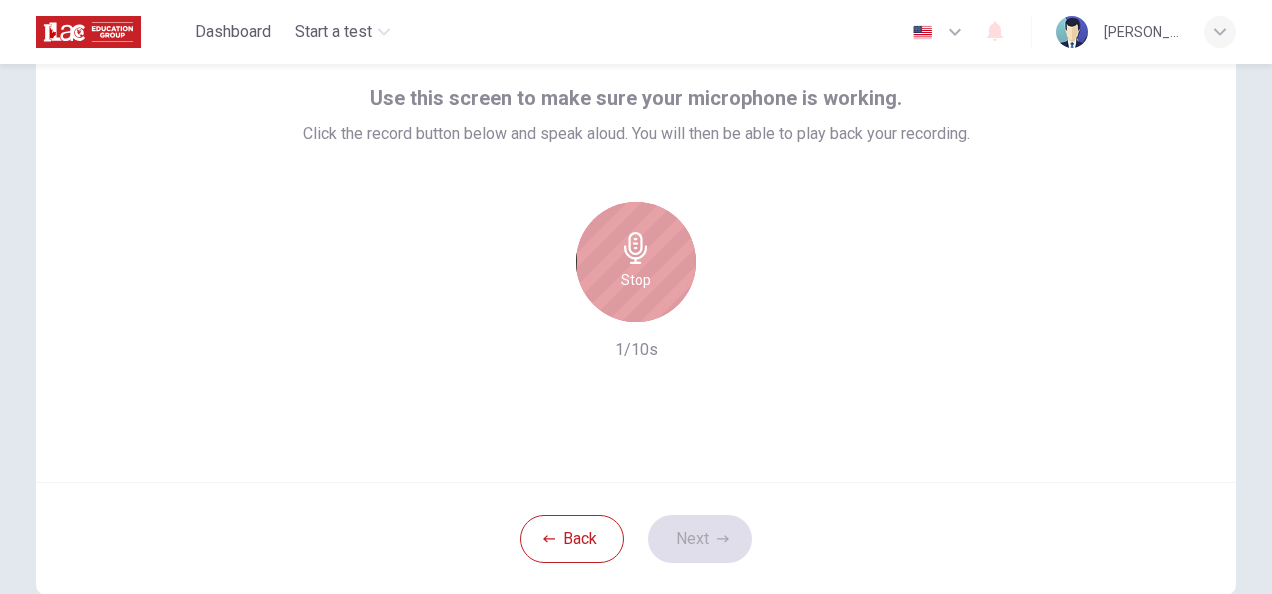 click on "Stop" at bounding box center (636, 262) 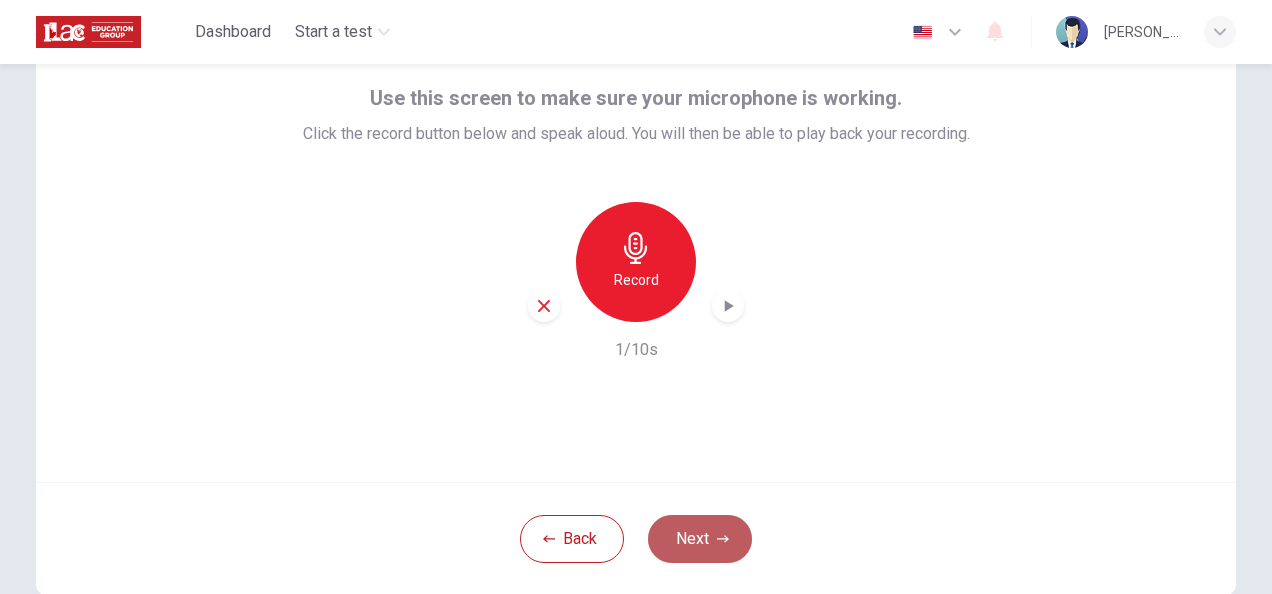 click on "Next" at bounding box center [700, 539] 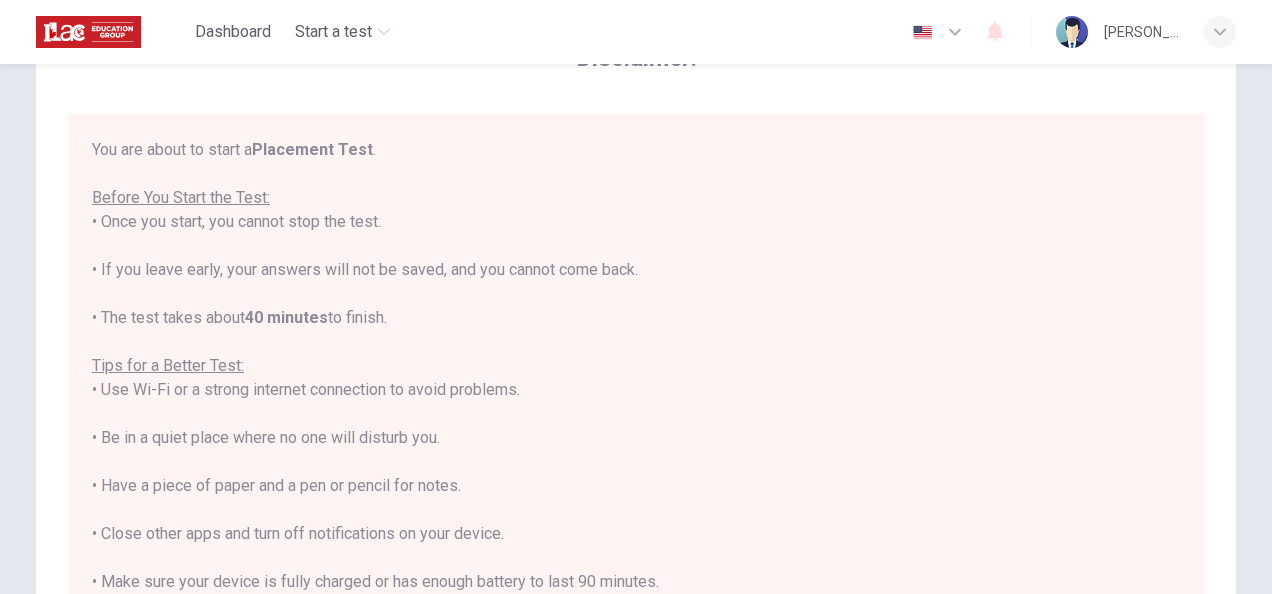 scroll, scrollTop: 23, scrollLeft: 0, axis: vertical 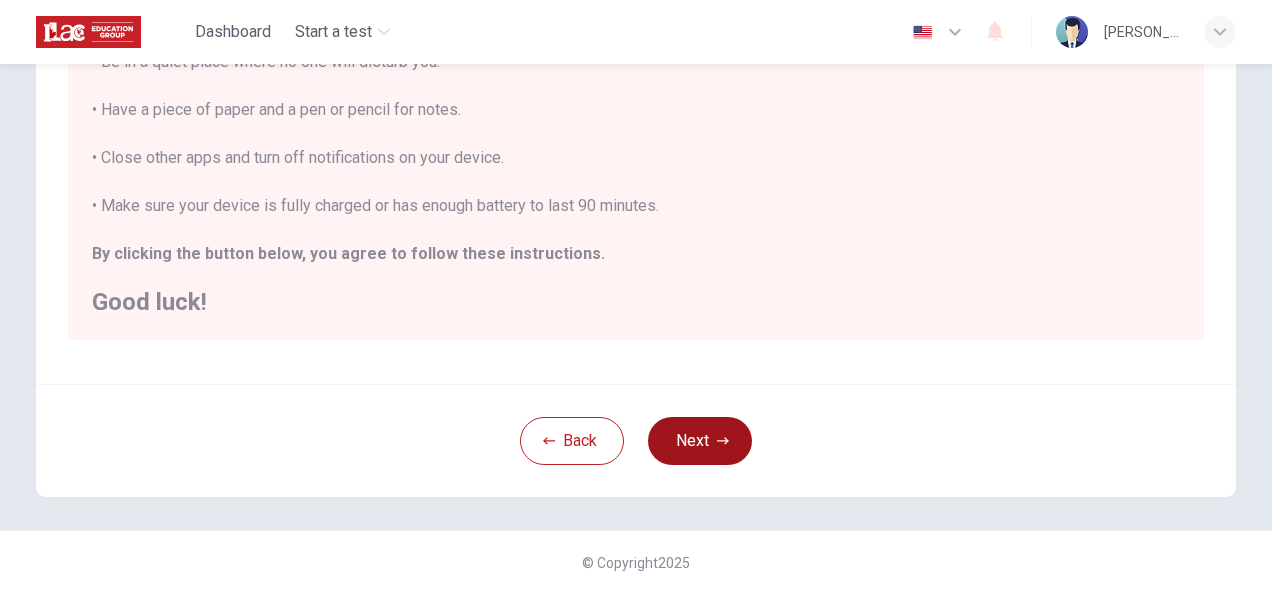 click on "Next" at bounding box center [700, 441] 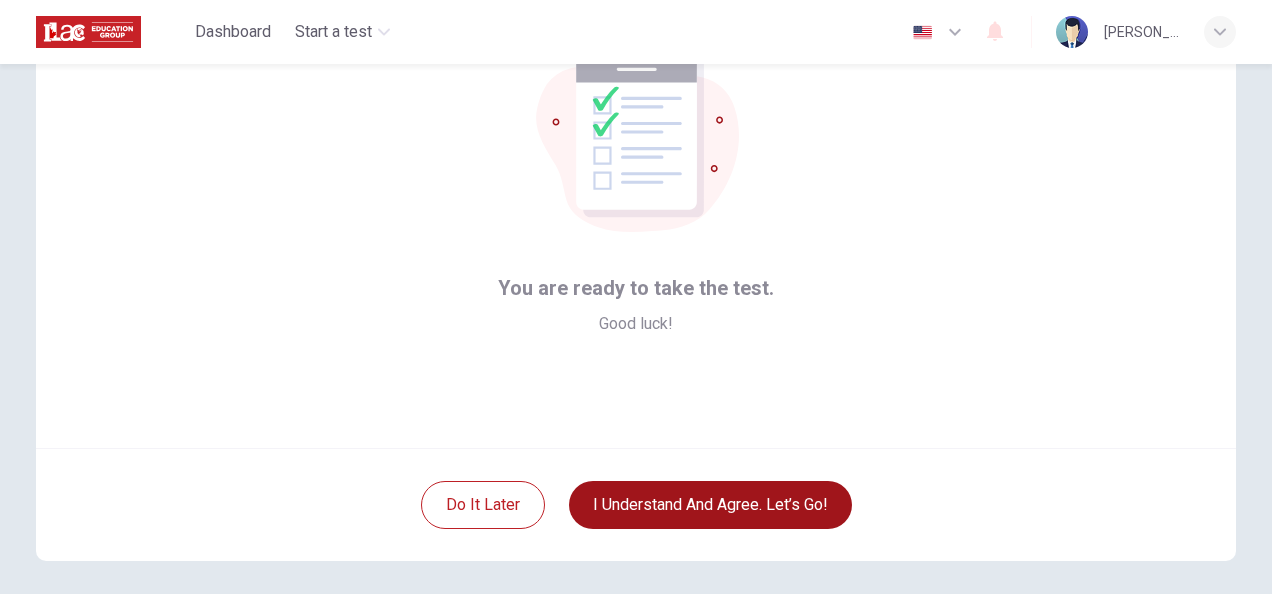 scroll, scrollTop: 141, scrollLeft: 0, axis: vertical 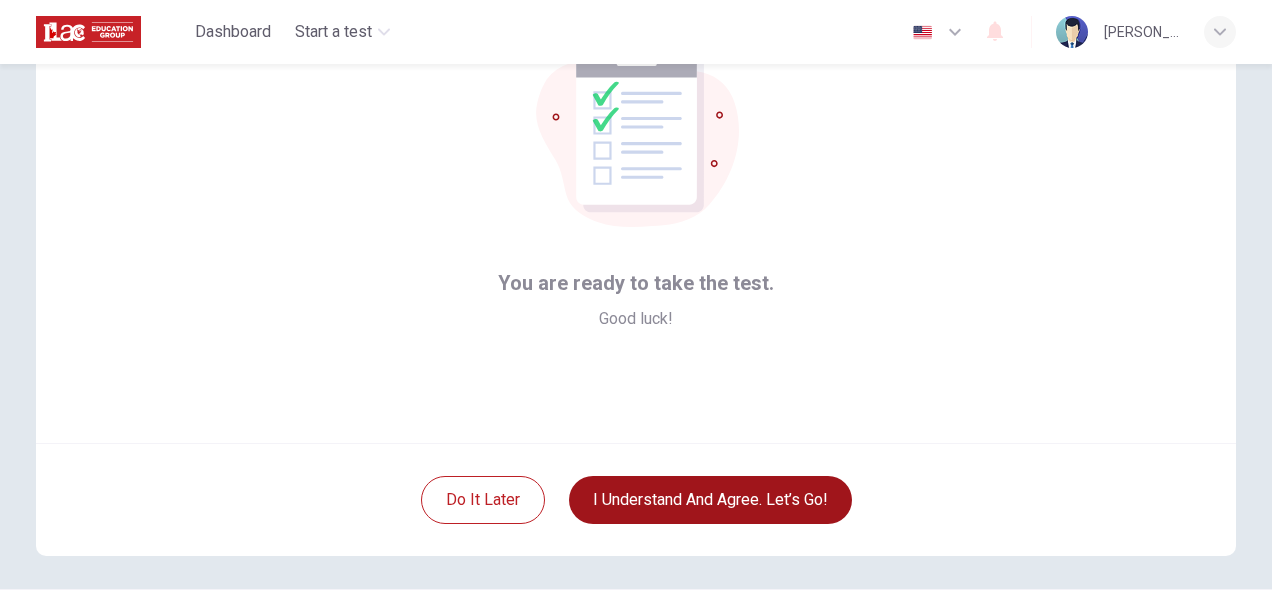 click on "I understand and agree. Let’s go!" at bounding box center (710, 500) 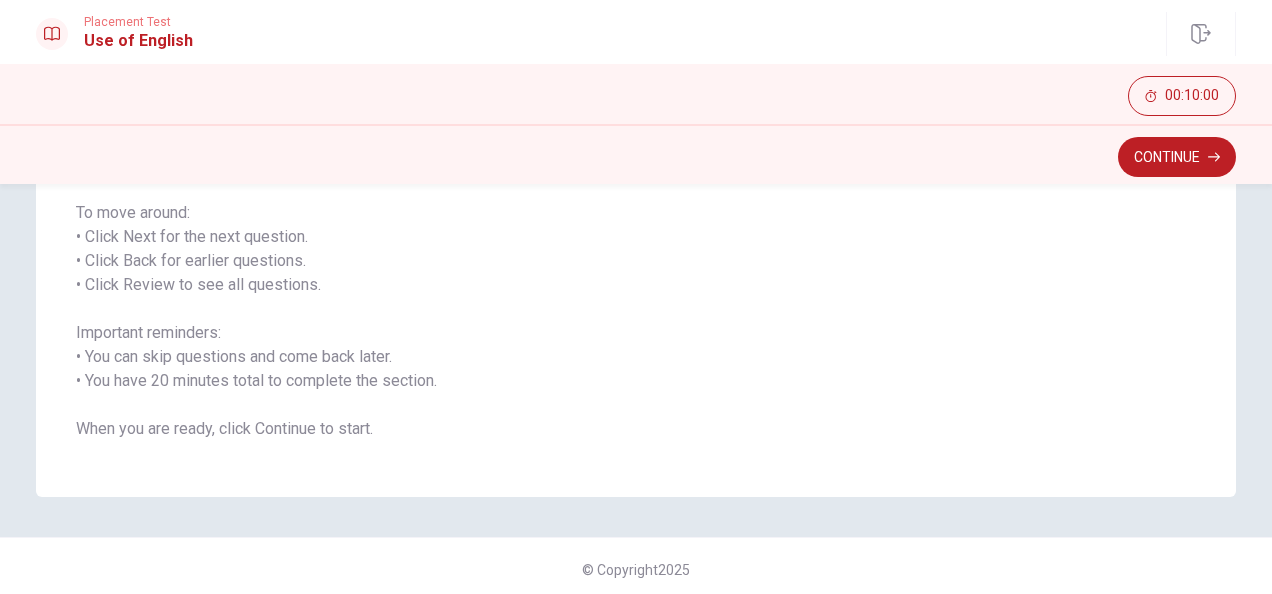 scroll, scrollTop: 302, scrollLeft: 0, axis: vertical 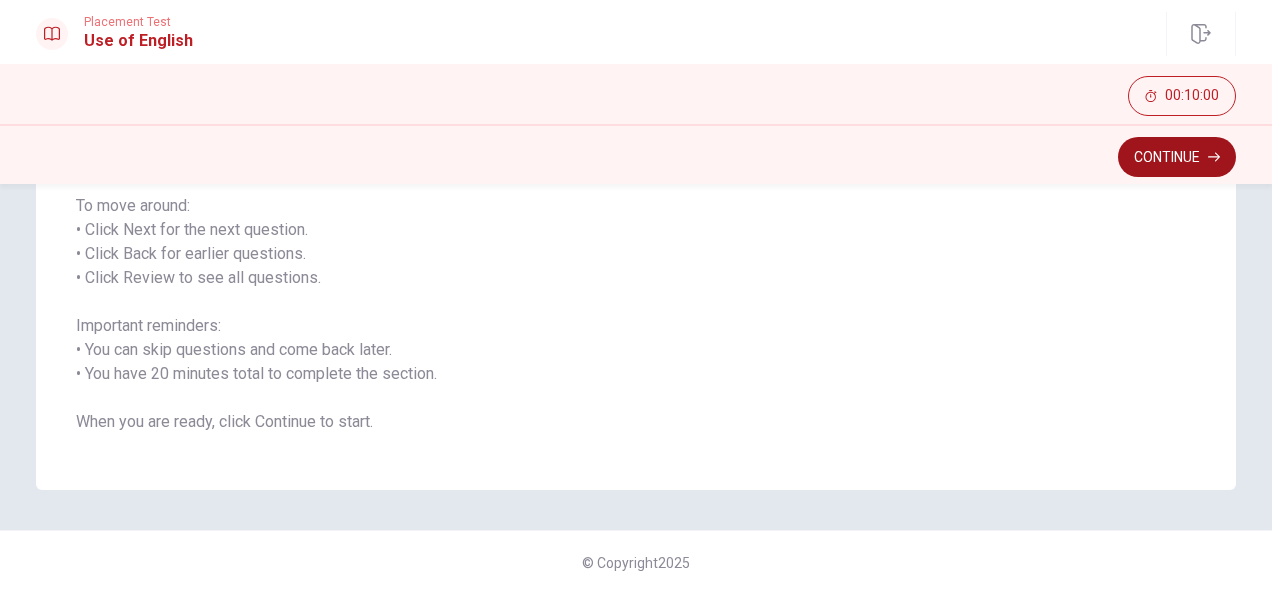 click on "Continue" at bounding box center (1177, 157) 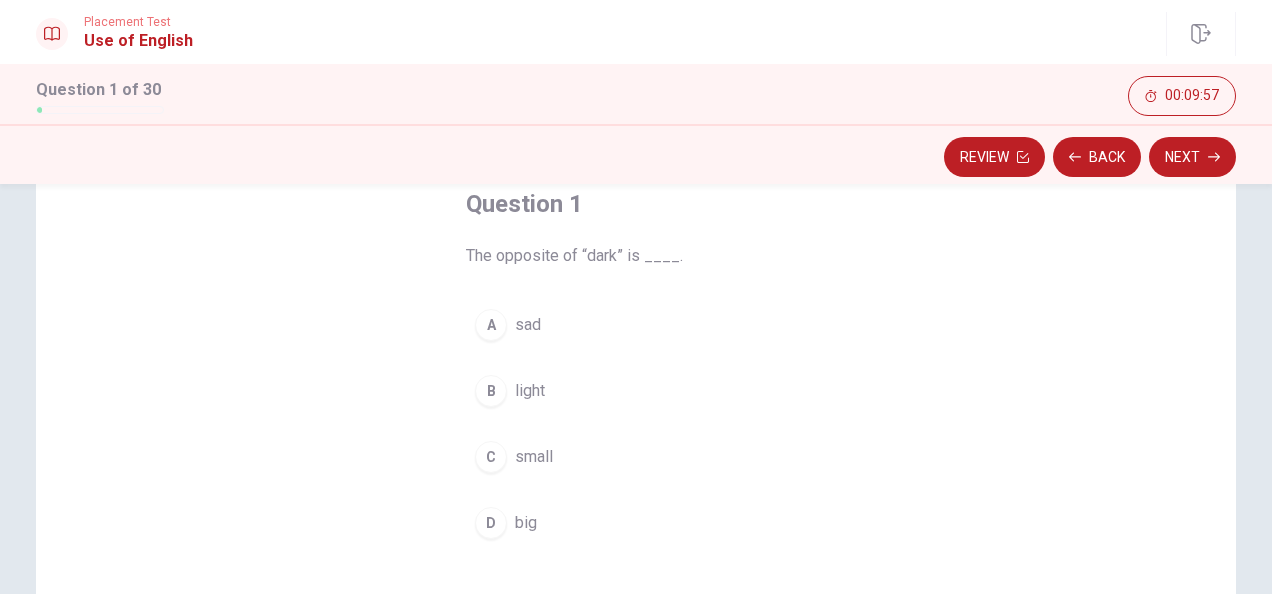 scroll, scrollTop: 133, scrollLeft: 0, axis: vertical 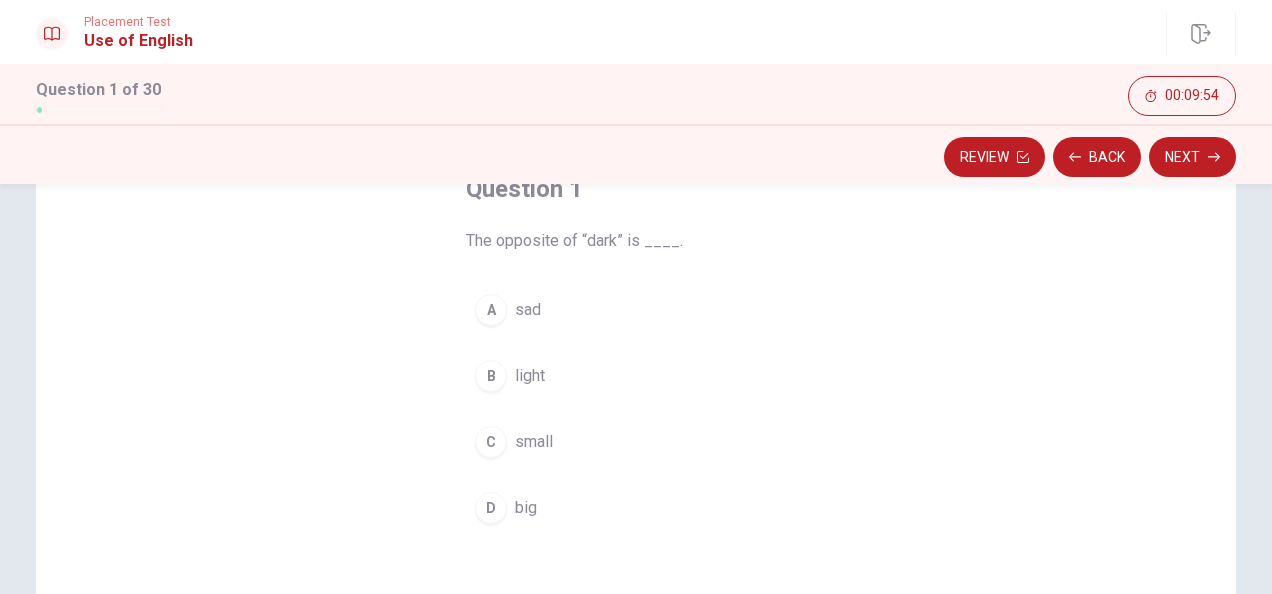 click on "B" at bounding box center (491, 376) 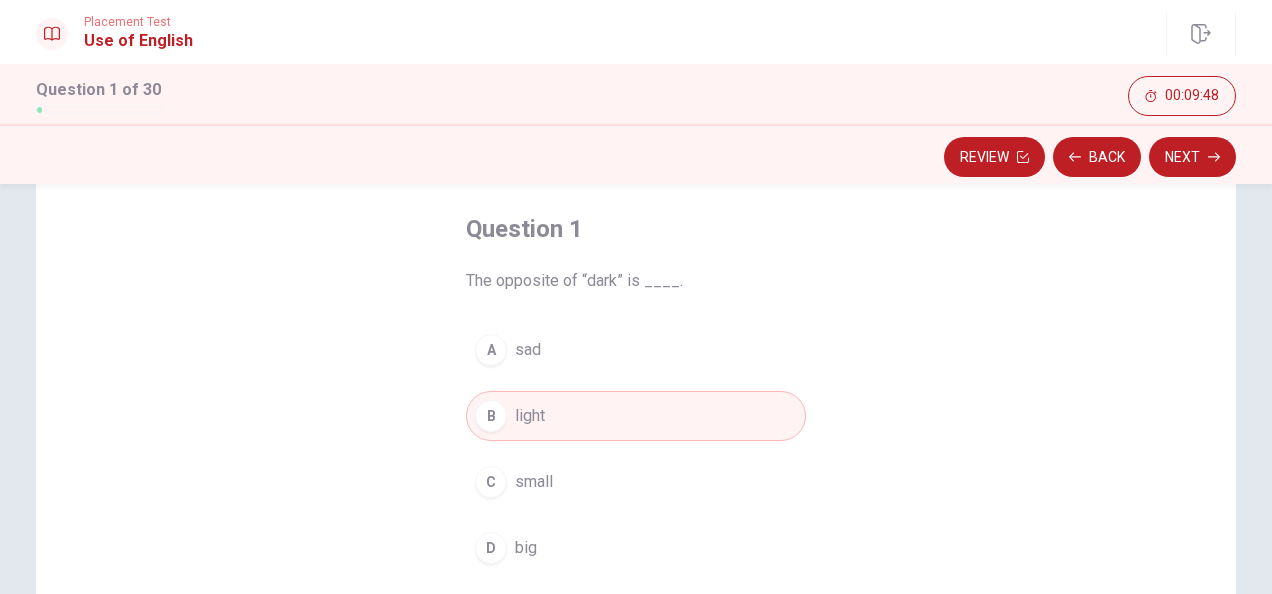 scroll, scrollTop: 46, scrollLeft: 0, axis: vertical 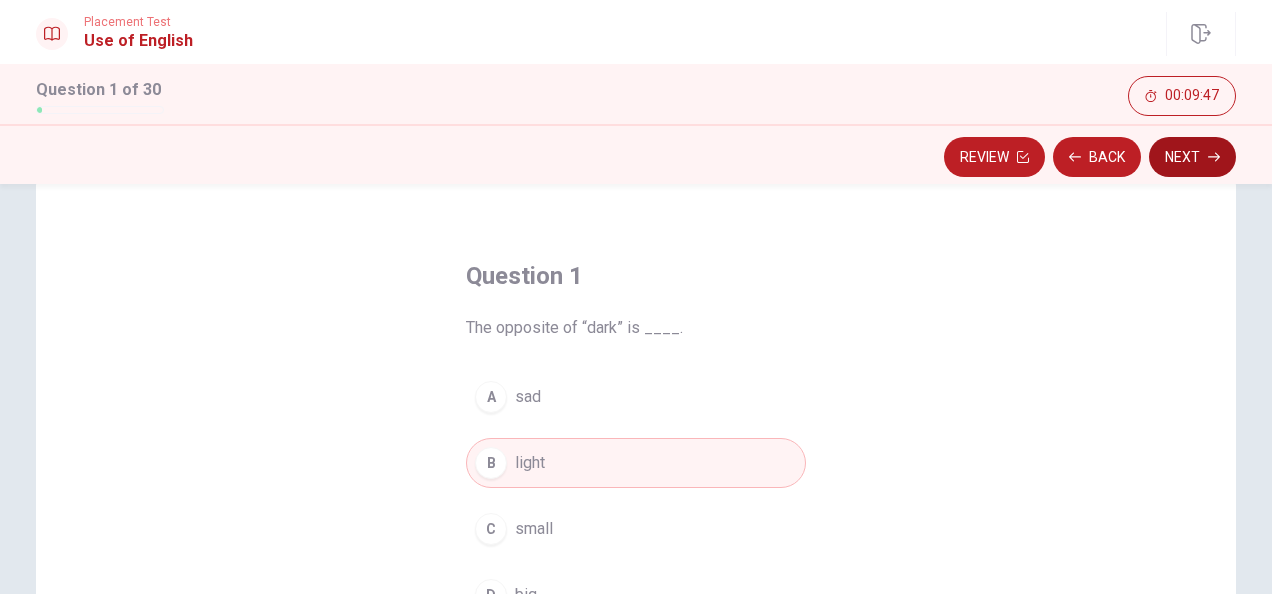 click on "Next" at bounding box center (1192, 157) 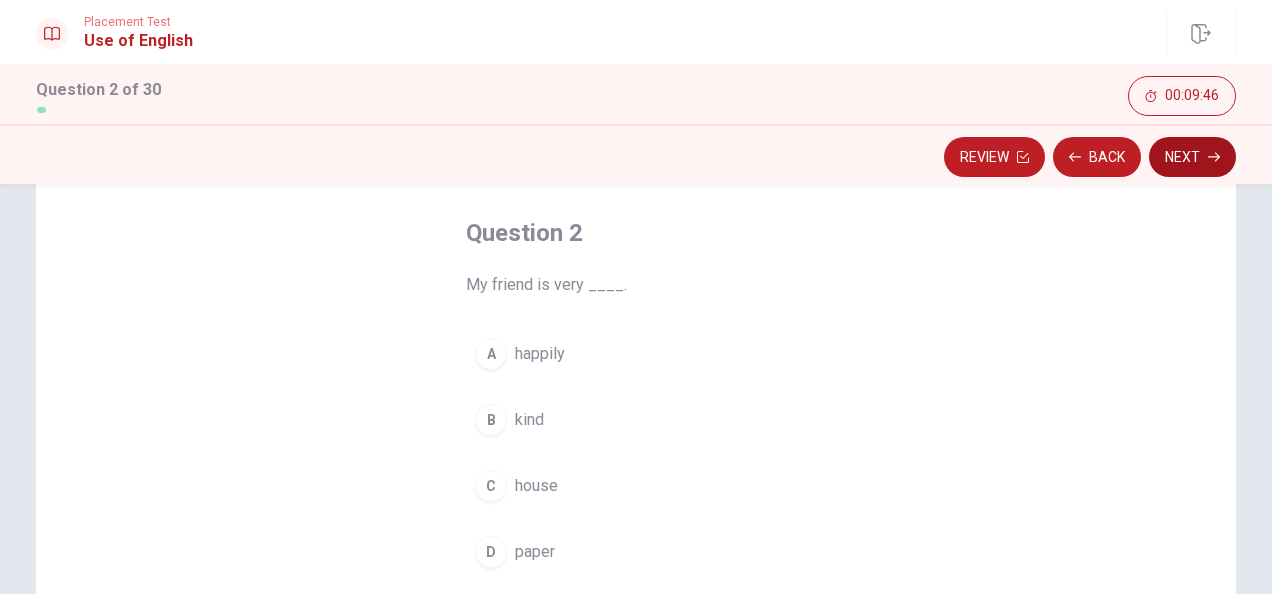 scroll, scrollTop: 120, scrollLeft: 0, axis: vertical 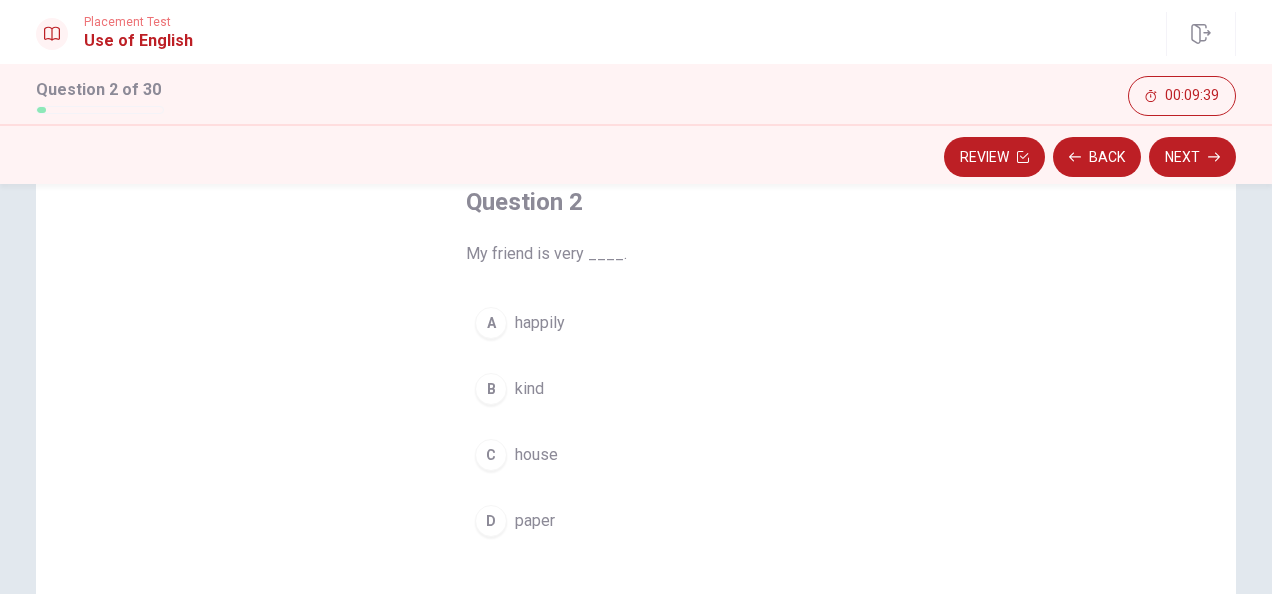 click on "happily" at bounding box center [540, 323] 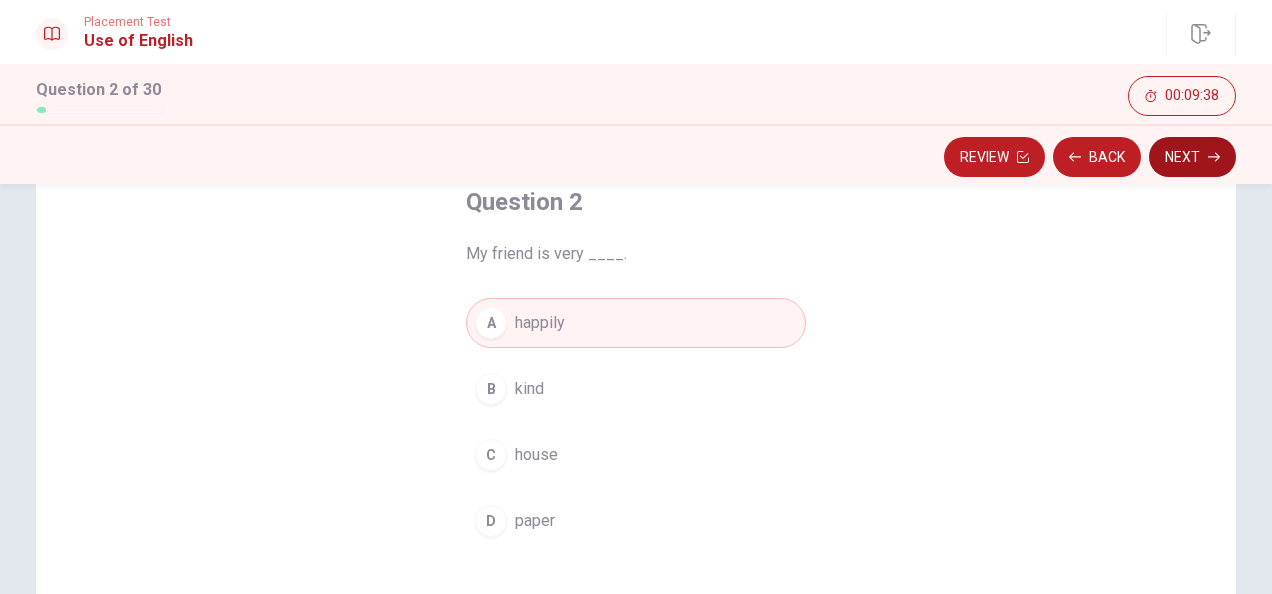 click on "Next" at bounding box center (1192, 157) 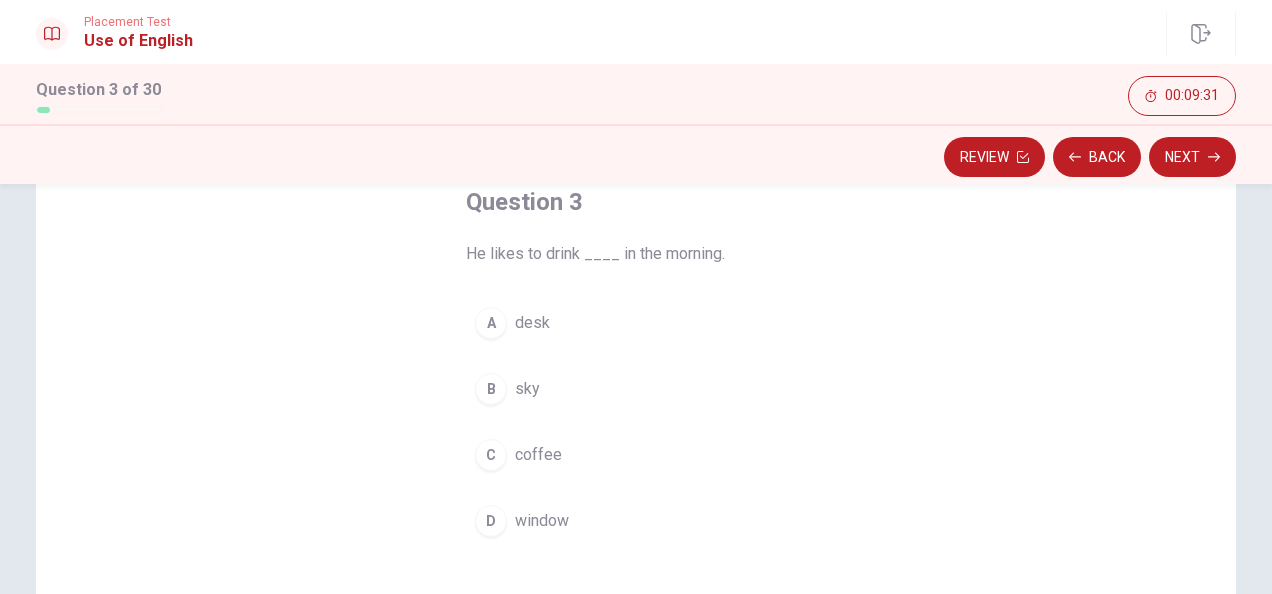 click on "coffee" at bounding box center [538, 455] 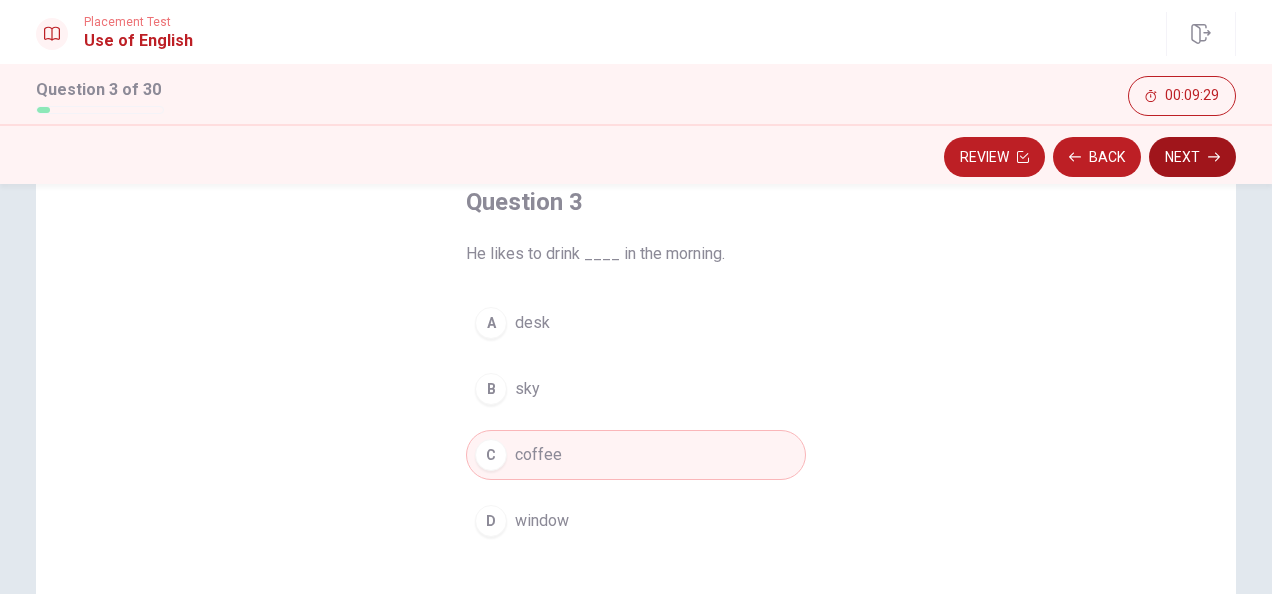 click on "Next" at bounding box center (1192, 157) 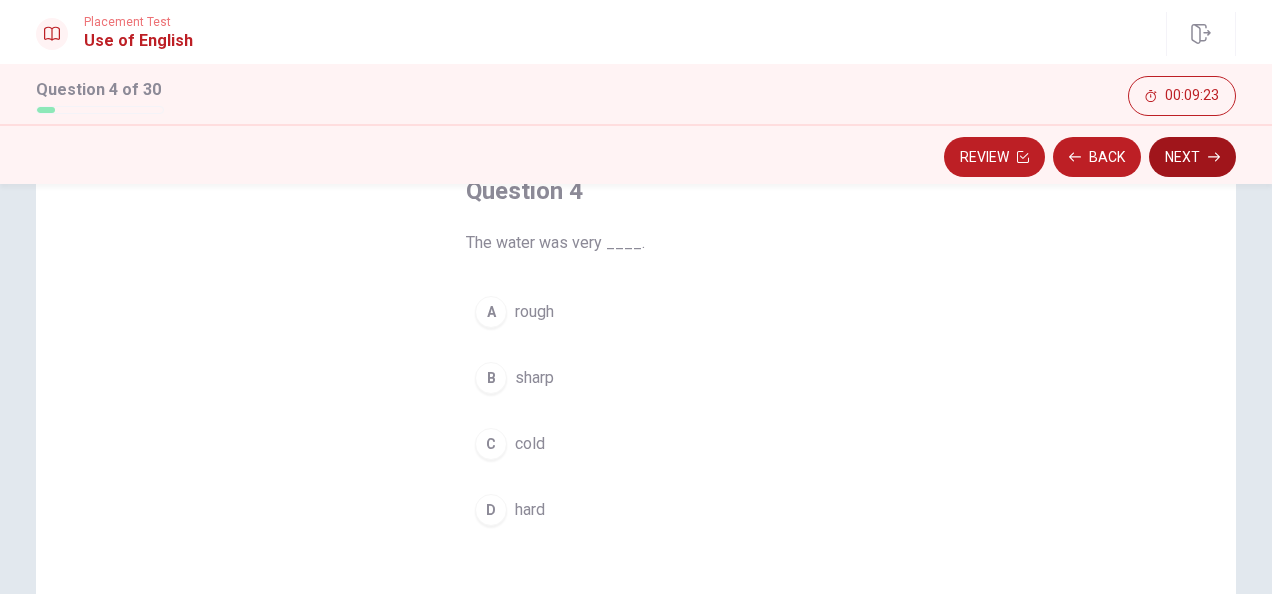 scroll, scrollTop: 131, scrollLeft: 0, axis: vertical 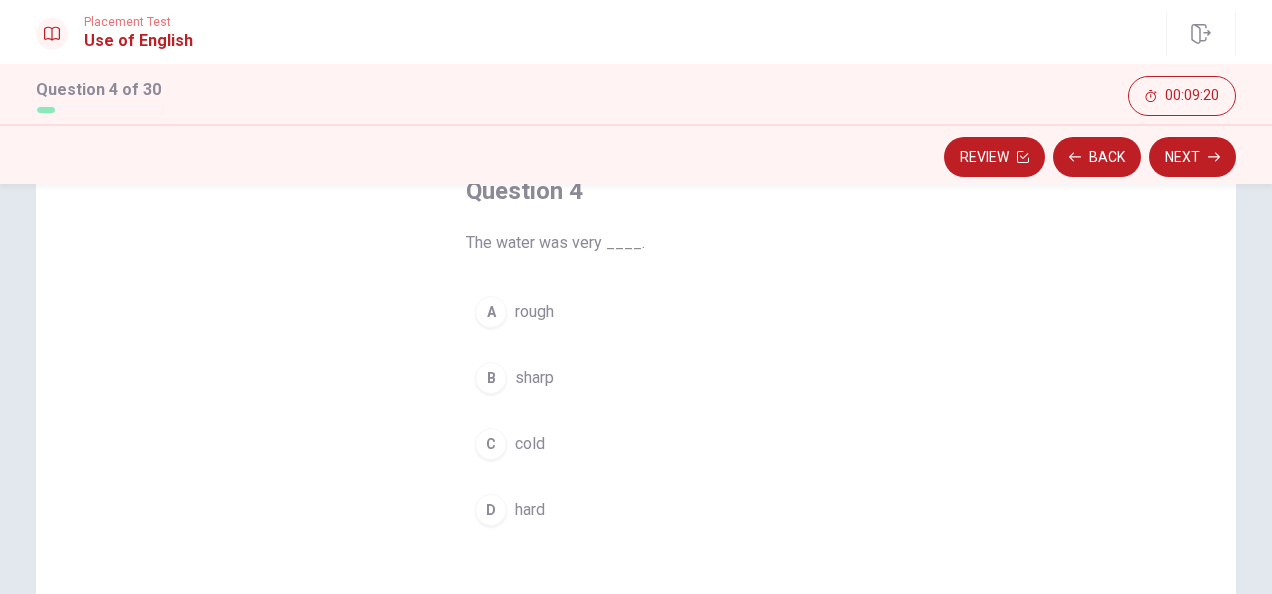 click on "cold" at bounding box center [530, 444] 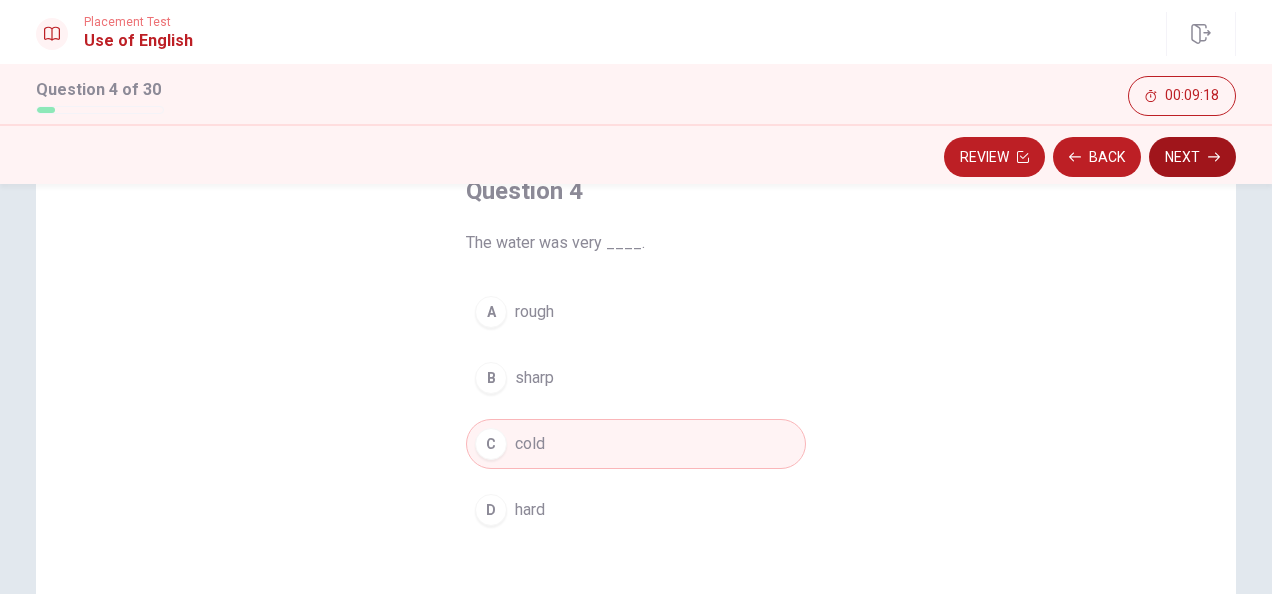click on "Next" at bounding box center [1192, 157] 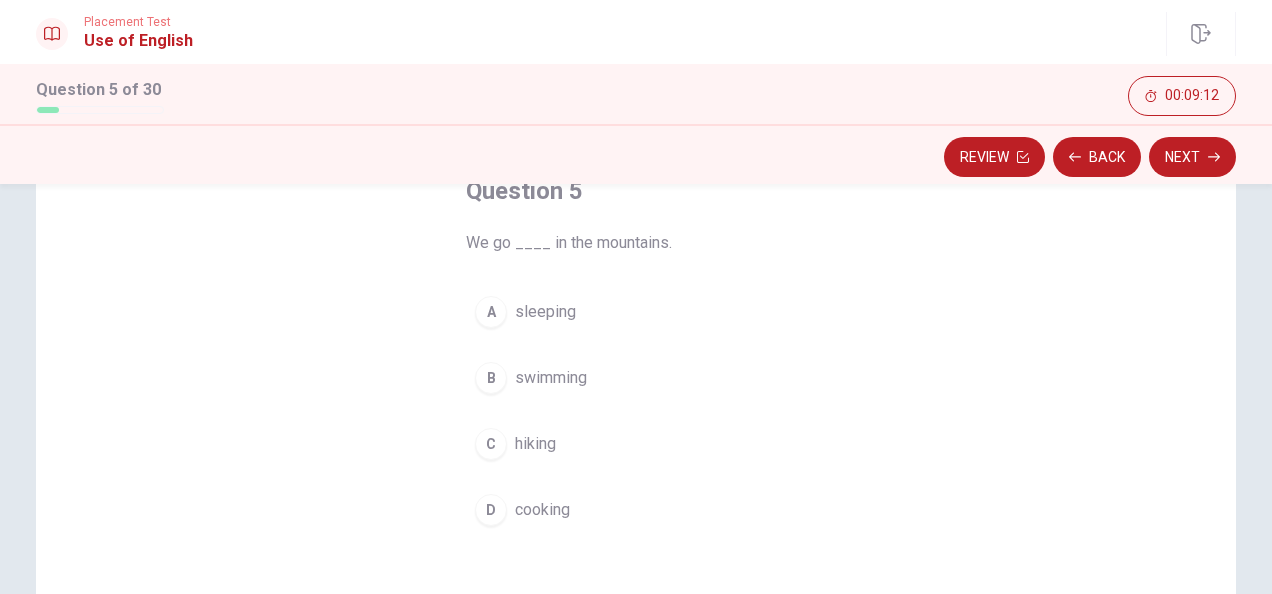 click on "hiking" at bounding box center [535, 444] 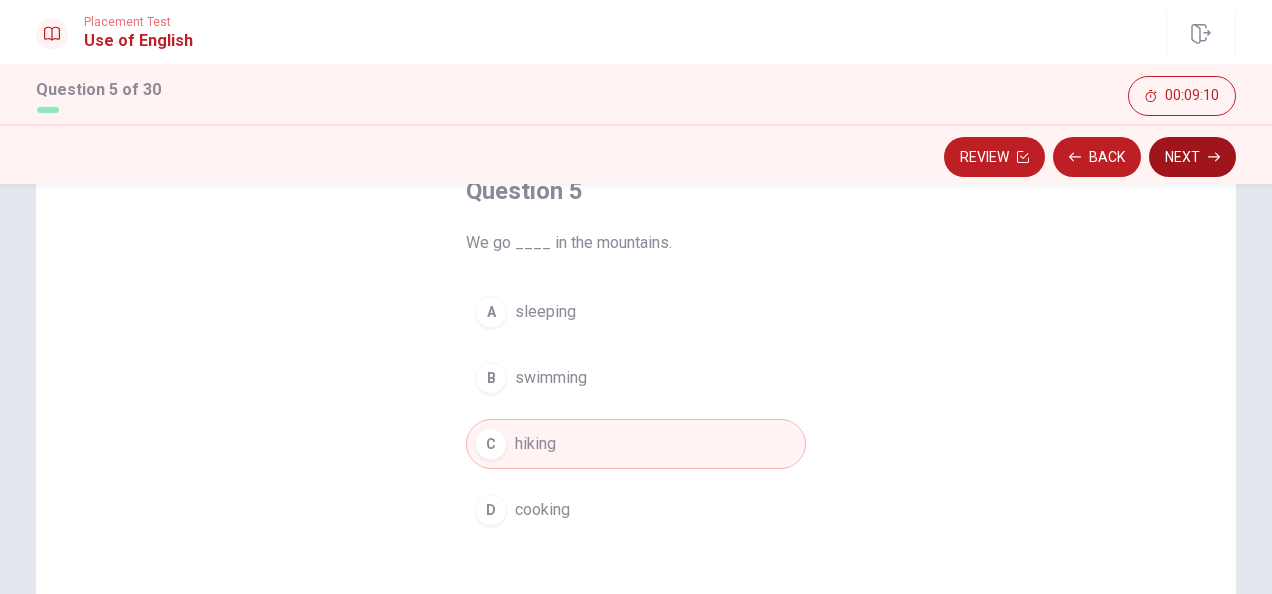 click on "Next" at bounding box center (1192, 157) 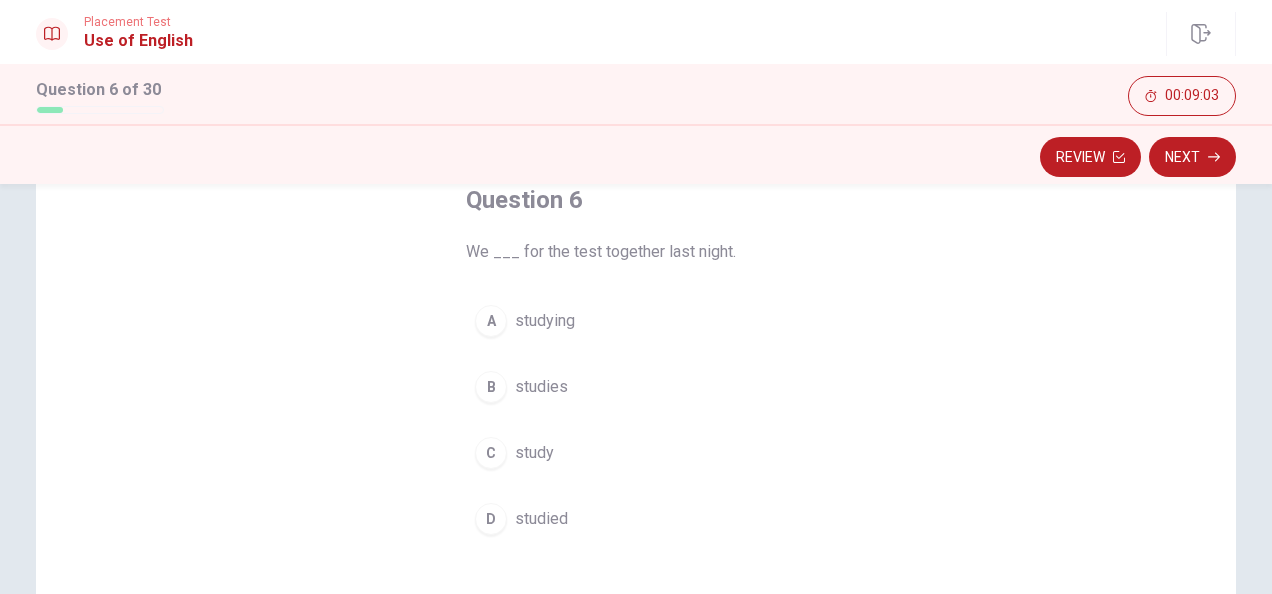 scroll, scrollTop: 136, scrollLeft: 0, axis: vertical 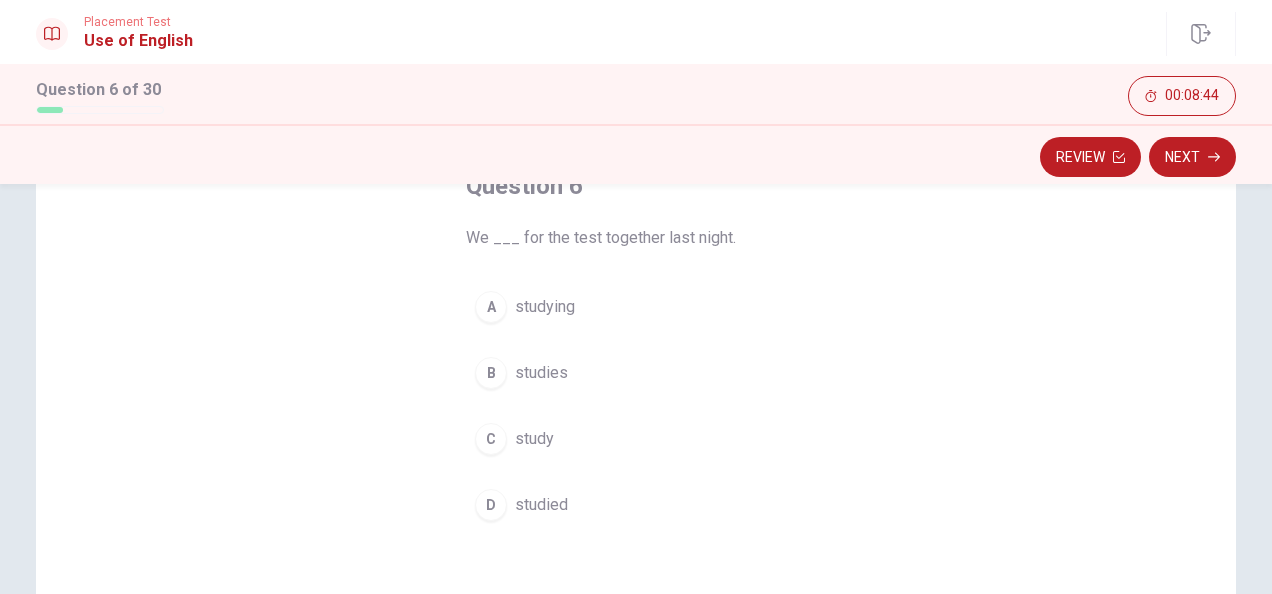 click on "A" at bounding box center (491, 307) 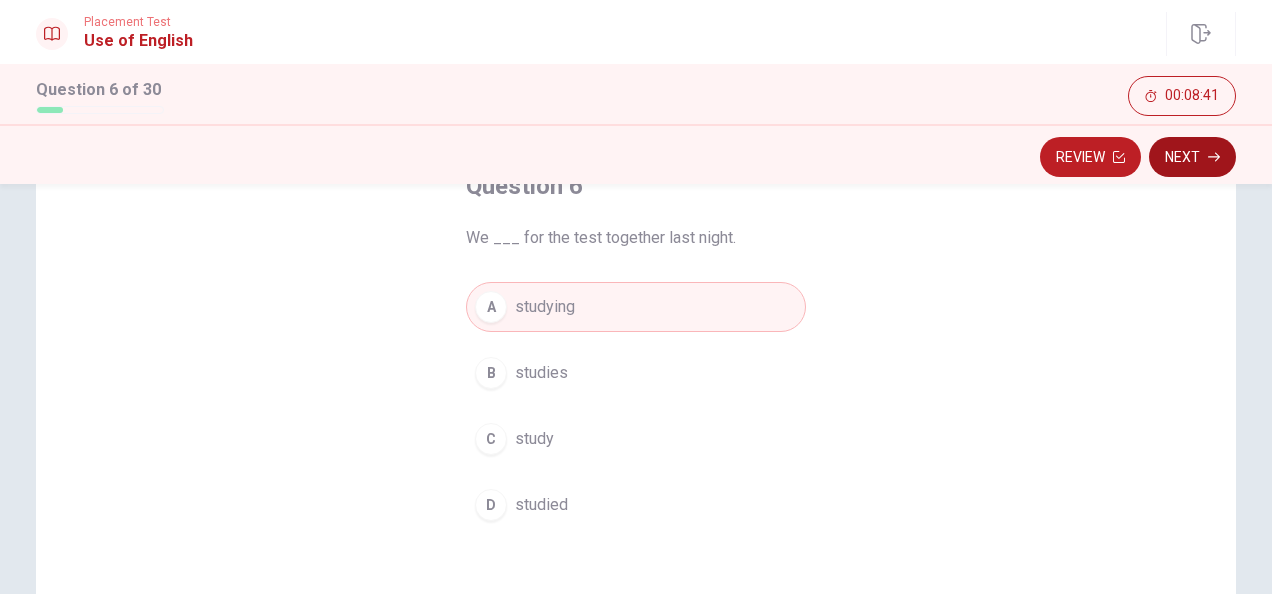 click on "Next" at bounding box center (1192, 157) 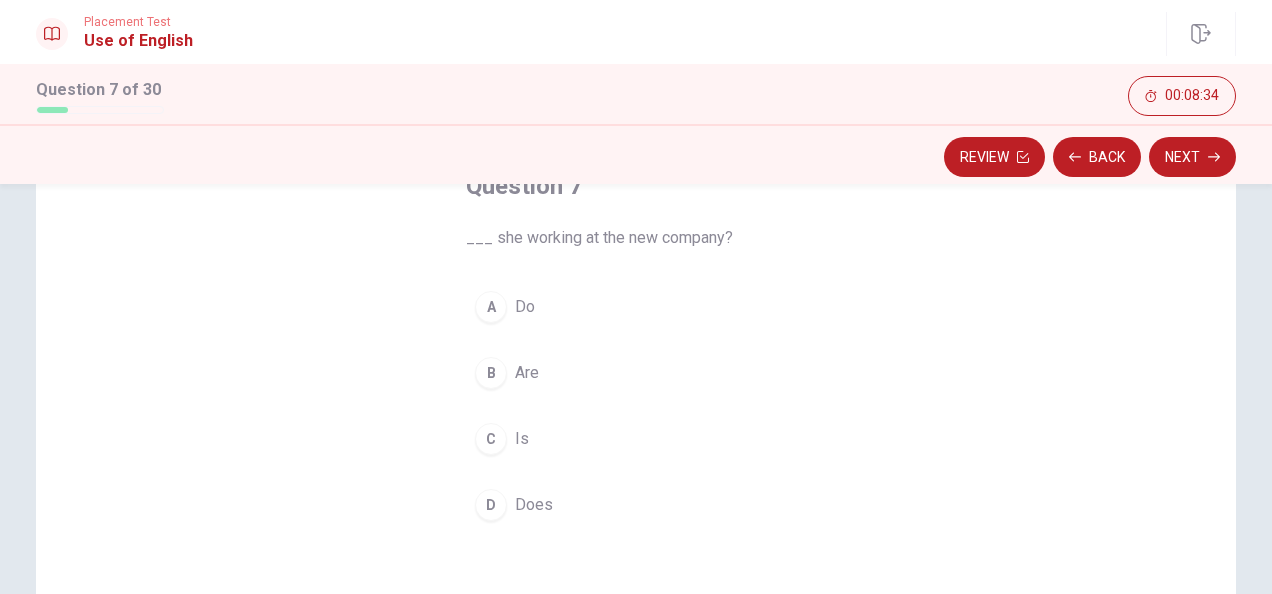 click on "Is" at bounding box center [522, 439] 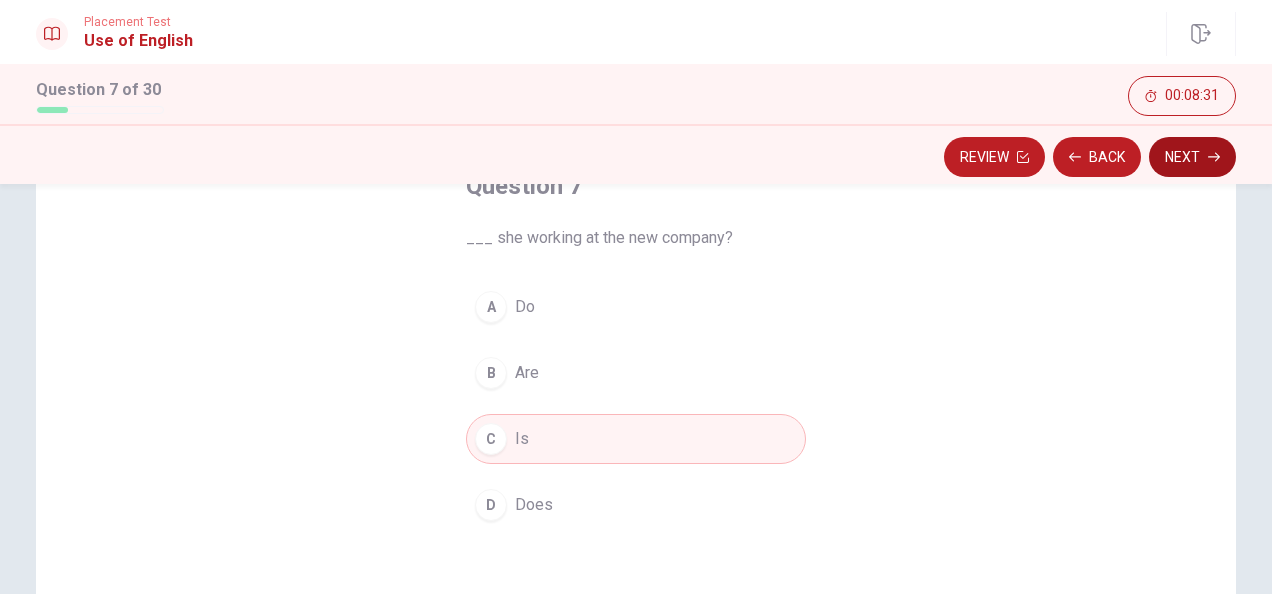 click on "Next" at bounding box center (1192, 157) 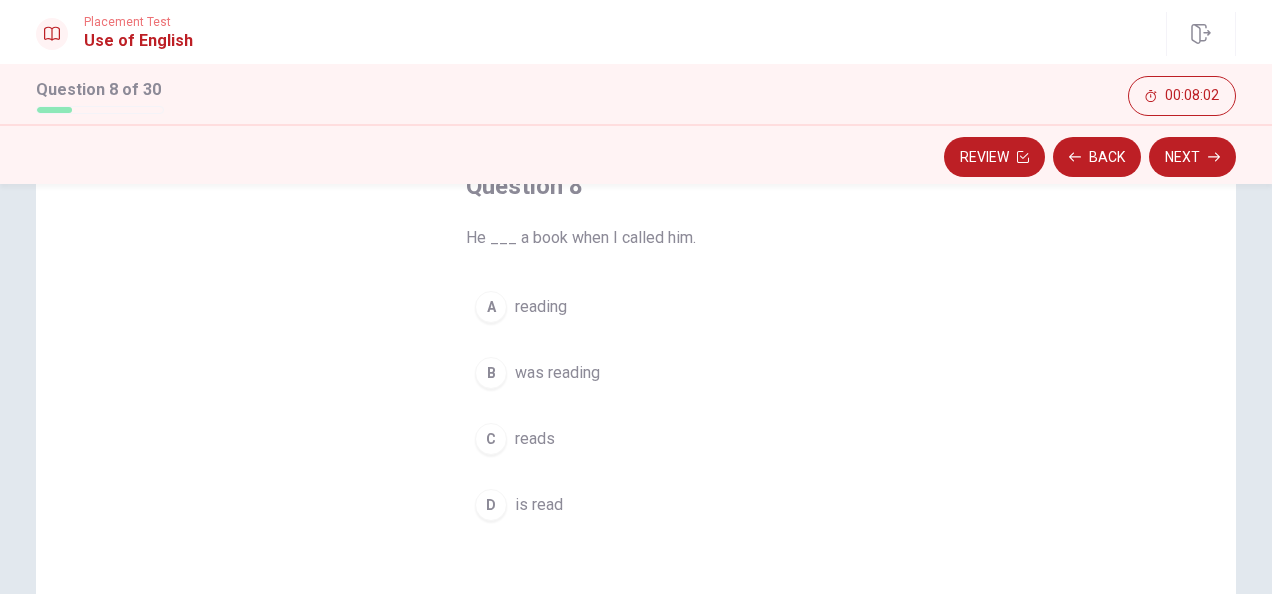 click on "B" at bounding box center (491, 373) 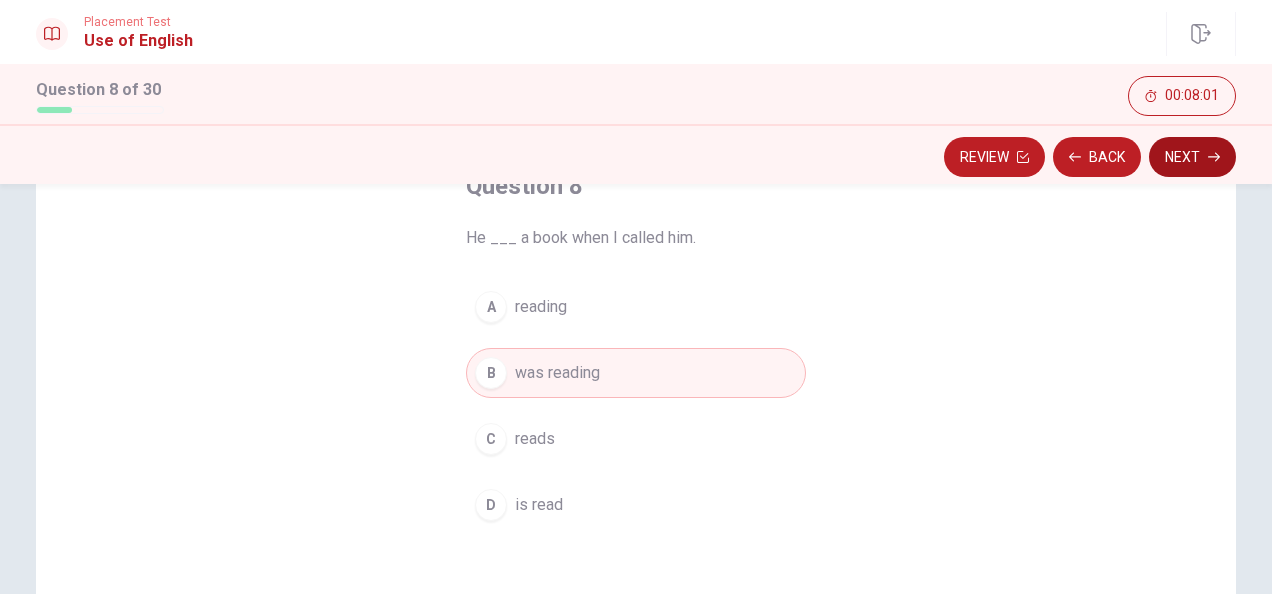 click on "Next" at bounding box center (1192, 157) 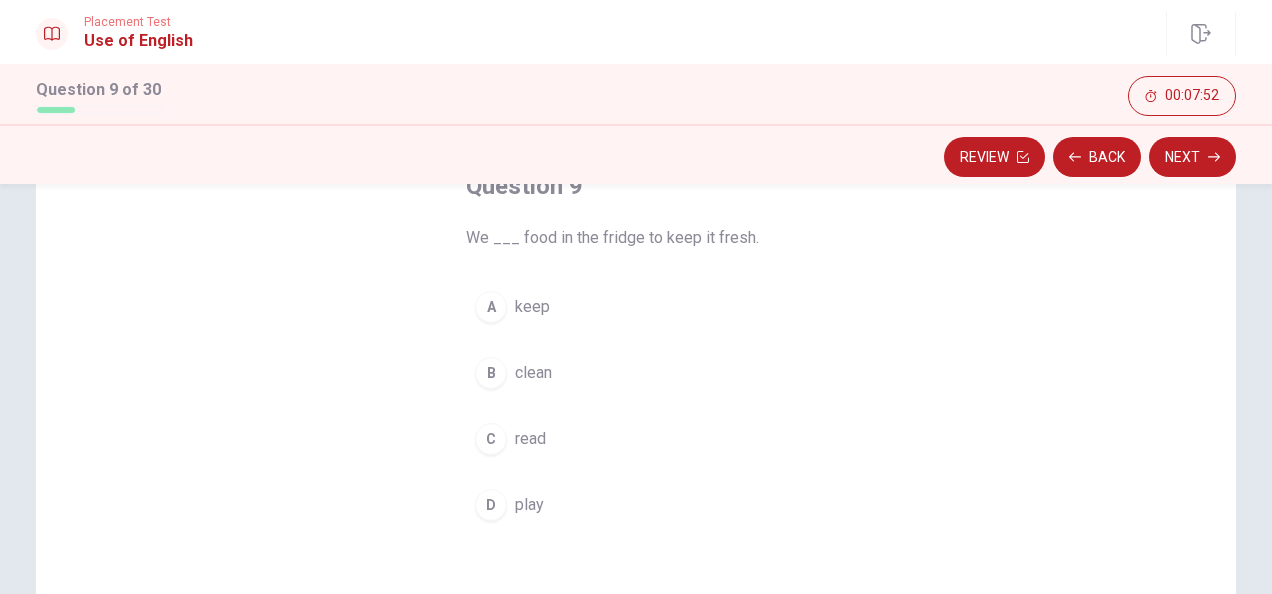 click on "keep" at bounding box center [532, 307] 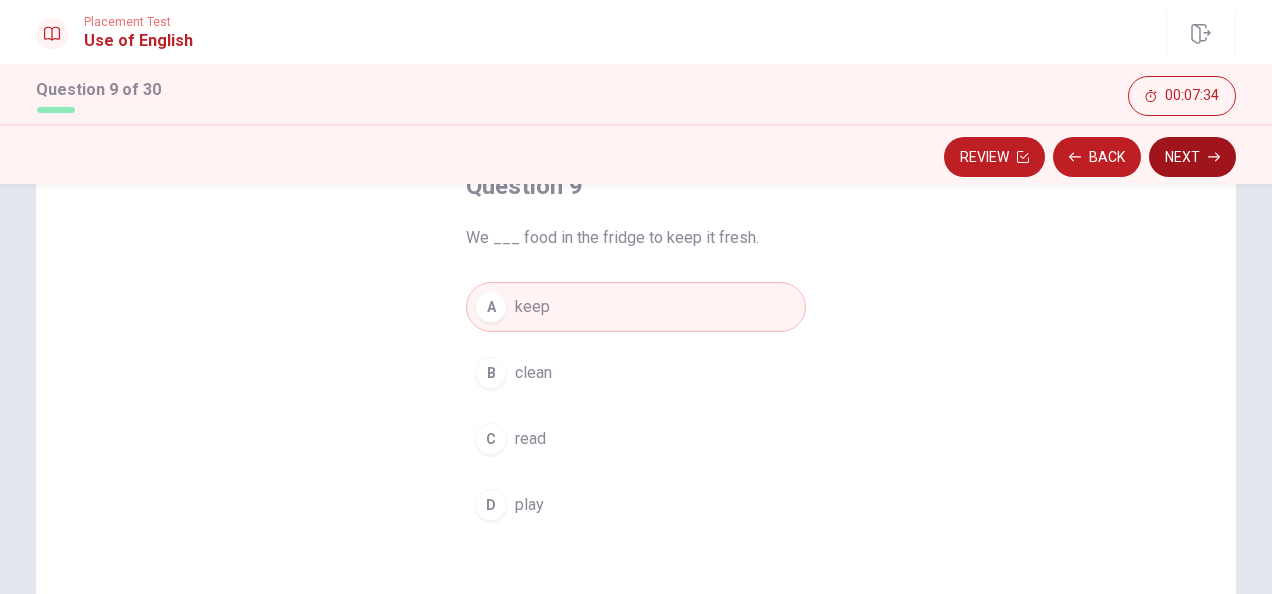 click on "Next" at bounding box center [1192, 157] 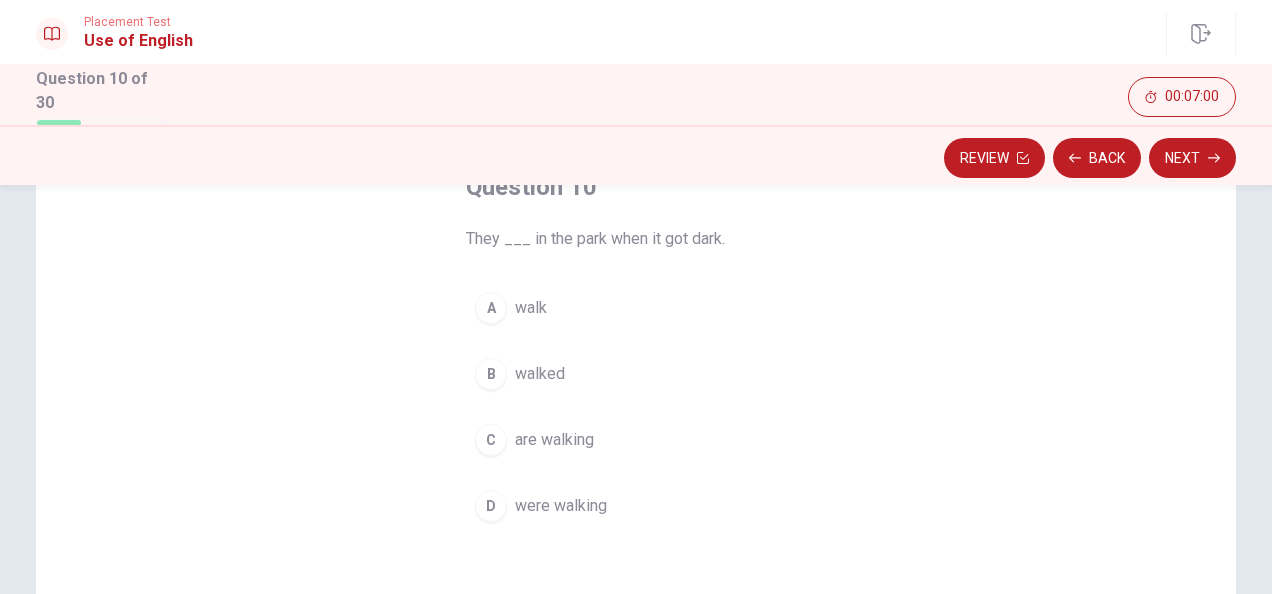 click on "D" at bounding box center [491, 506] 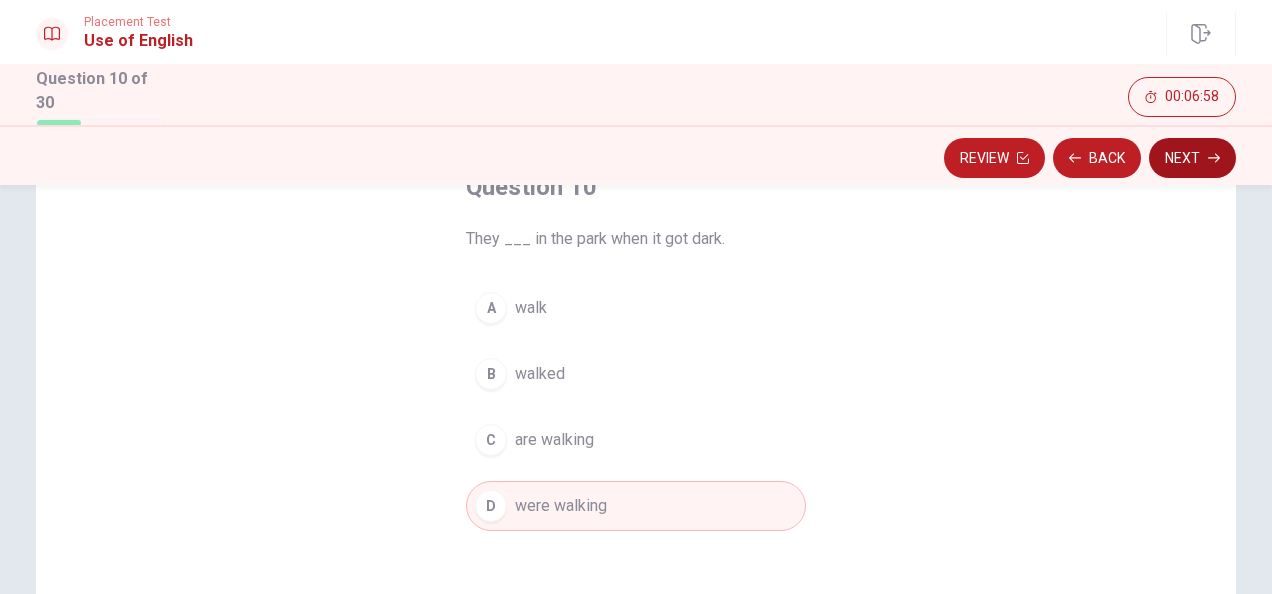 click on "Next" at bounding box center (1192, 158) 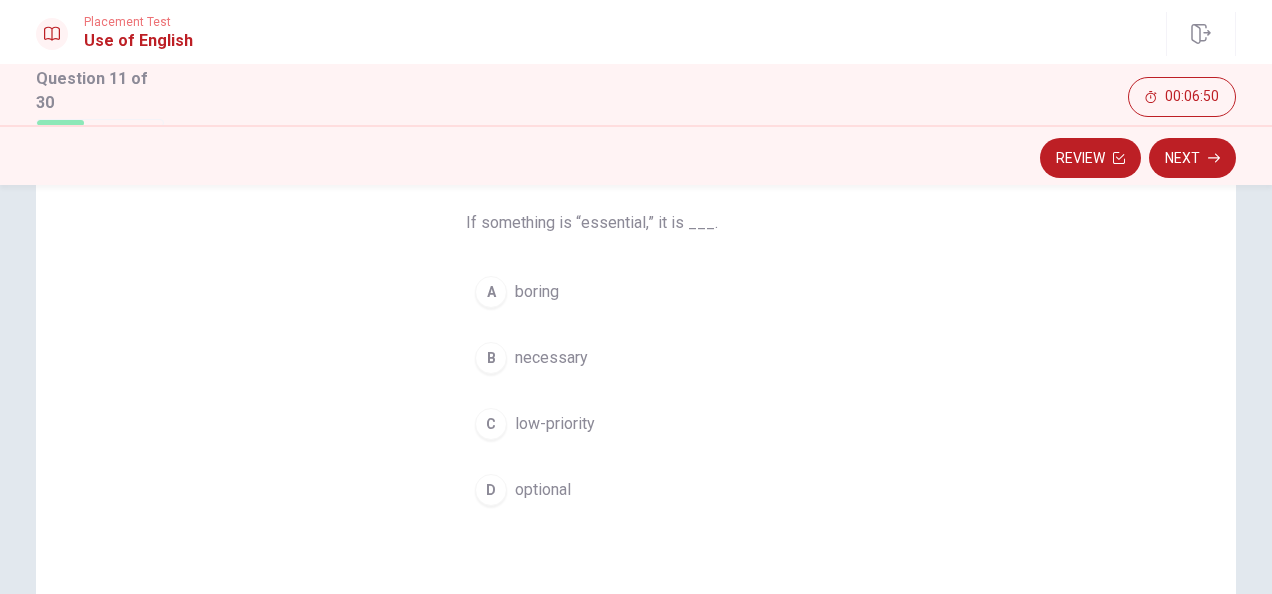 scroll, scrollTop: 153, scrollLeft: 0, axis: vertical 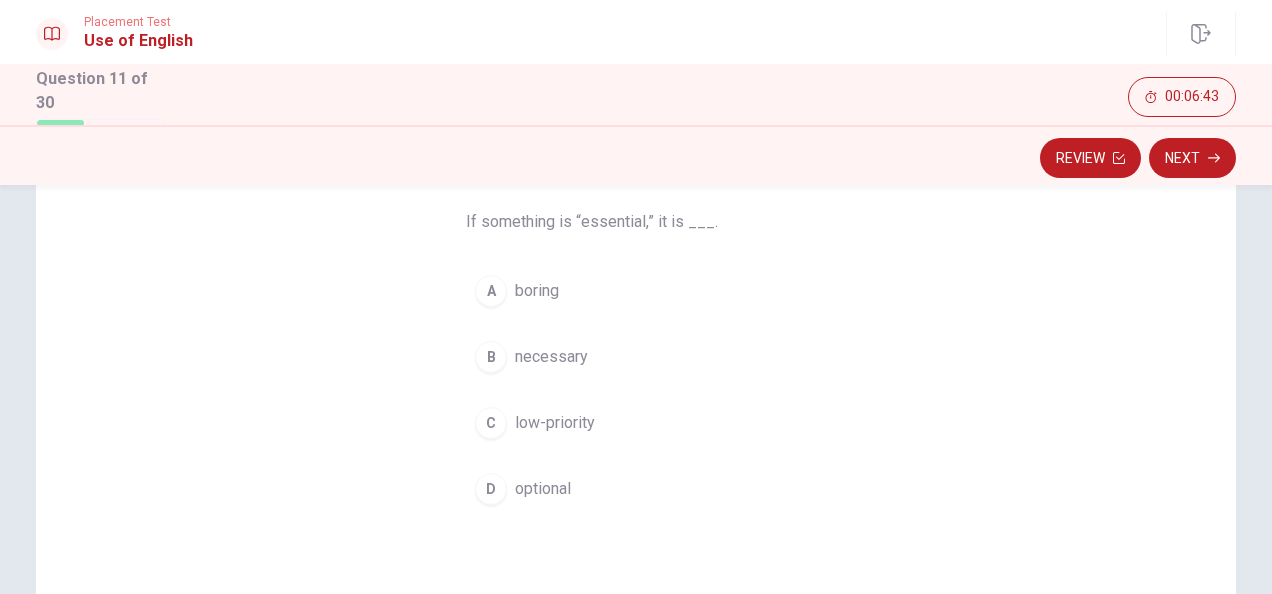 click on "necessary" at bounding box center (551, 357) 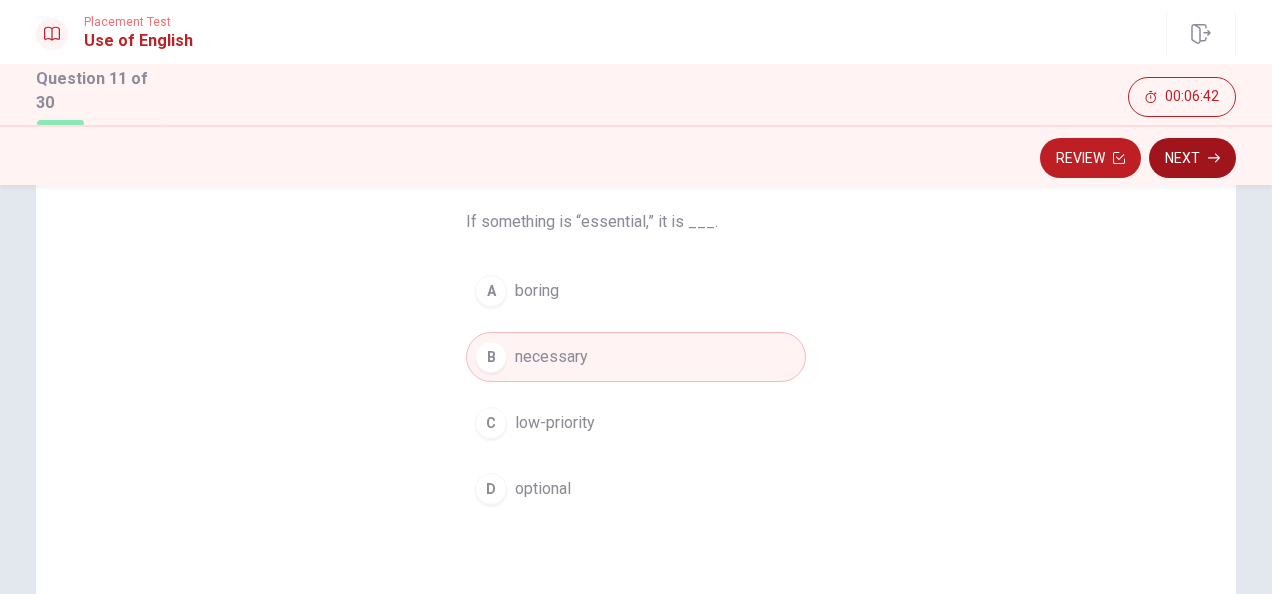 click on "Next" at bounding box center (1192, 158) 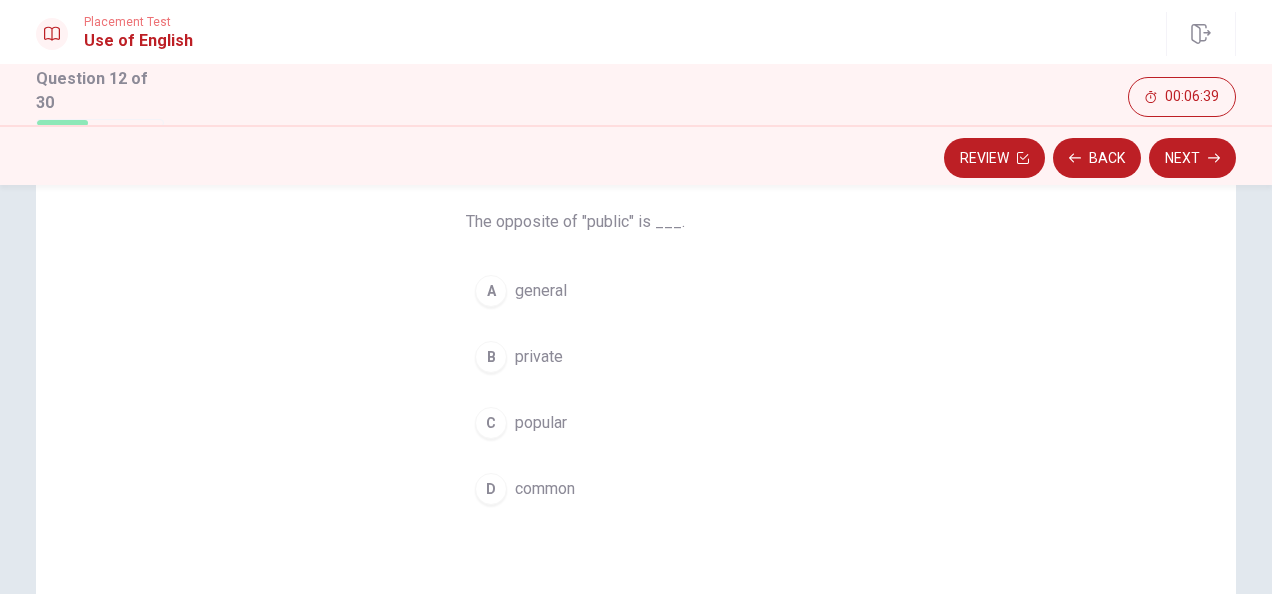 click on "private" at bounding box center [539, 357] 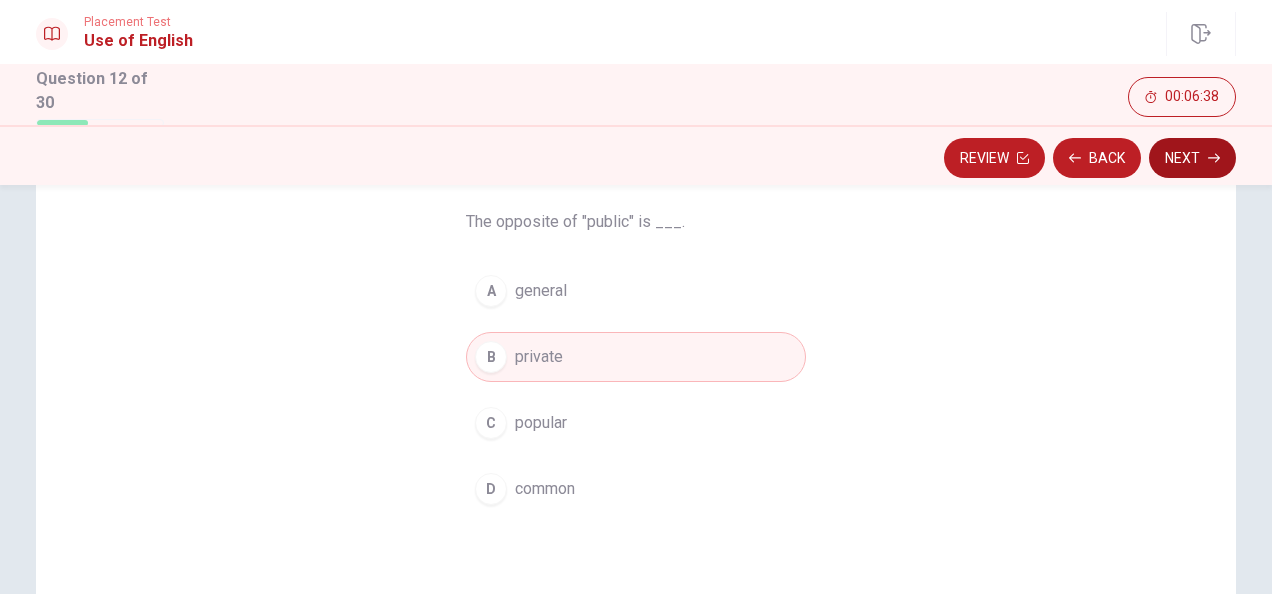 click on "Next" at bounding box center (1192, 158) 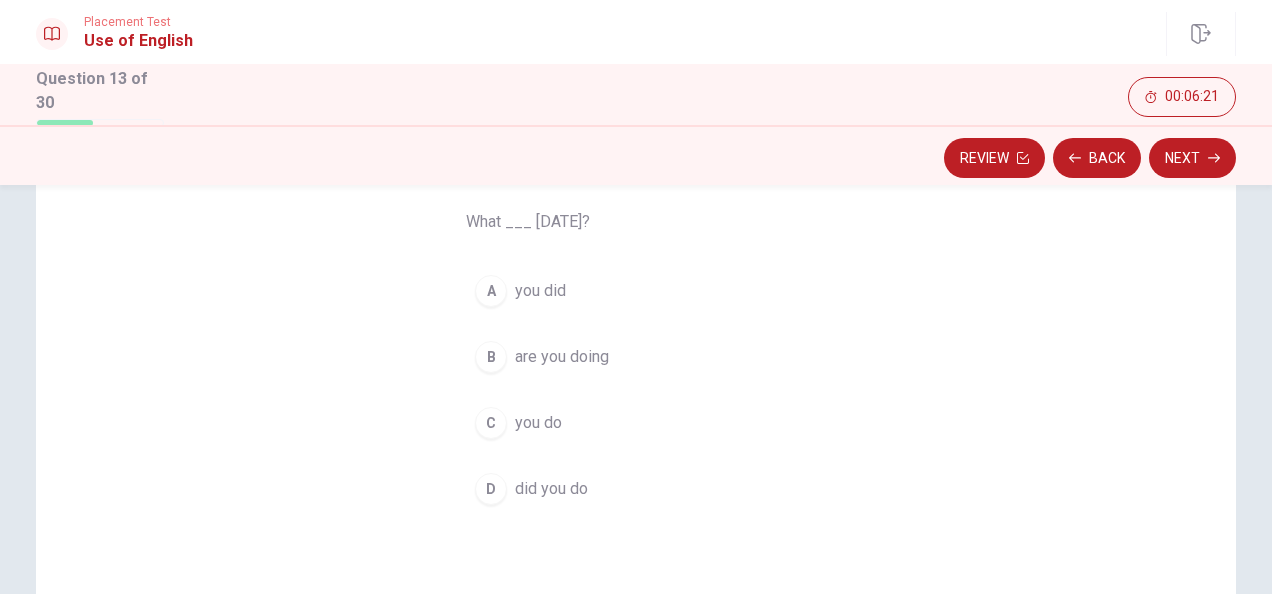 click on "B" at bounding box center (491, 357) 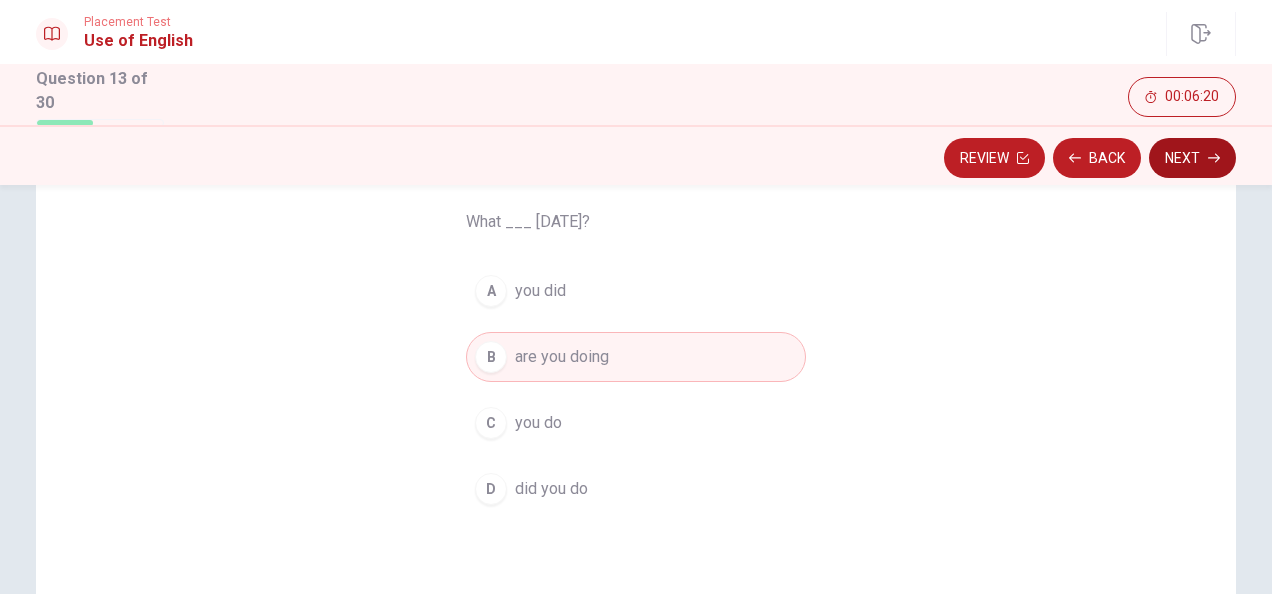 click on "Next" at bounding box center (1192, 158) 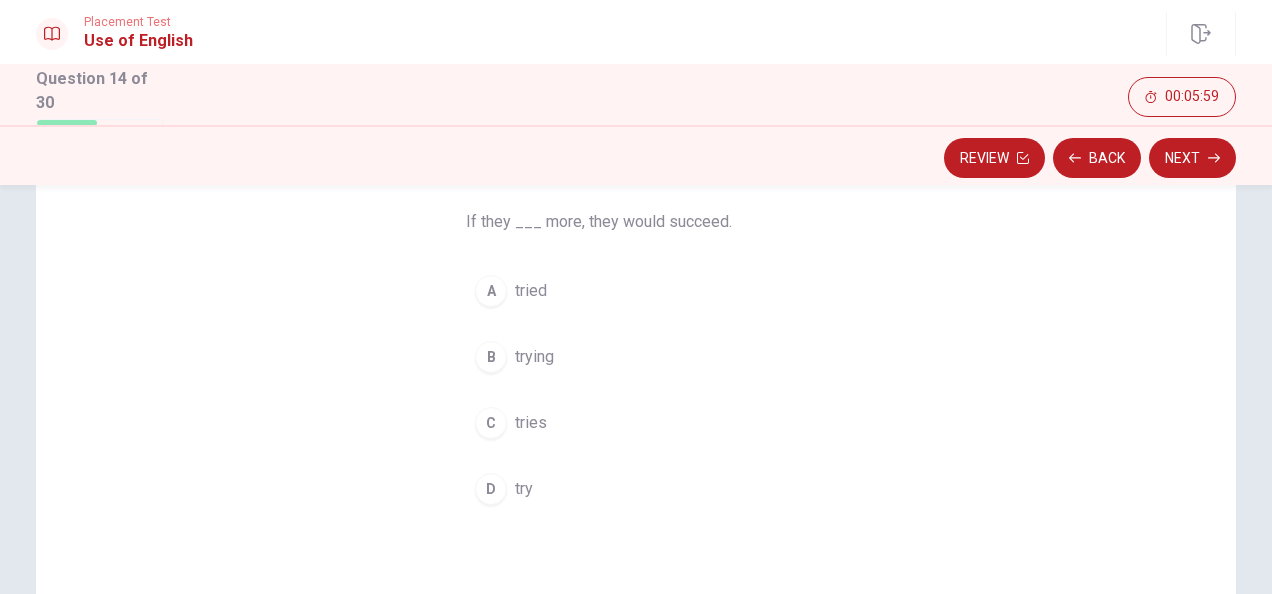 click on "A" at bounding box center [491, 291] 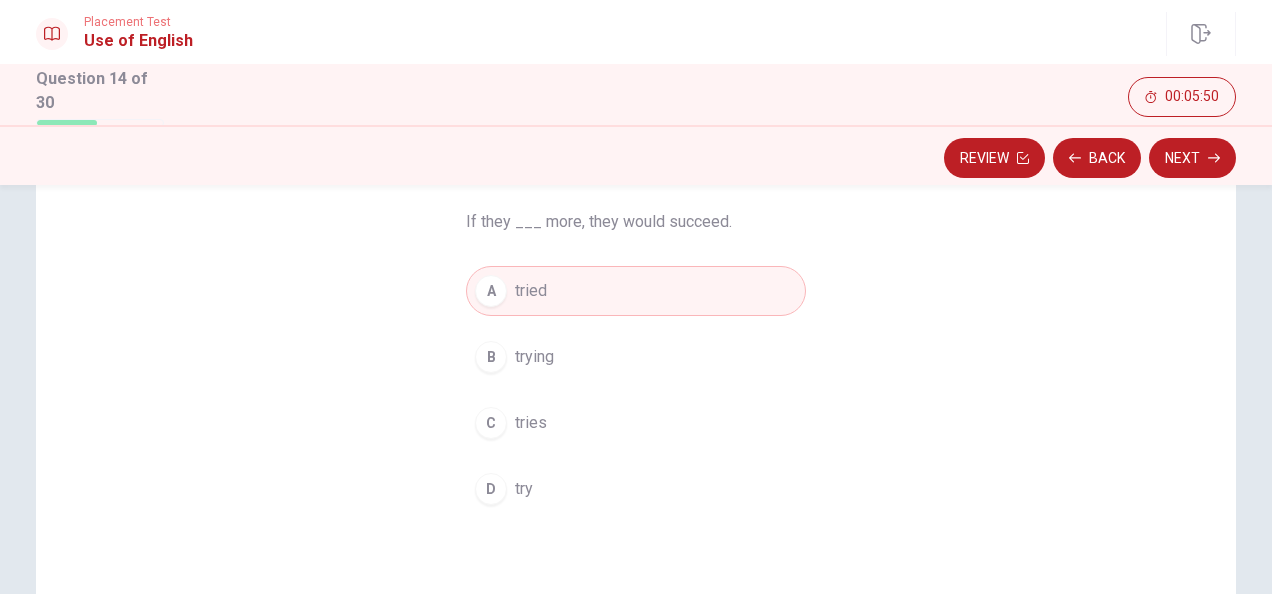 click on "B" at bounding box center [491, 357] 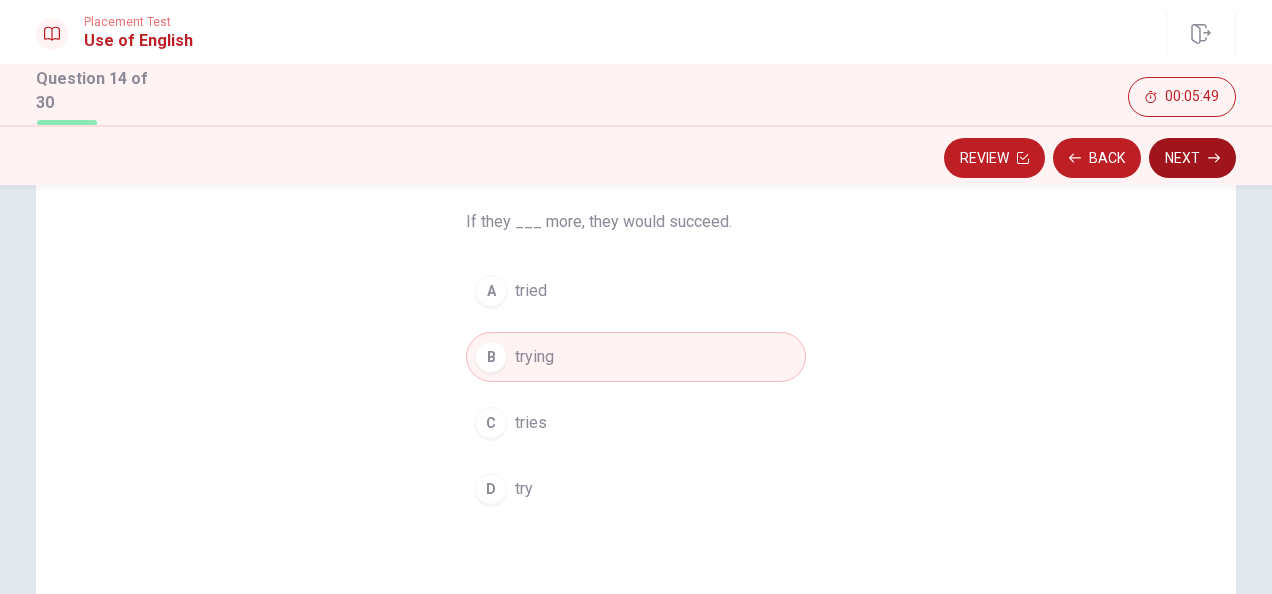 click on "Next" at bounding box center (1192, 158) 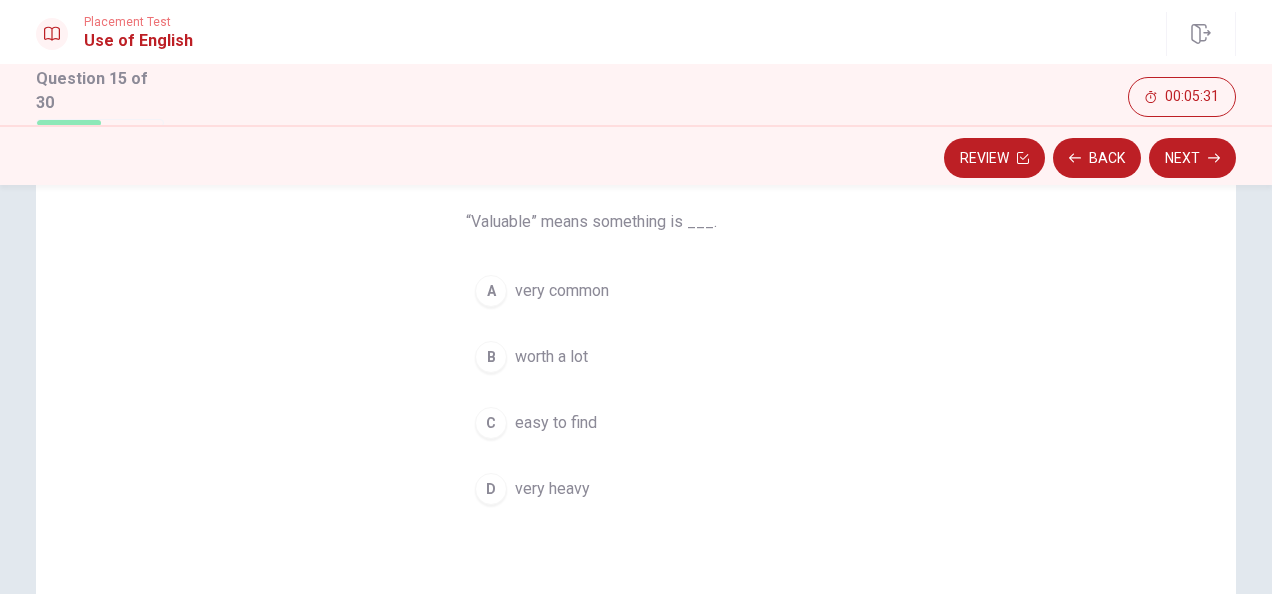 click on "B" at bounding box center (491, 357) 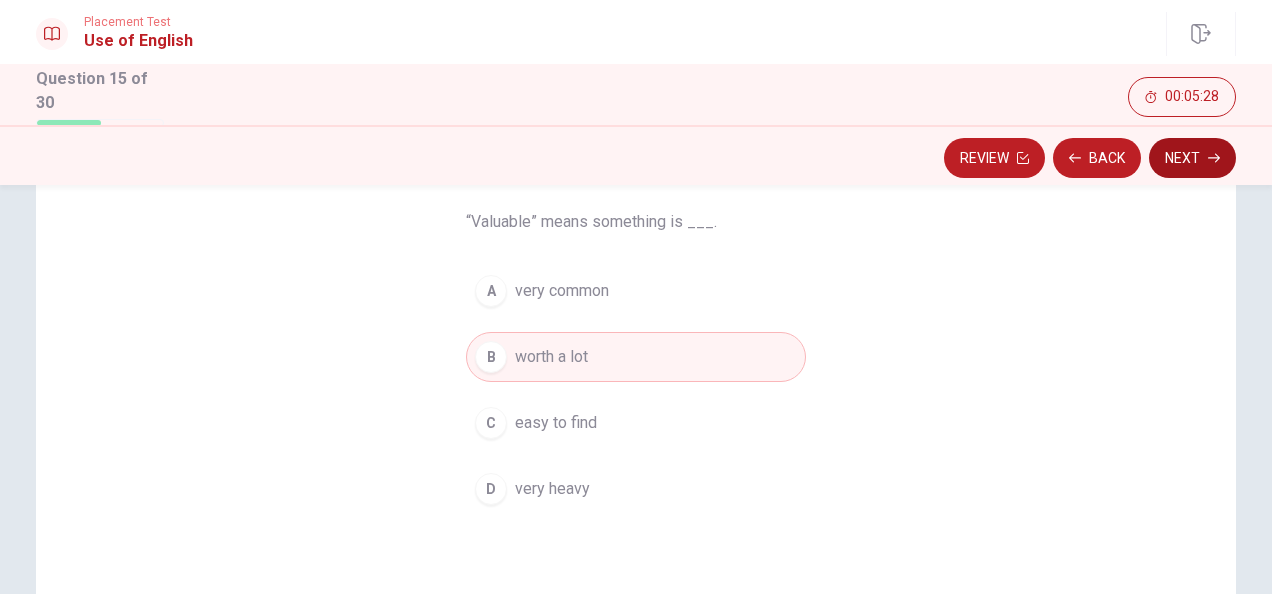 click on "Next" at bounding box center (1192, 158) 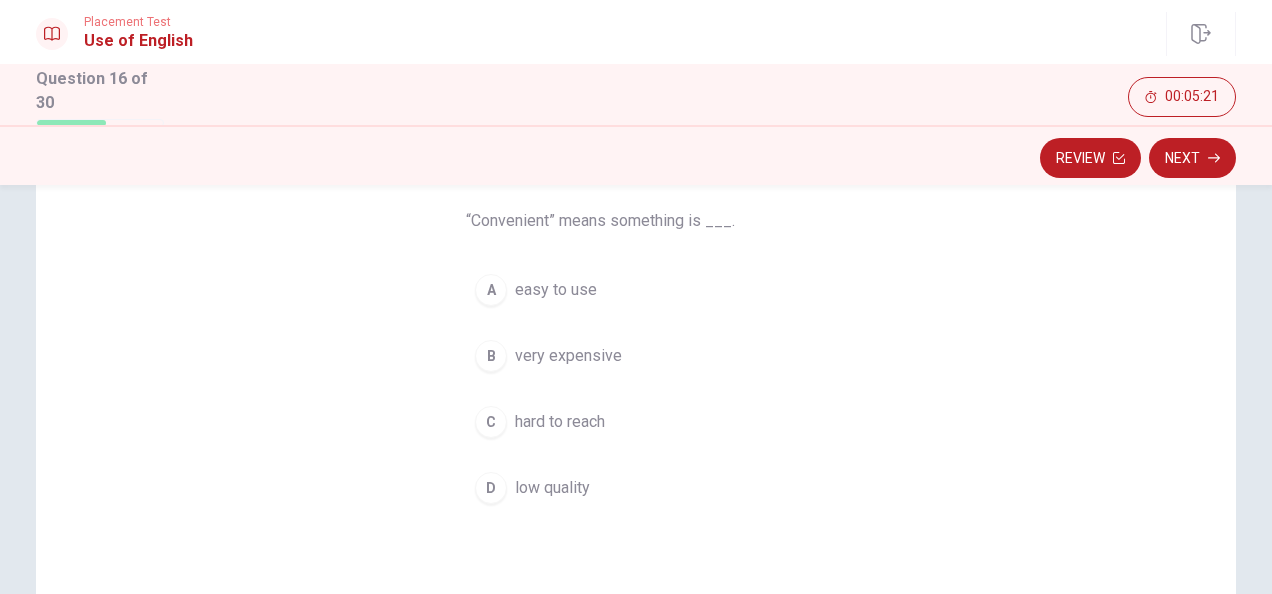 scroll, scrollTop: 153, scrollLeft: 0, axis: vertical 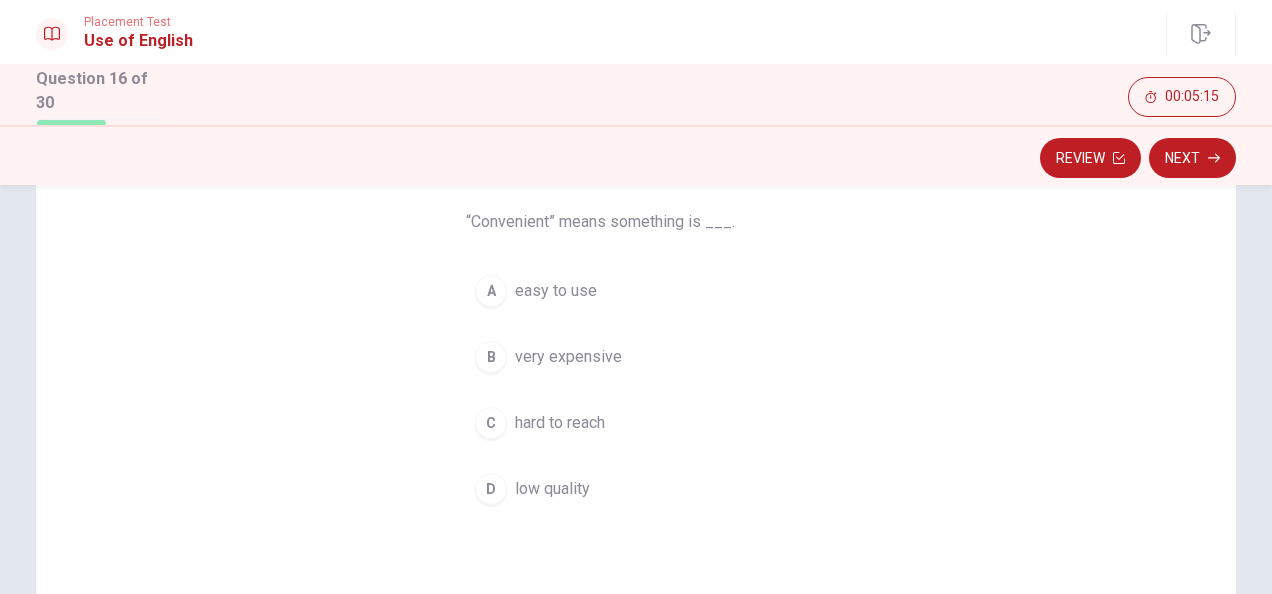 click on "Question 16 “Convenient” means something is ___. A easy to use B very expensive C hard to reach D low quality" at bounding box center (636, 419) 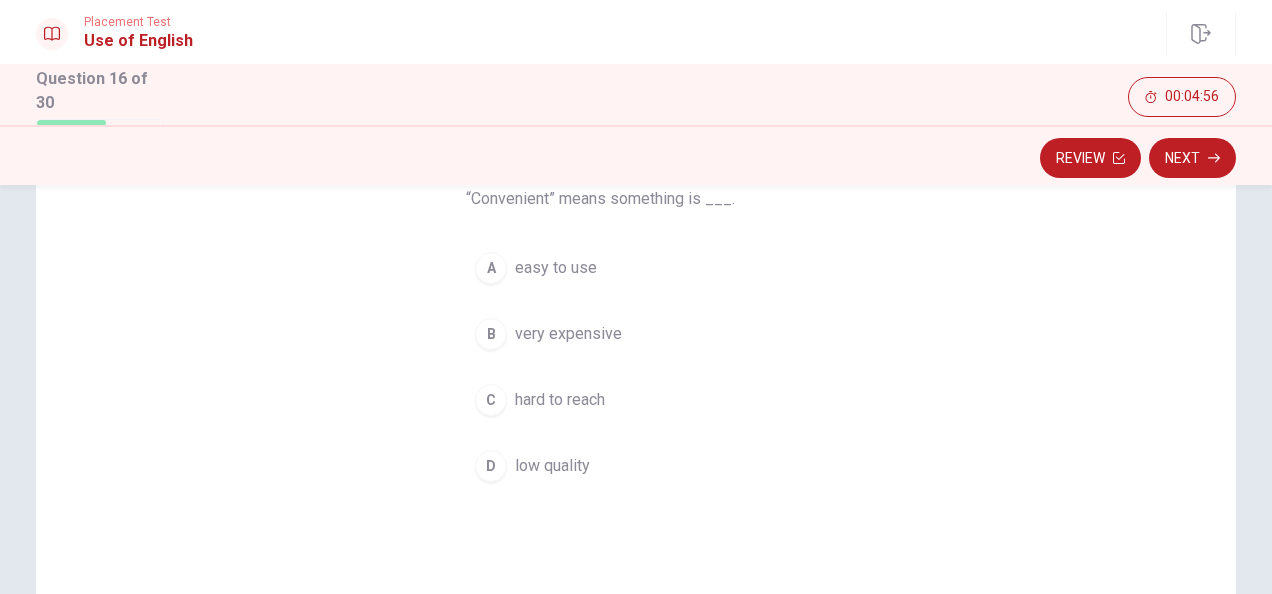 scroll, scrollTop: 180, scrollLeft: 0, axis: vertical 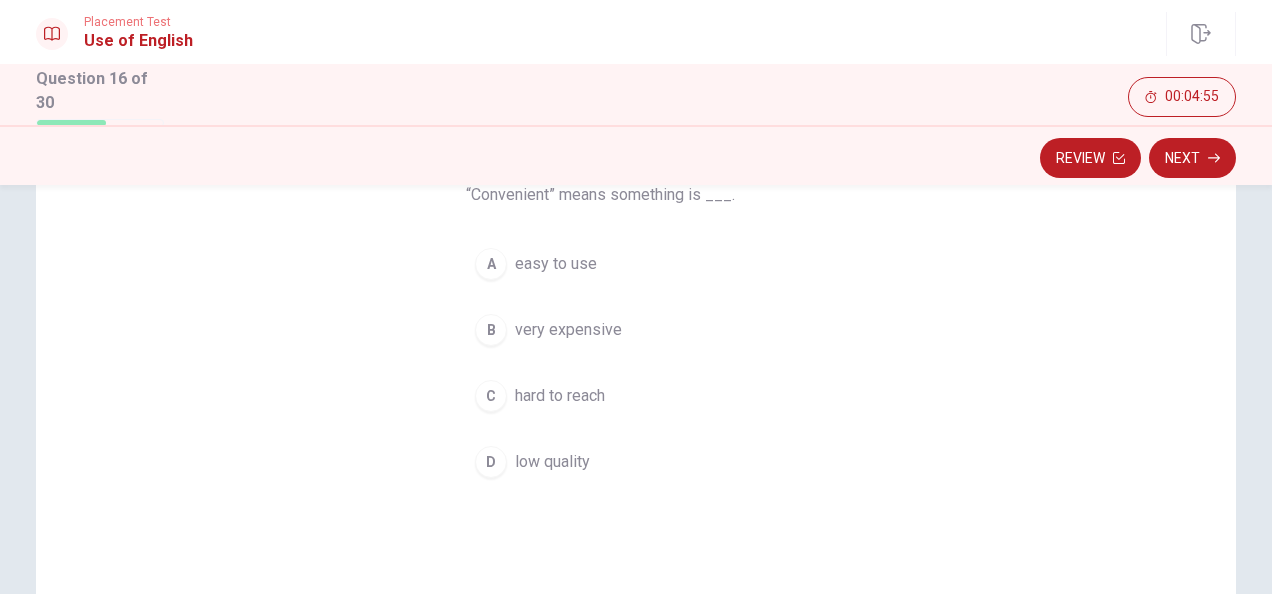 click on "A" at bounding box center [491, 264] 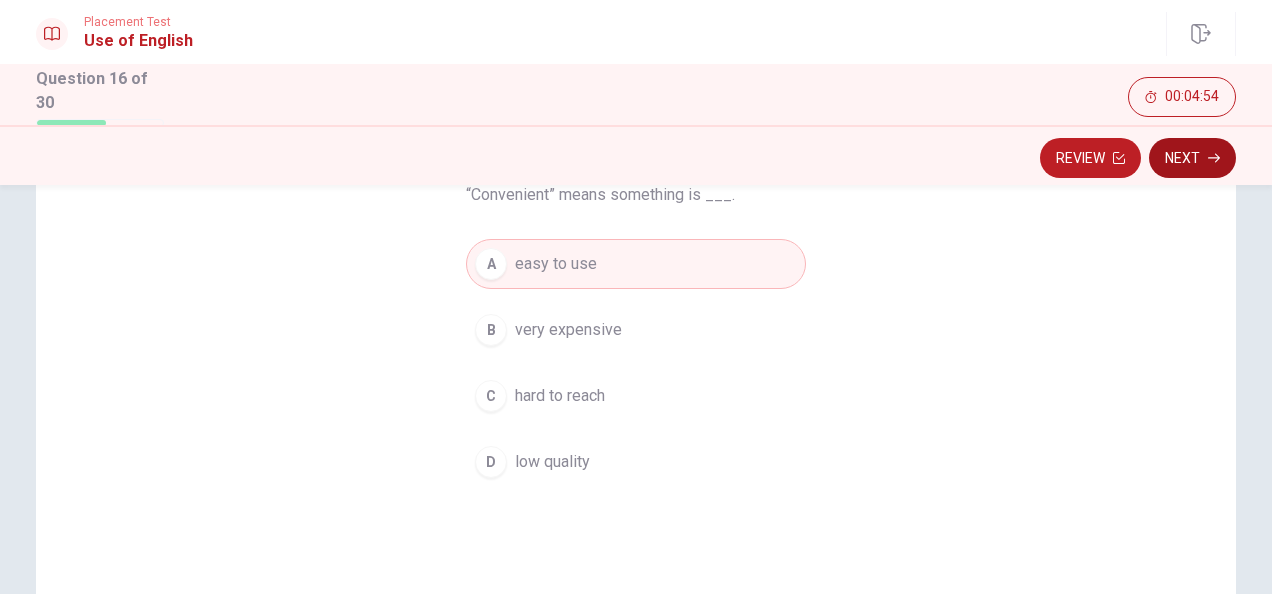 click on "Next" at bounding box center (1192, 158) 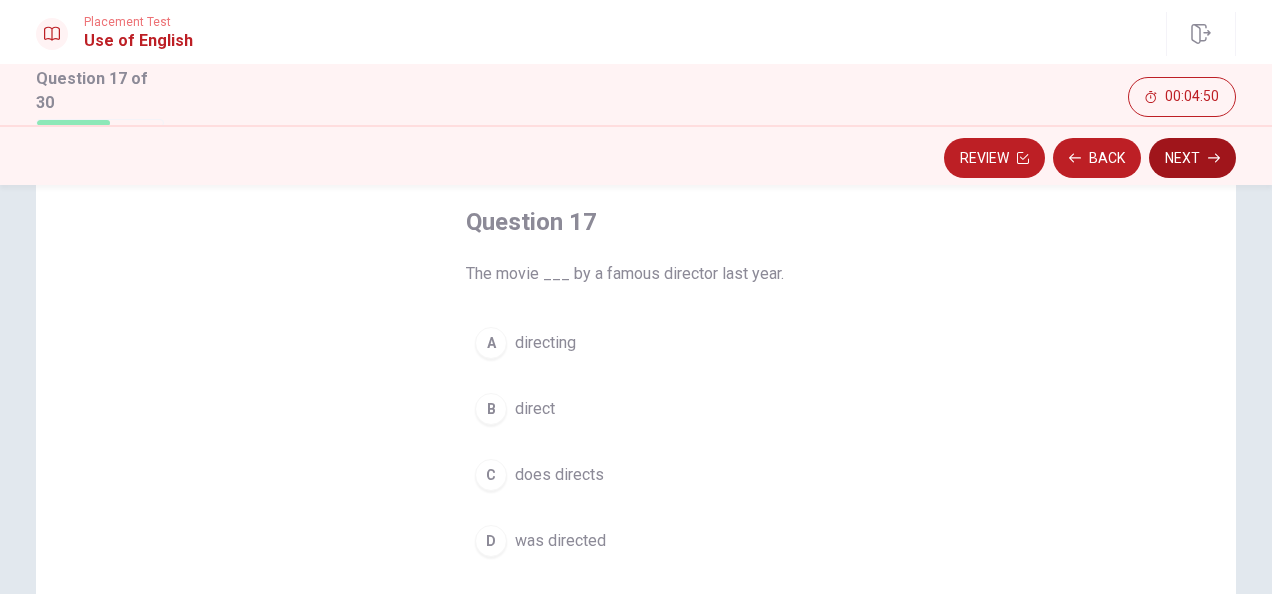 scroll, scrollTop: 100, scrollLeft: 0, axis: vertical 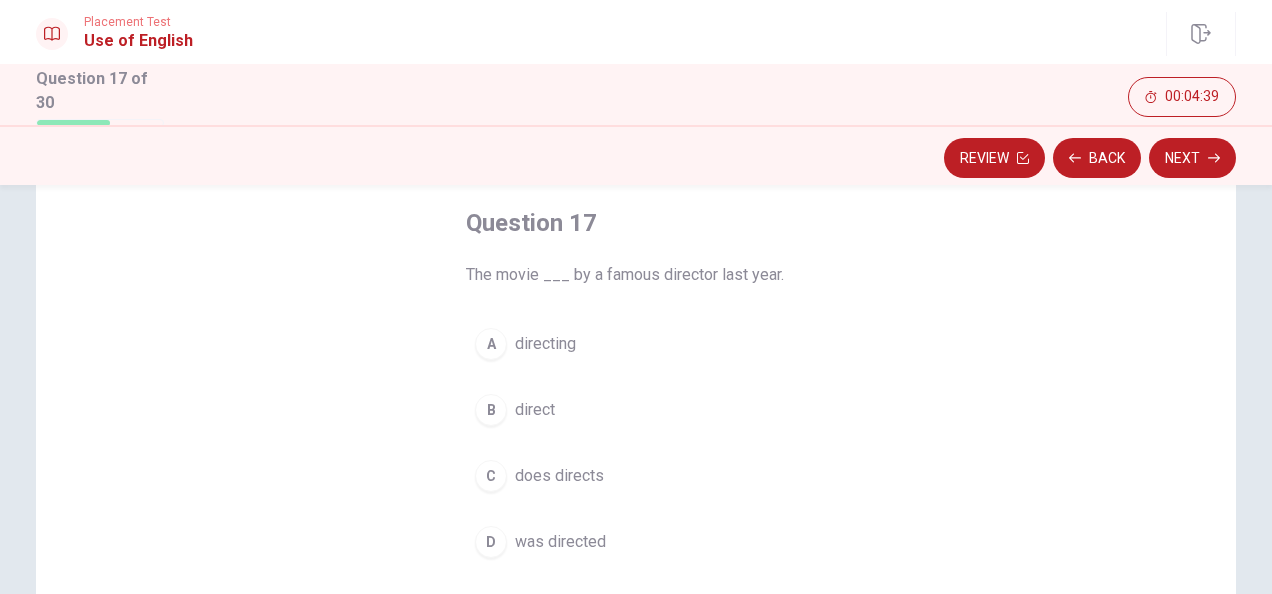 click on "was directed" at bounding box center [560, 542] 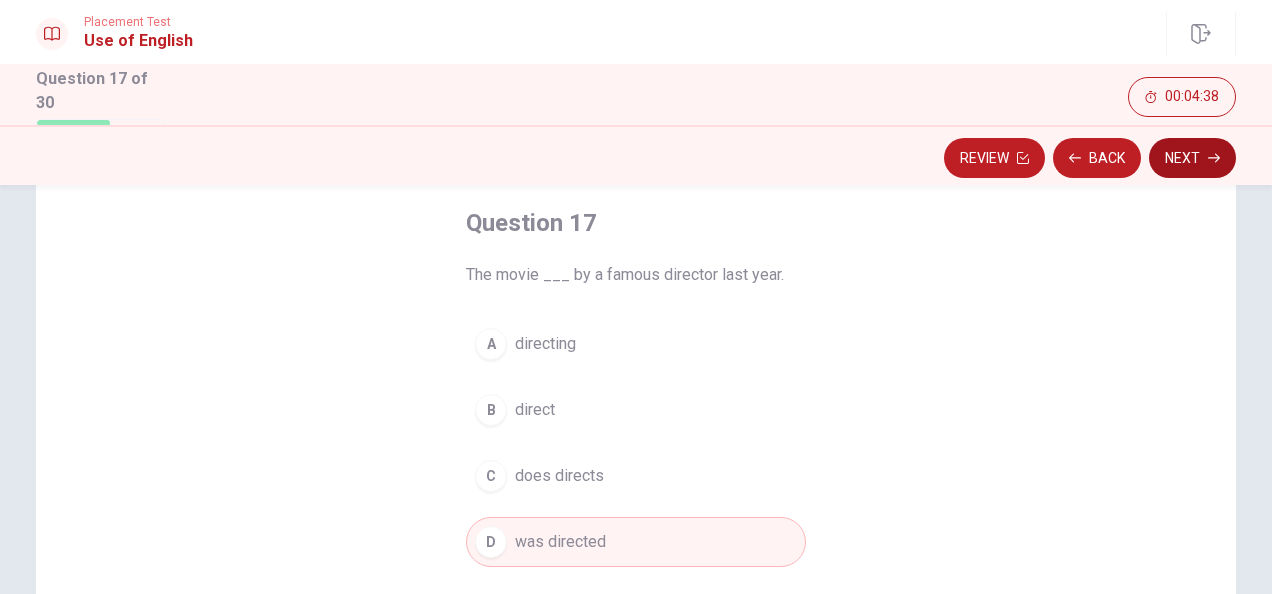 click 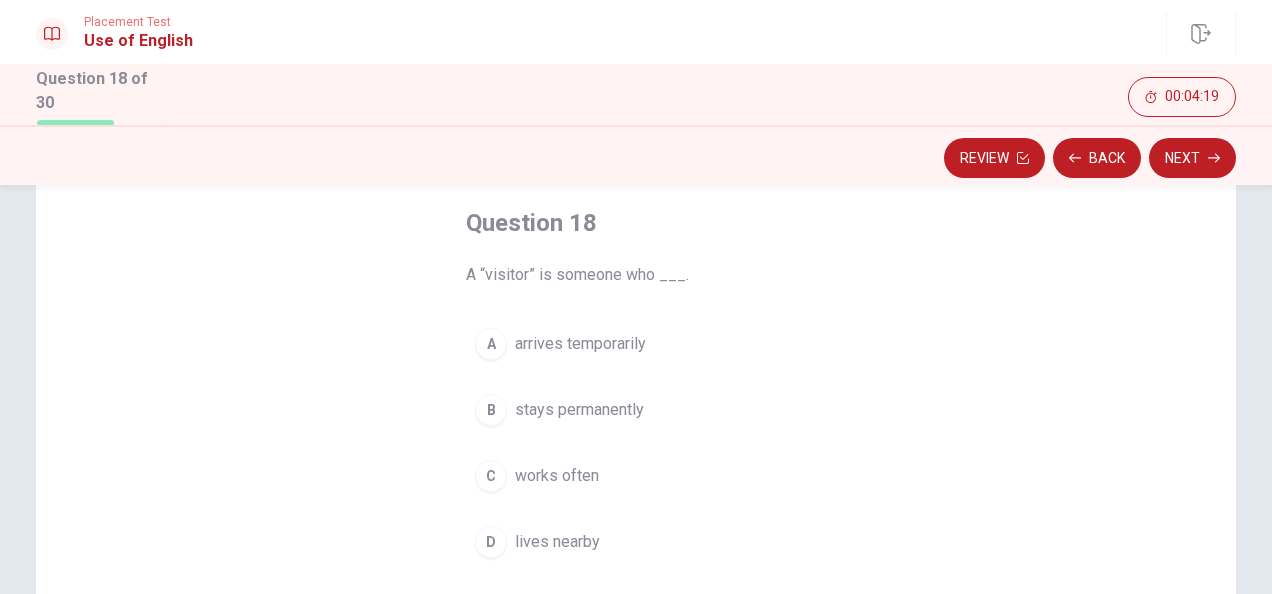 click on "arrives temporarily" at bounding box center [580, 344] 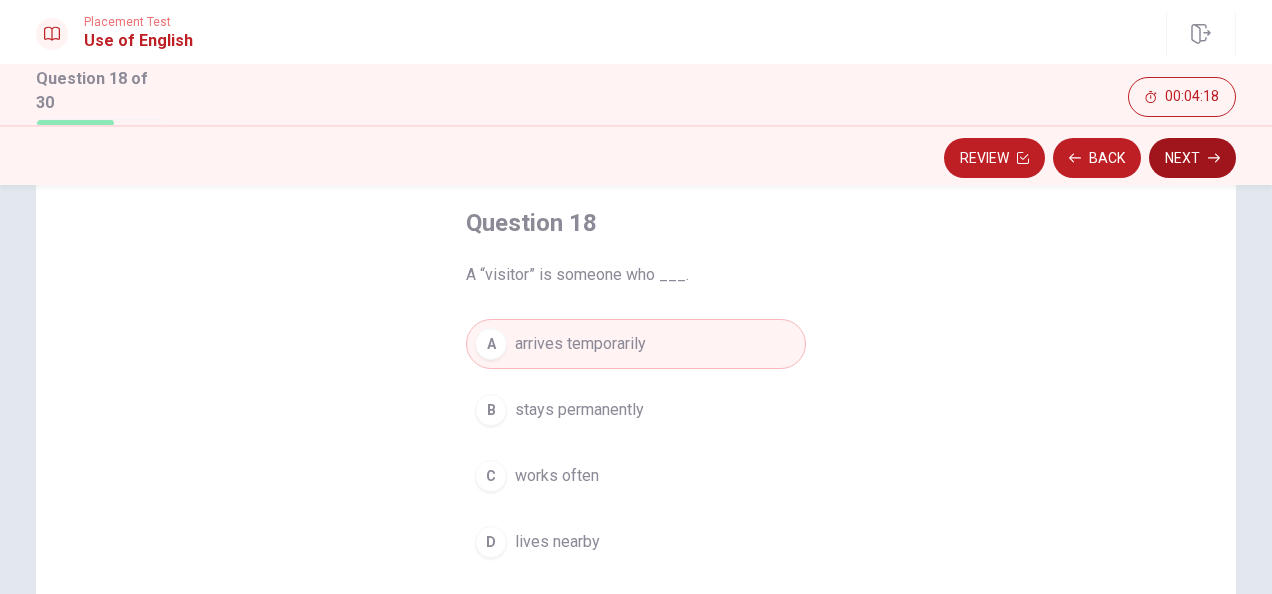 click 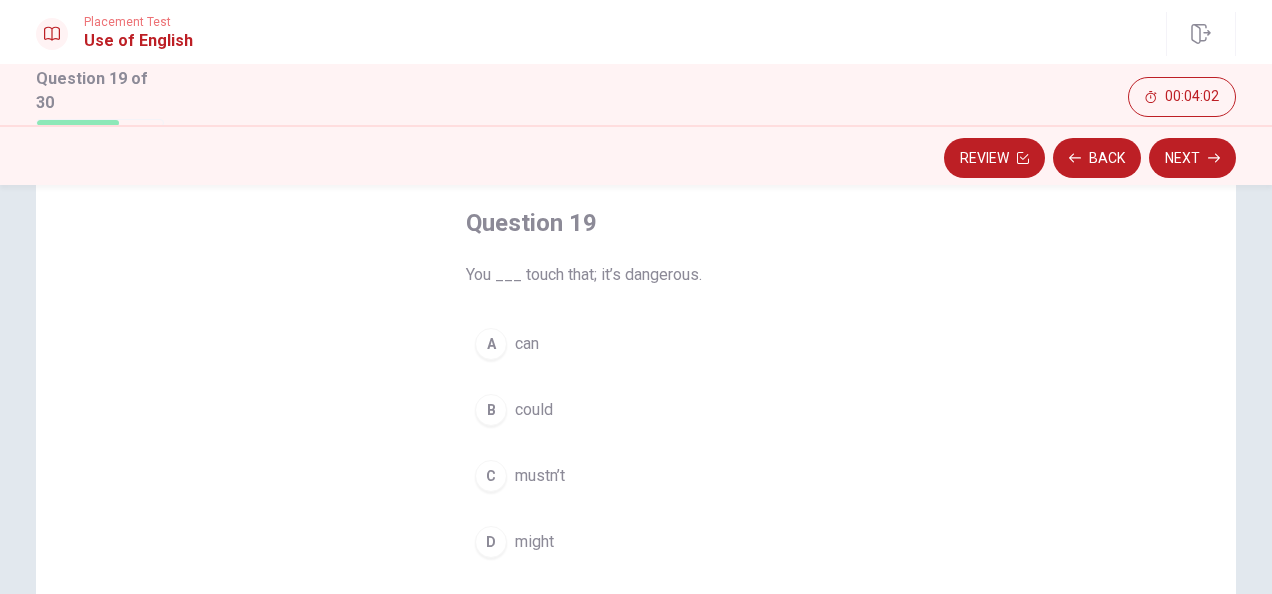 click on "could" at bounding box center (534, 410) 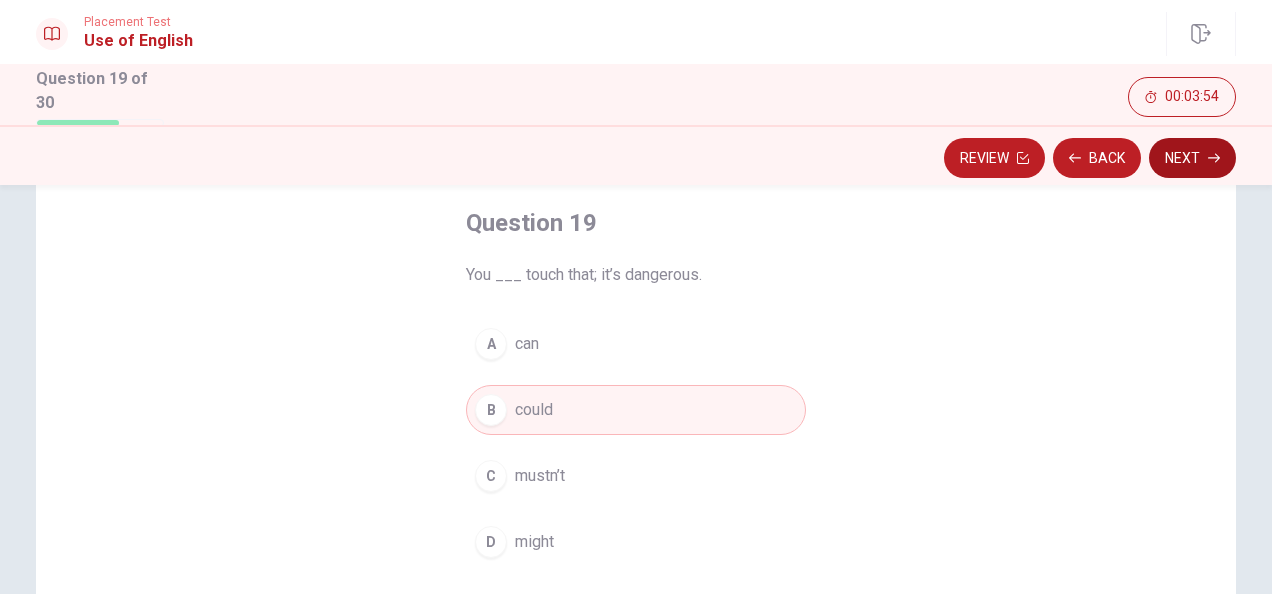 click on "Next" at bounding box center [1192, 158] 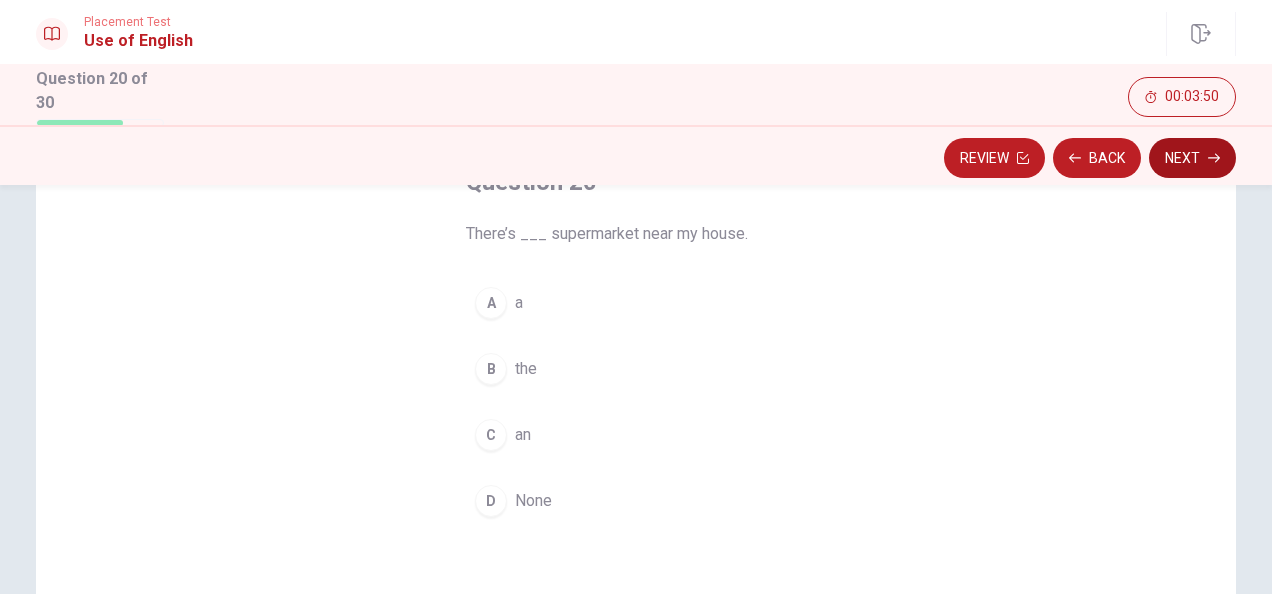 scroll, scrollTop: 141, scrollLeft: 0, axis: vertical 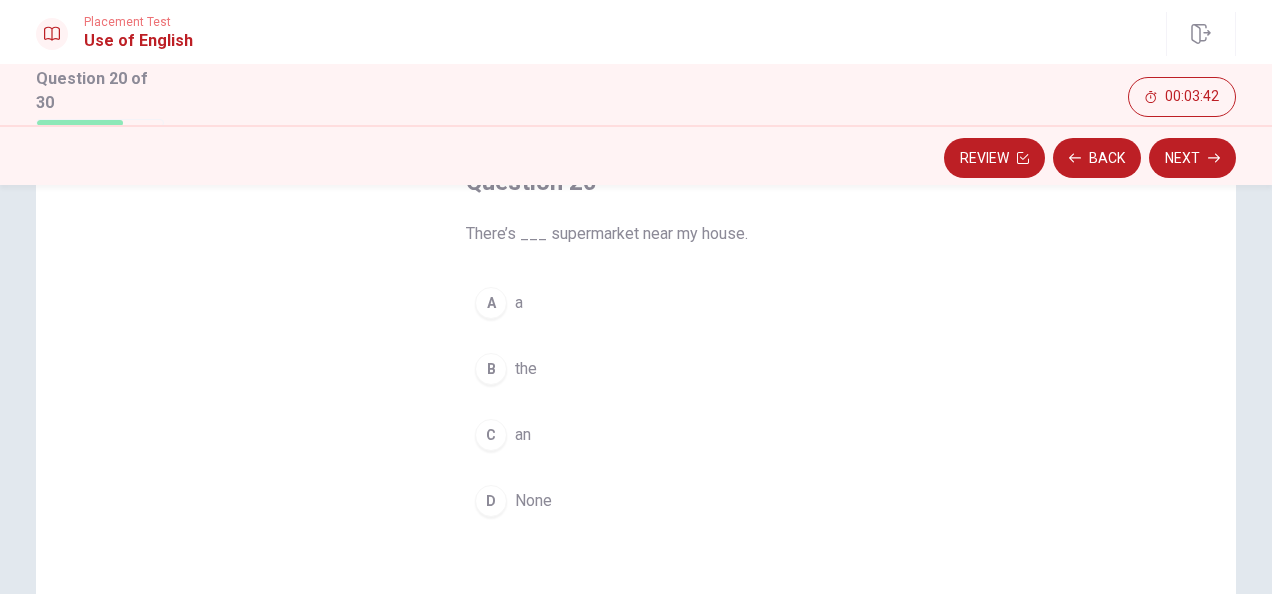 click on "a" at bounding box center [519, 303] 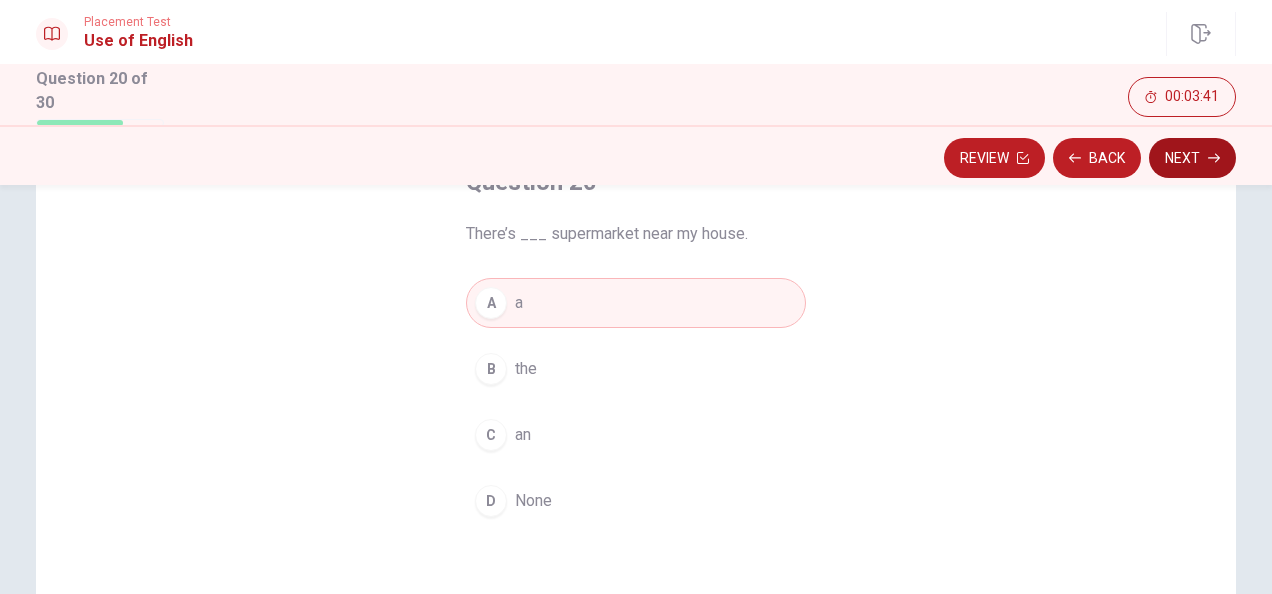 click on "Next" at bounding box center (1192, 158) 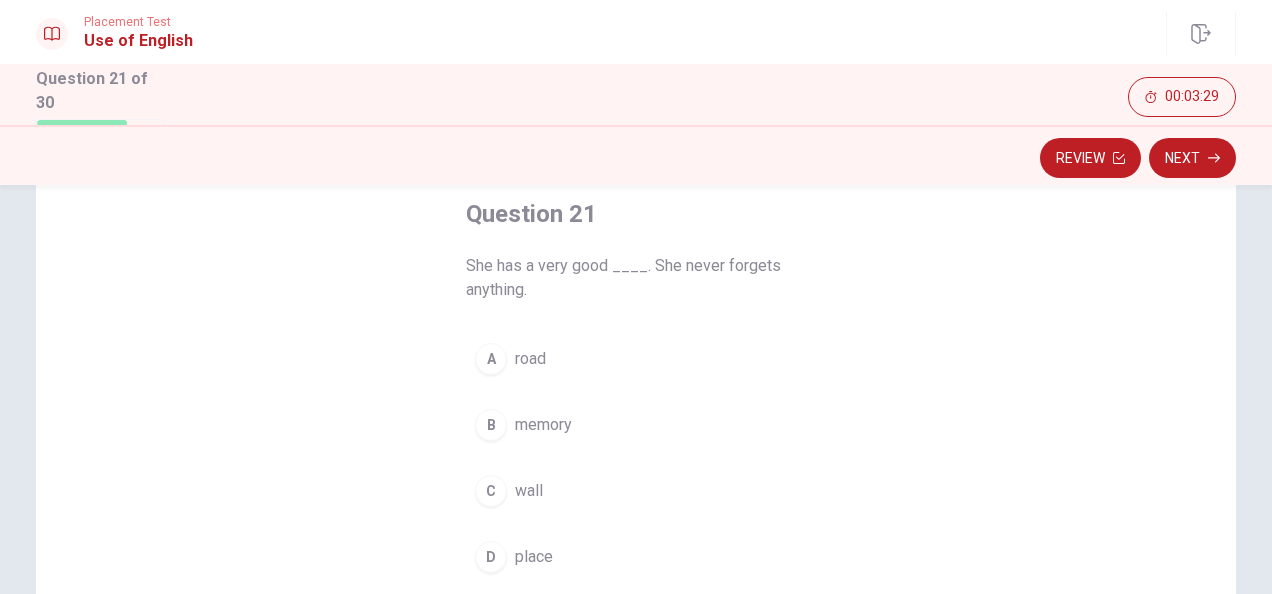 scroll, scrollTop: 114, scrollLeft: 0, axis: vertical 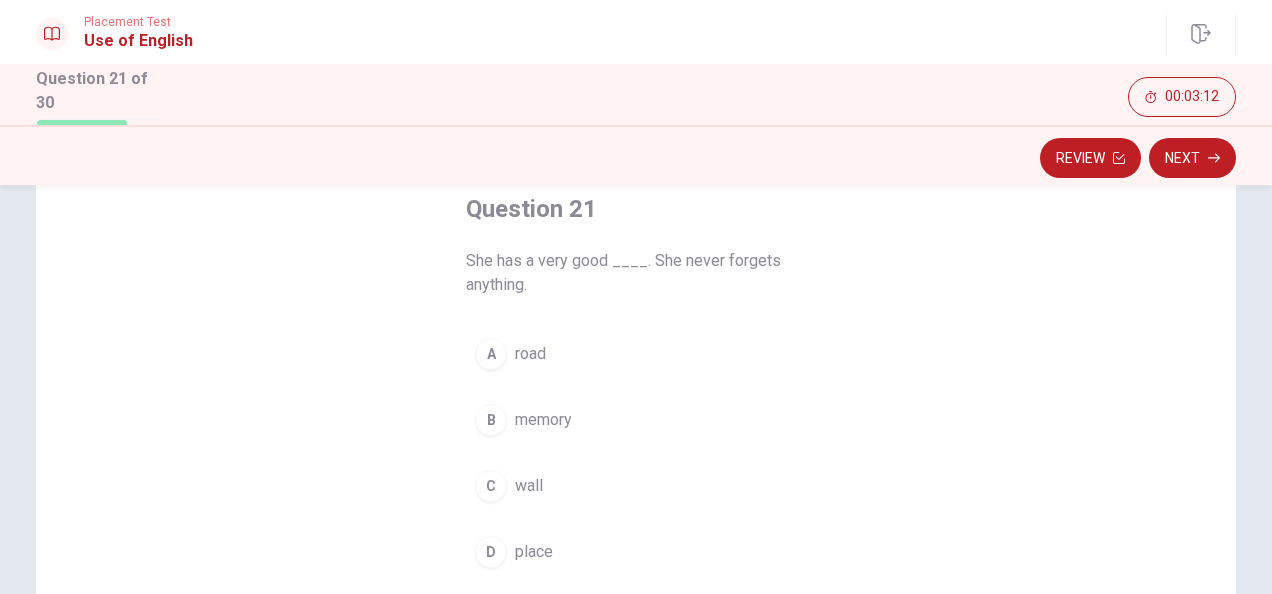 click on "B" at bounding box center (491, 420) 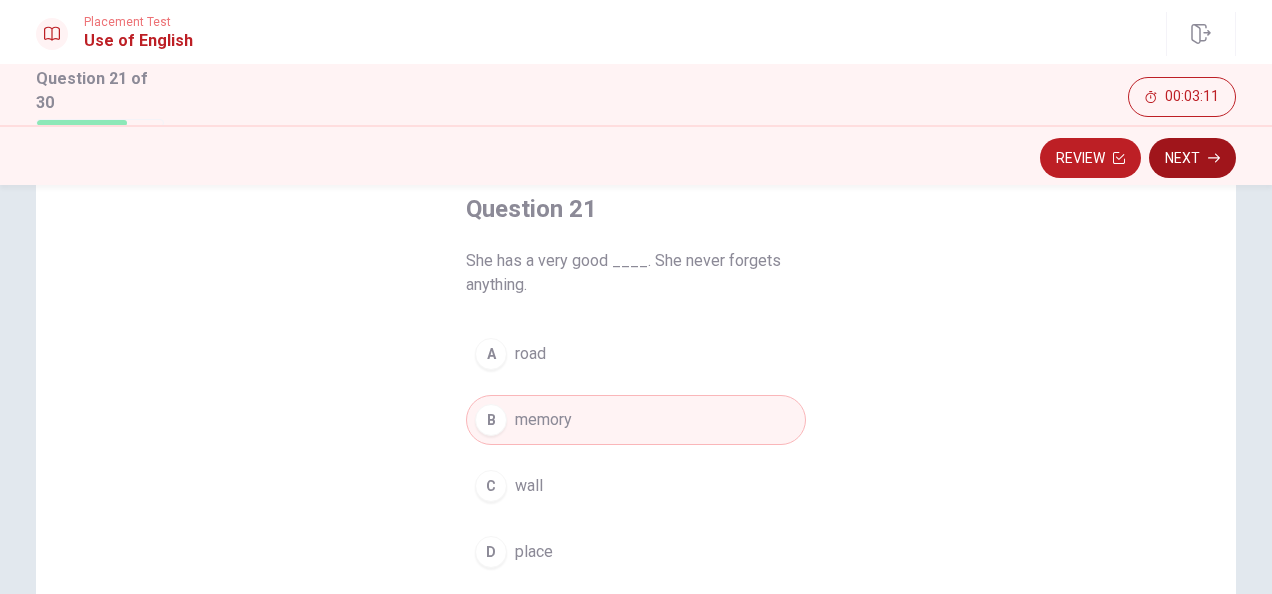 click on "Next" at bounding box center (1192, 158) 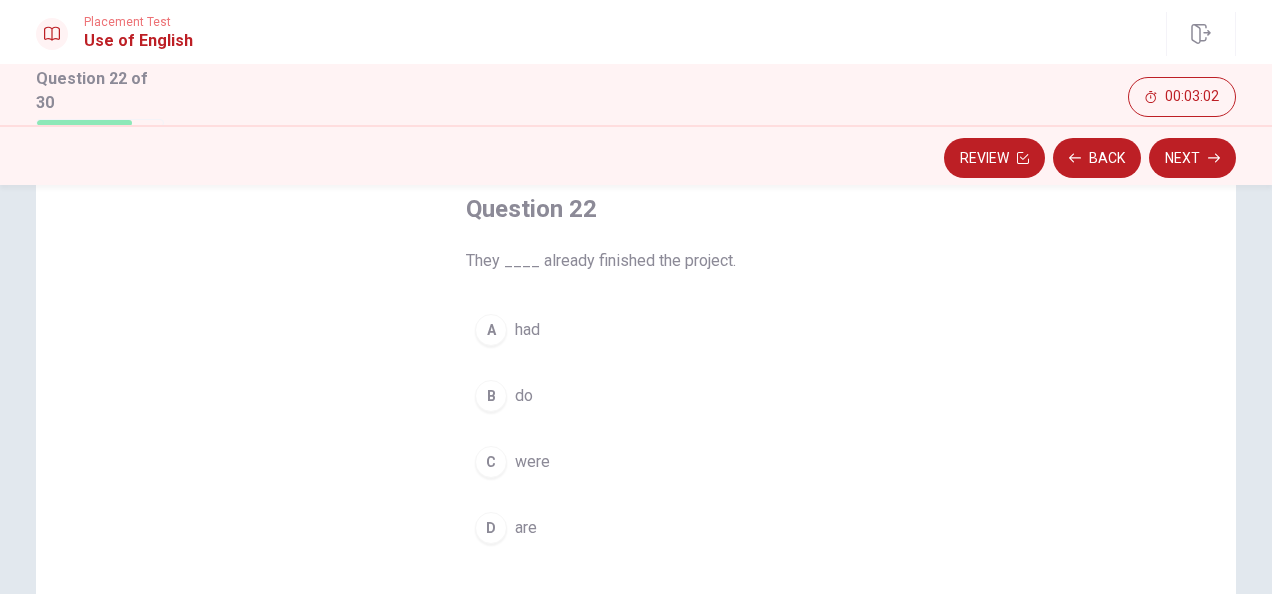click on "D" at bounding box center [491, 528] 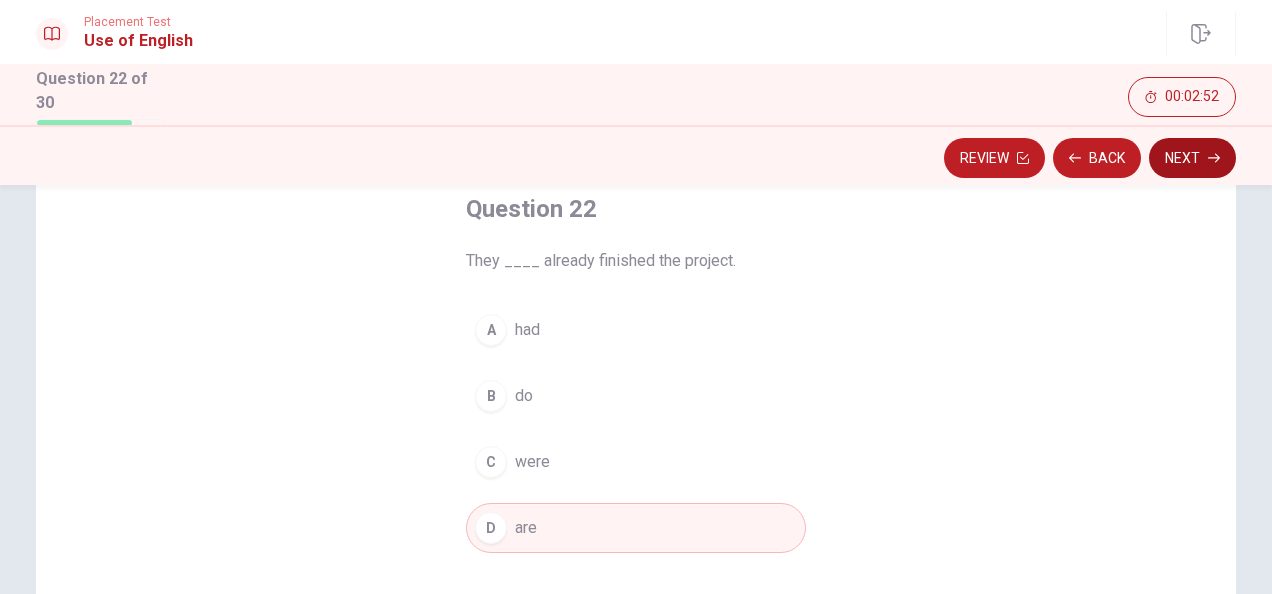 click on "Next" at bounding box center (1192, 158) 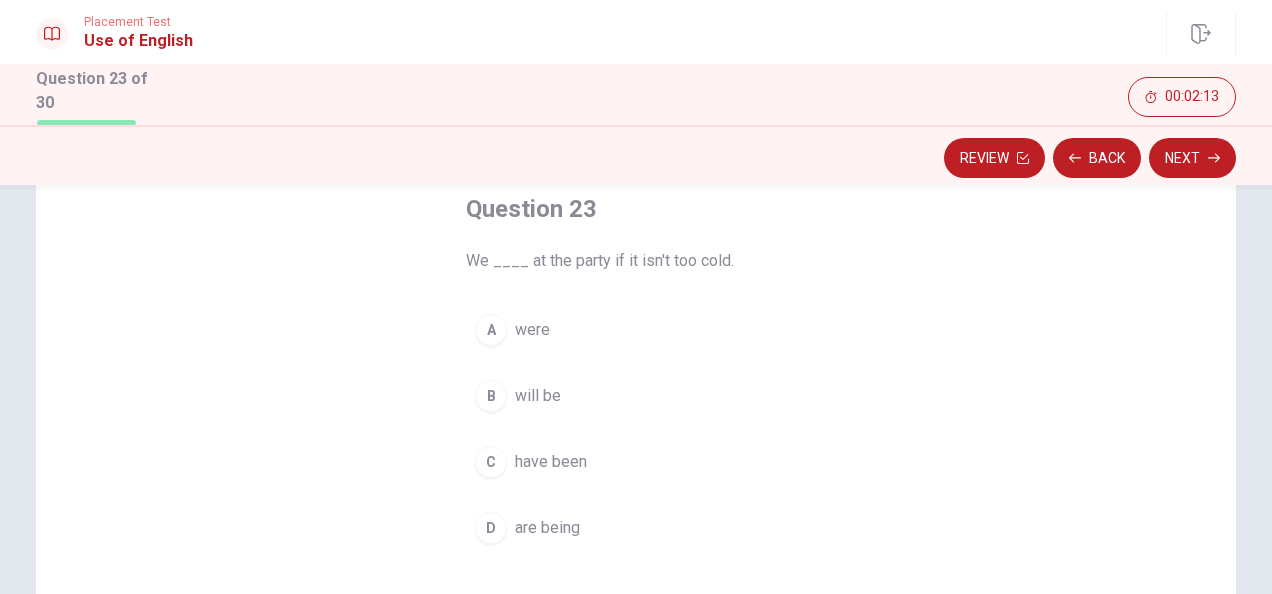 click on "will be" at bounding box center (538, 396) 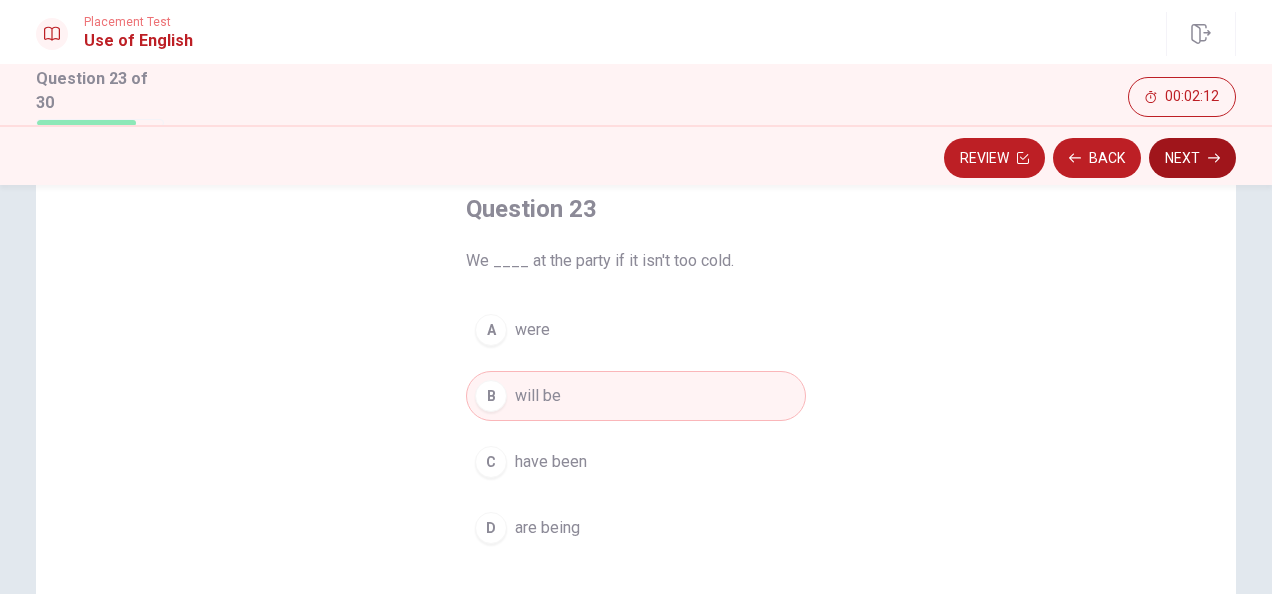 click on "Next" at bounding box center [1192, 158] 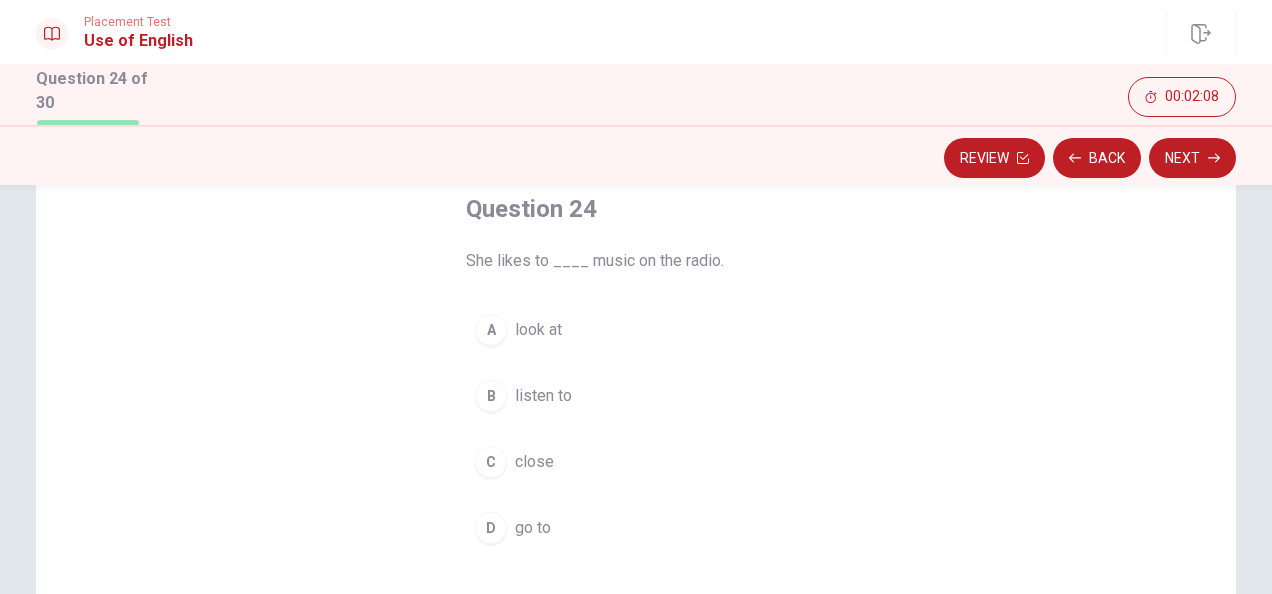 click on "listen to" at bounding box center [543, 396] 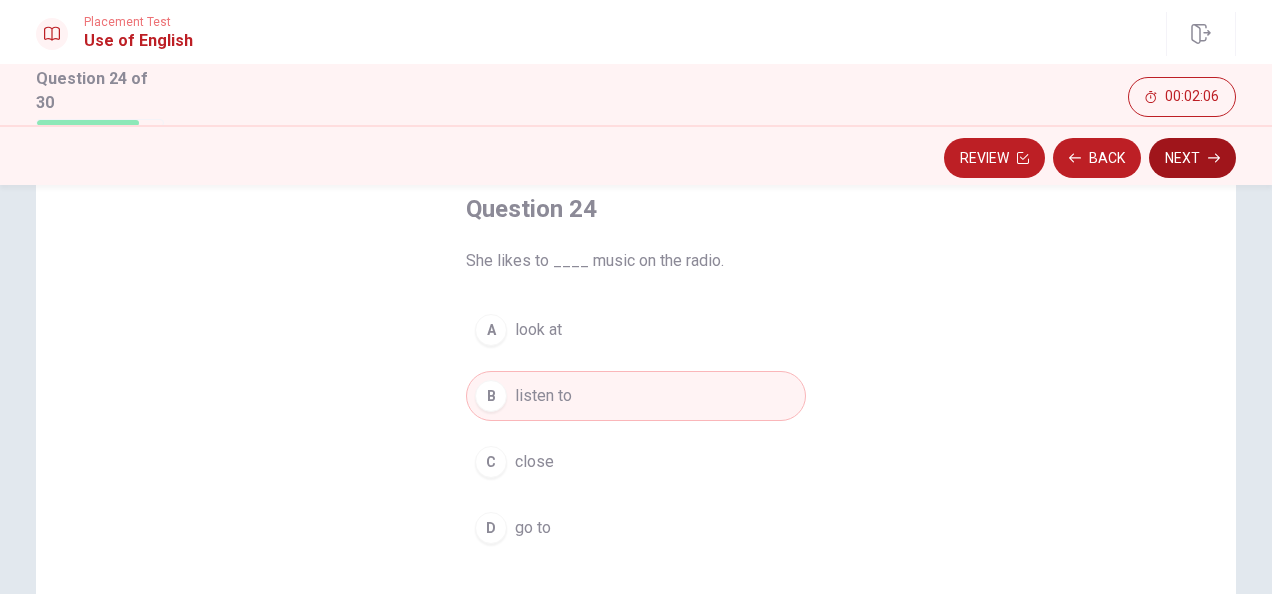 click on "Next" at bounding box center [1192, 158] 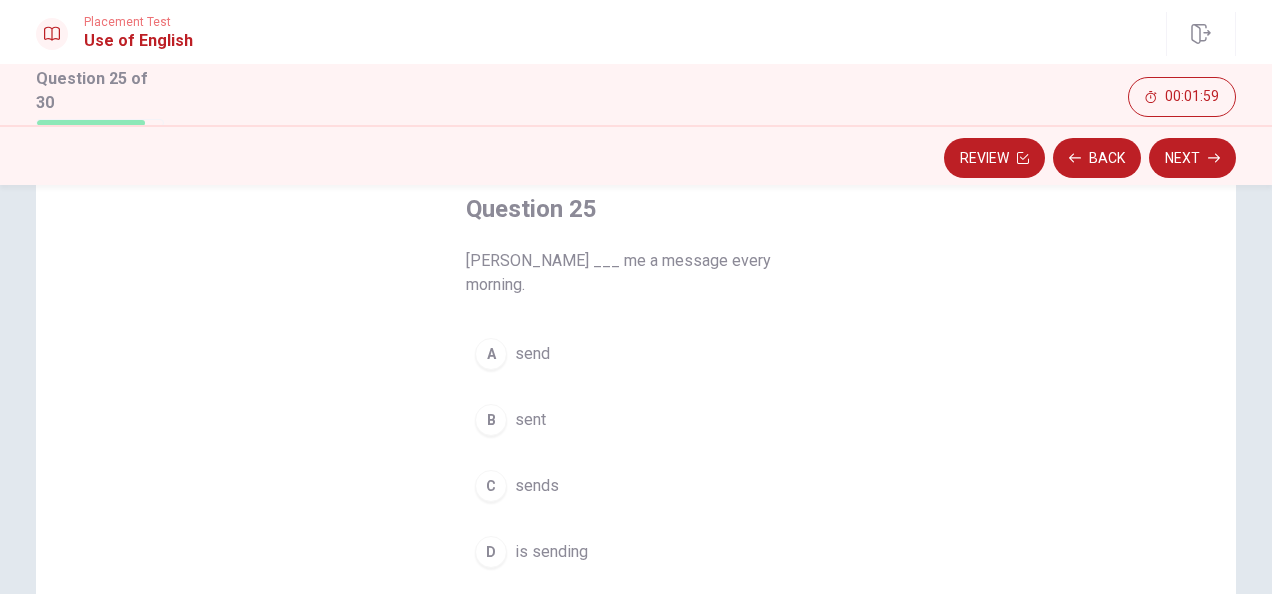 click on "A" at bounding box center [491, 354] 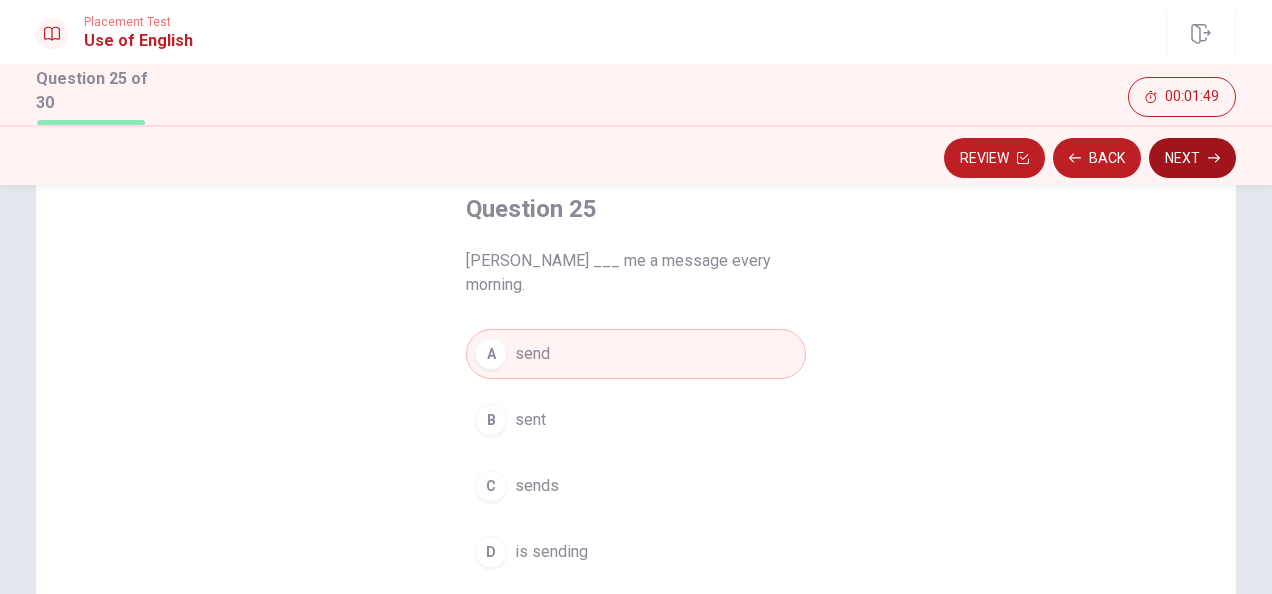 click on "Next" at bounding box center (1192, 158) 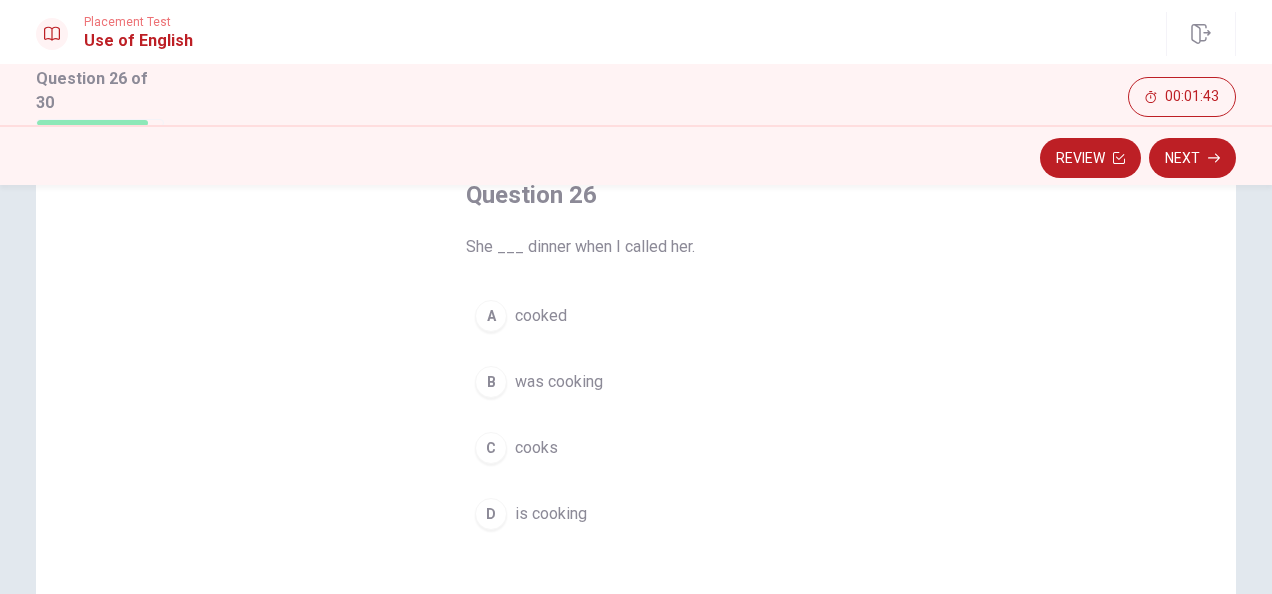 scroll, scrollTop: 128, scrollLeft: 0, axis: vertical 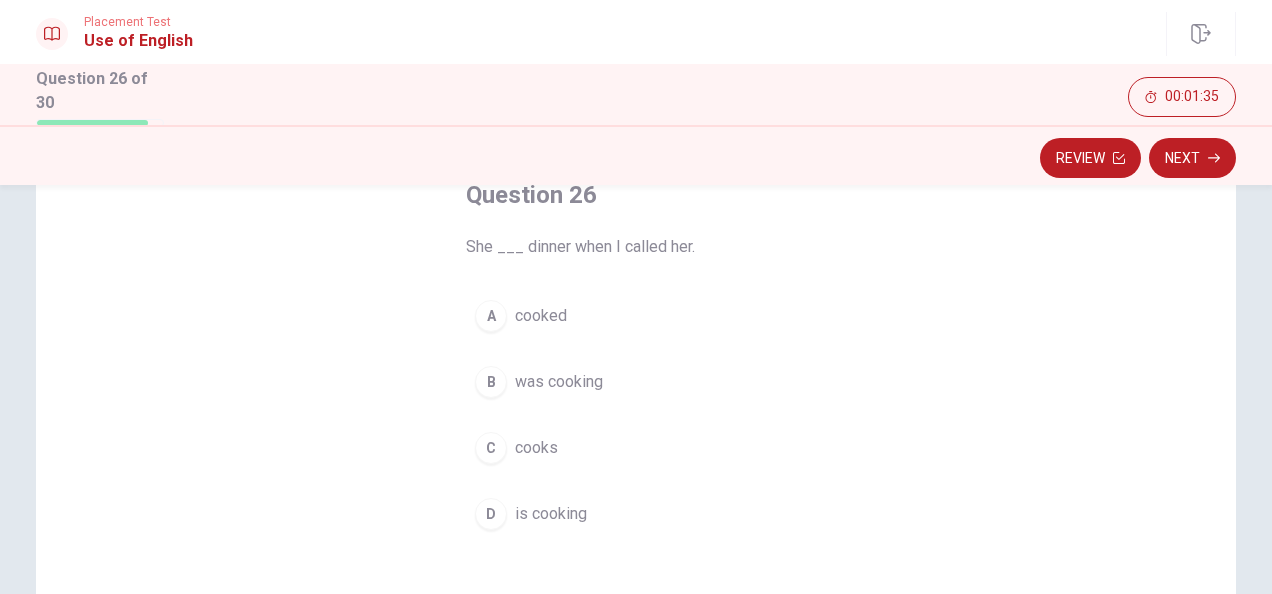 click on "B" at bounding box center (491, 382) 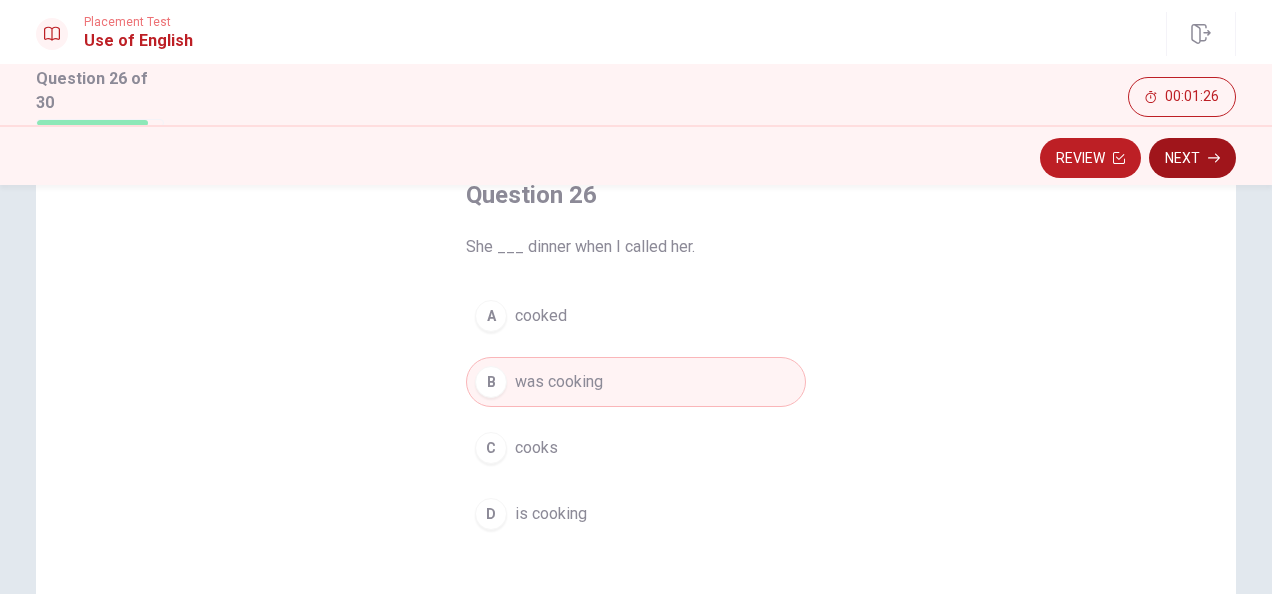 click on "Next" at bounding box center (1192, 158) 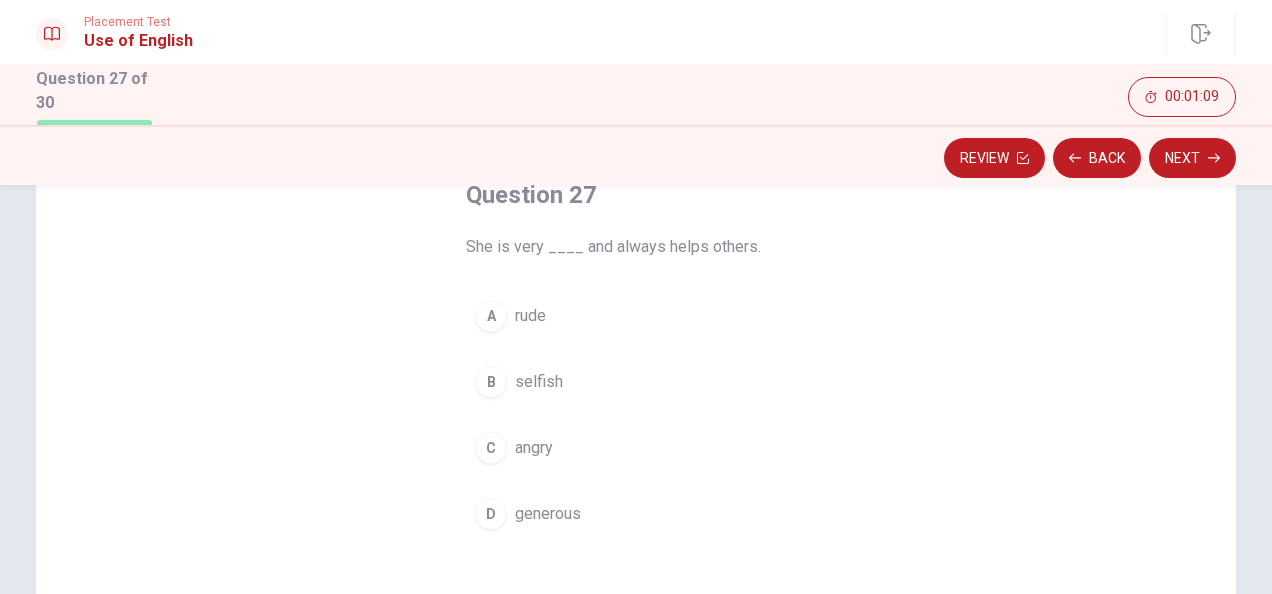 click on "D" at bounding box center (491, 514) 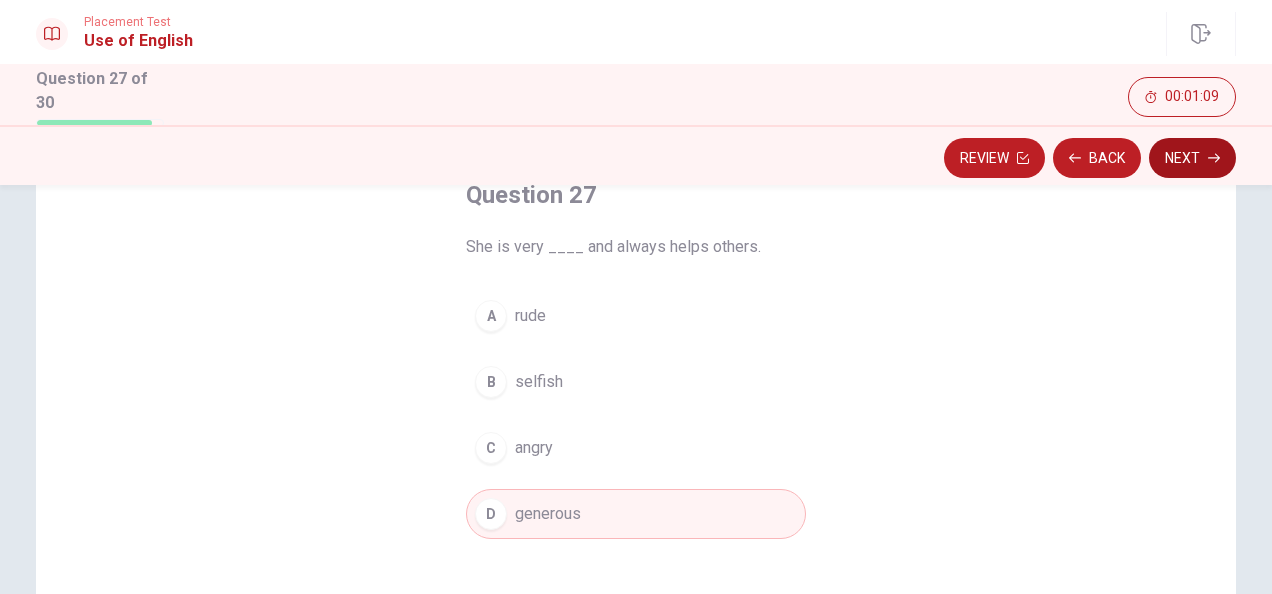 click on "Next" at bounding box center [1192, 158] 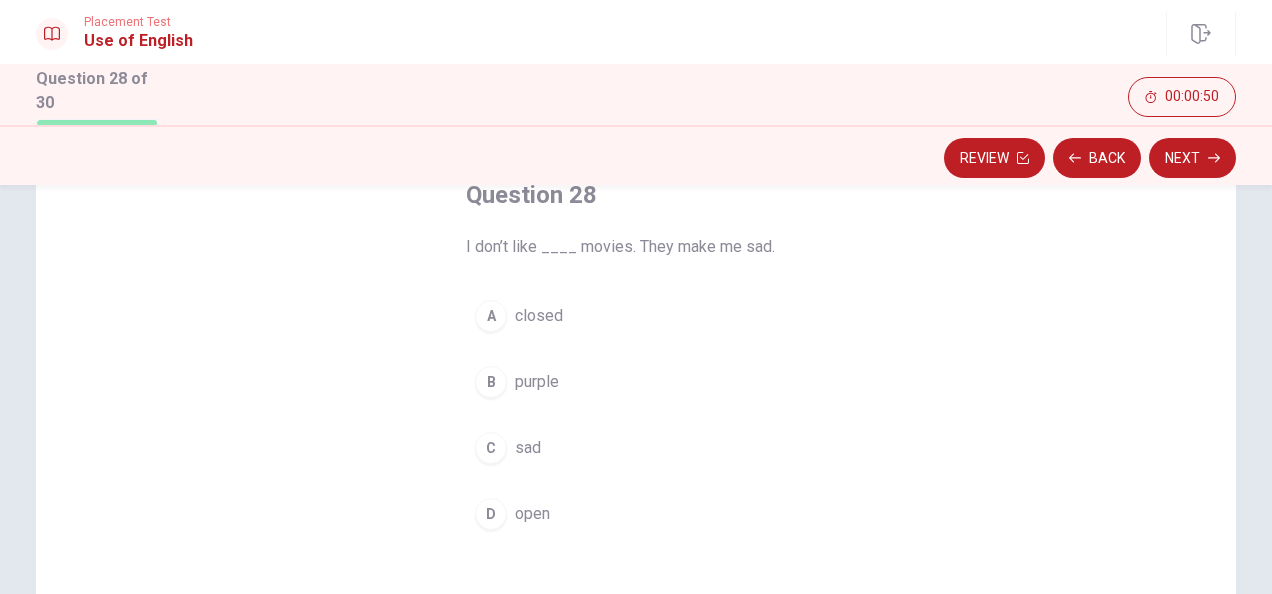 click on "C" at bounding box center (491, 448) 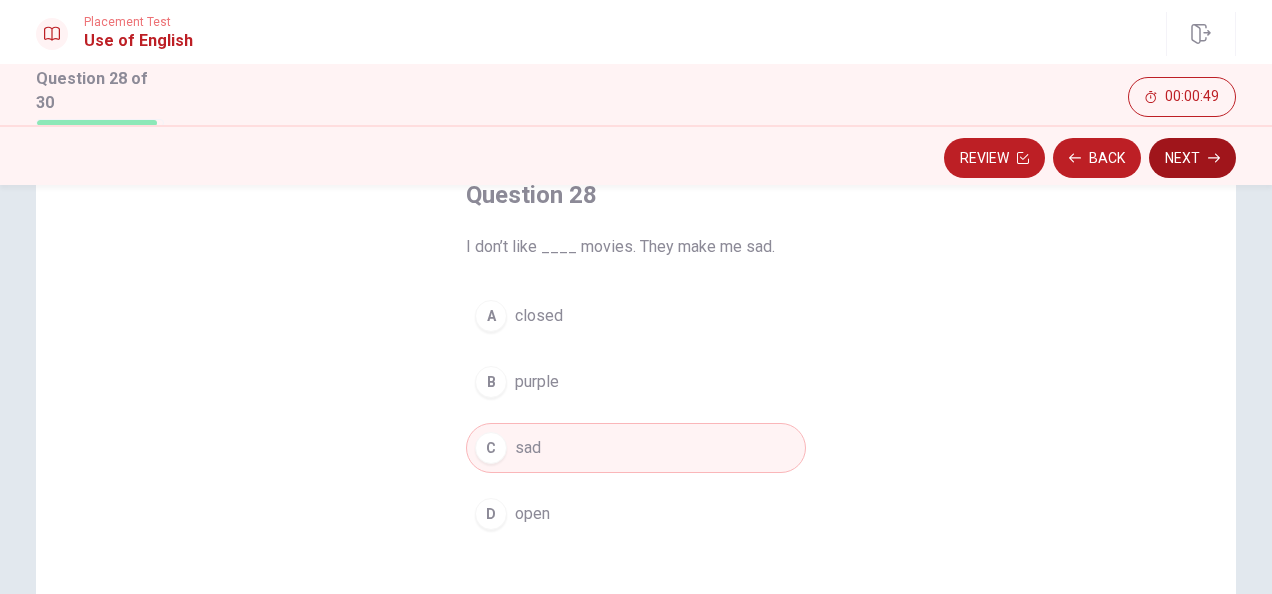 click 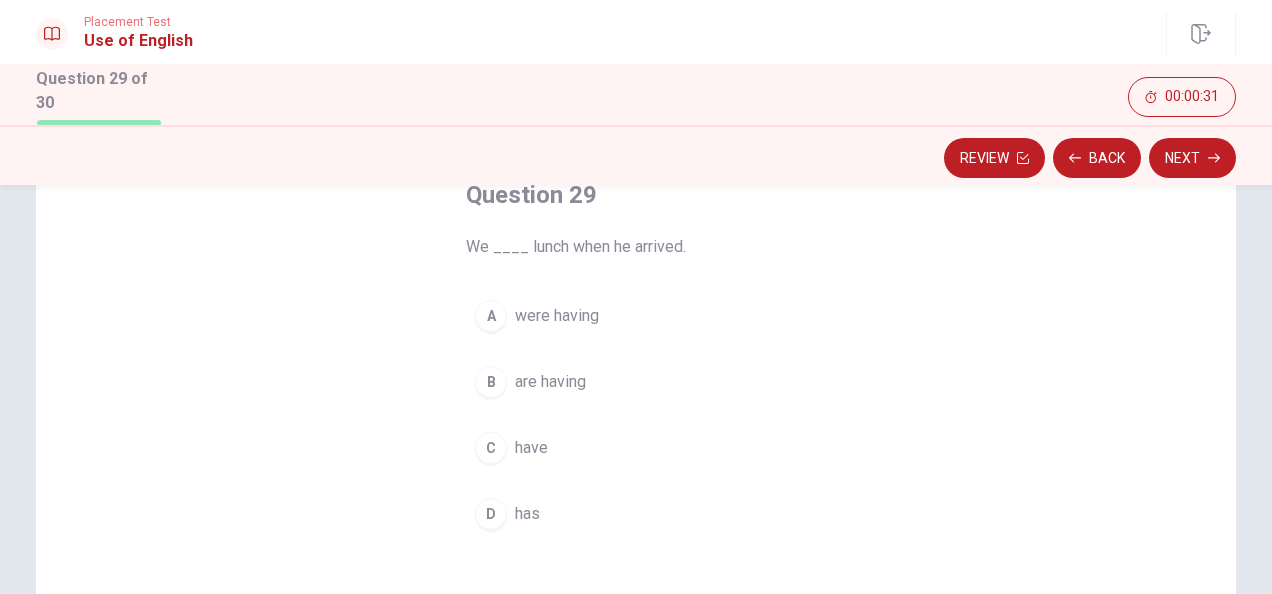 click on "have" at bounding box center [531, 448] 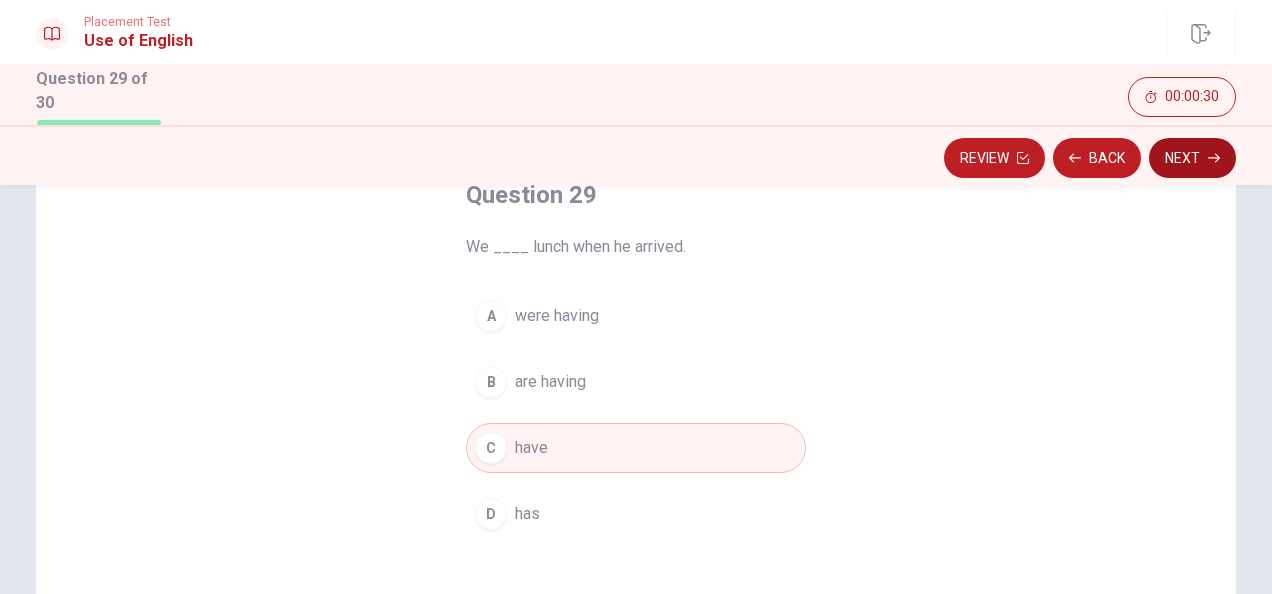 click on "Next" at bounding box center (1192, 158) 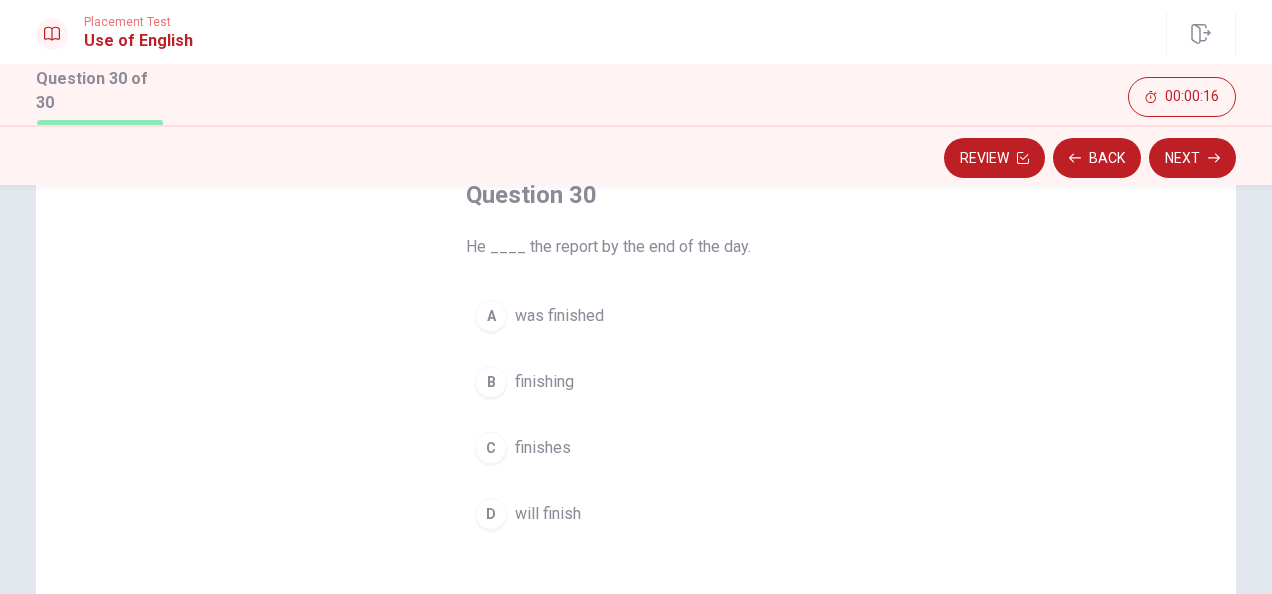 click on "will finish" at bounding box center [548, 514] 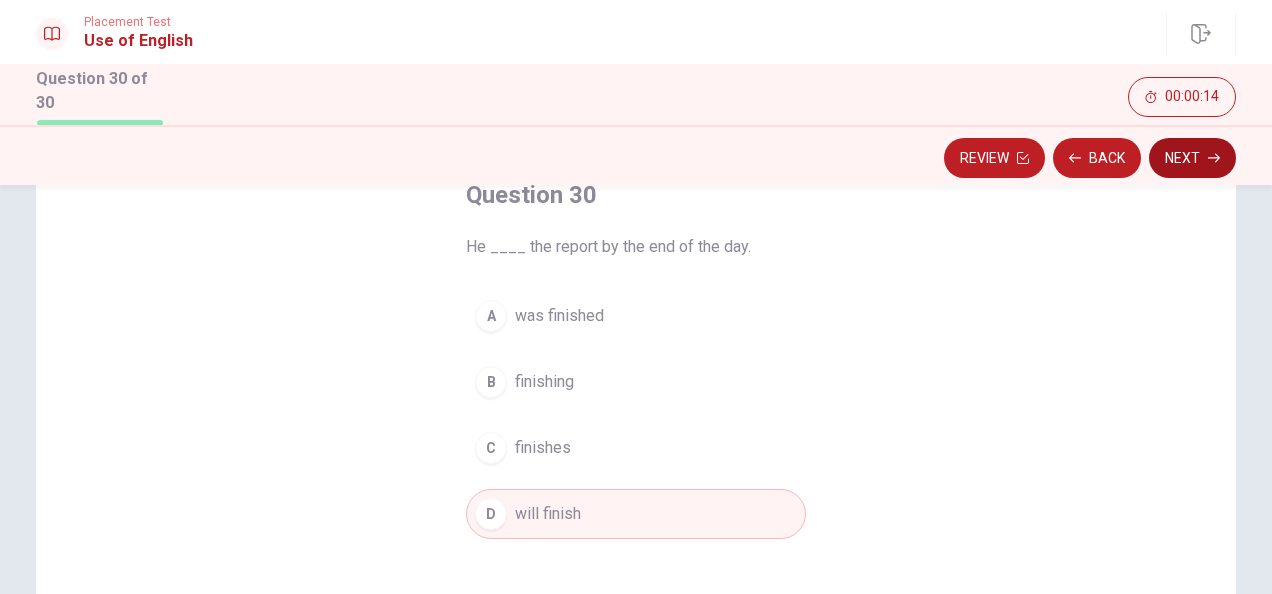 click on "Next" at bounding box center (1192, 158) 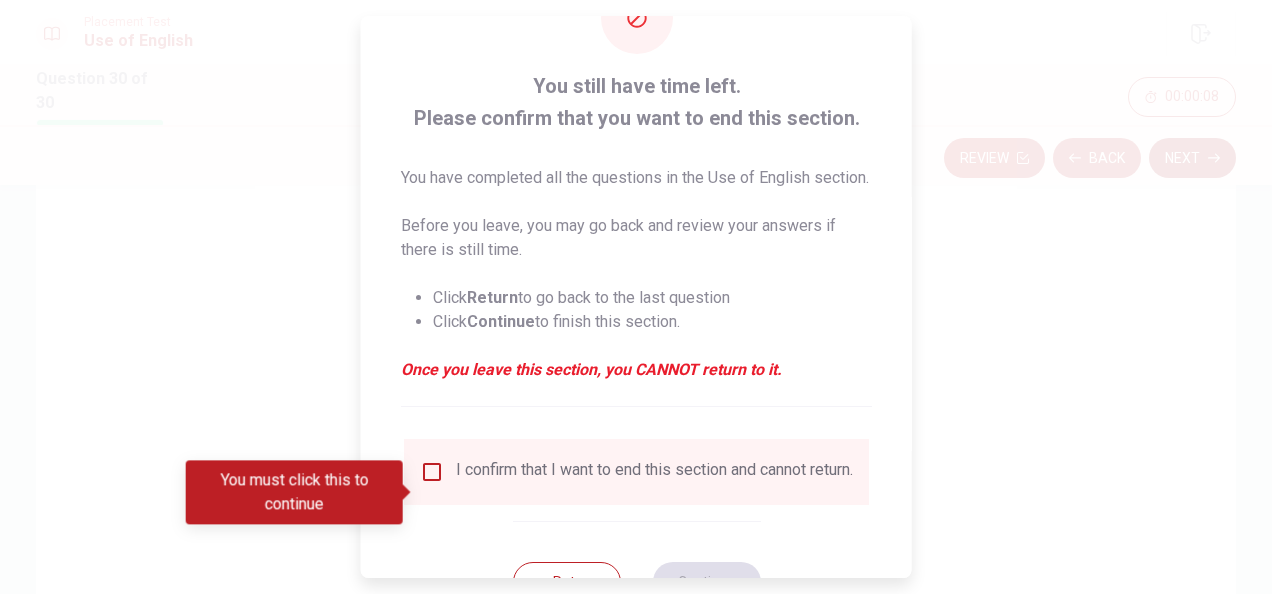 scroll, scrollTop: 91, scrollLeft: 0, axis: vertical 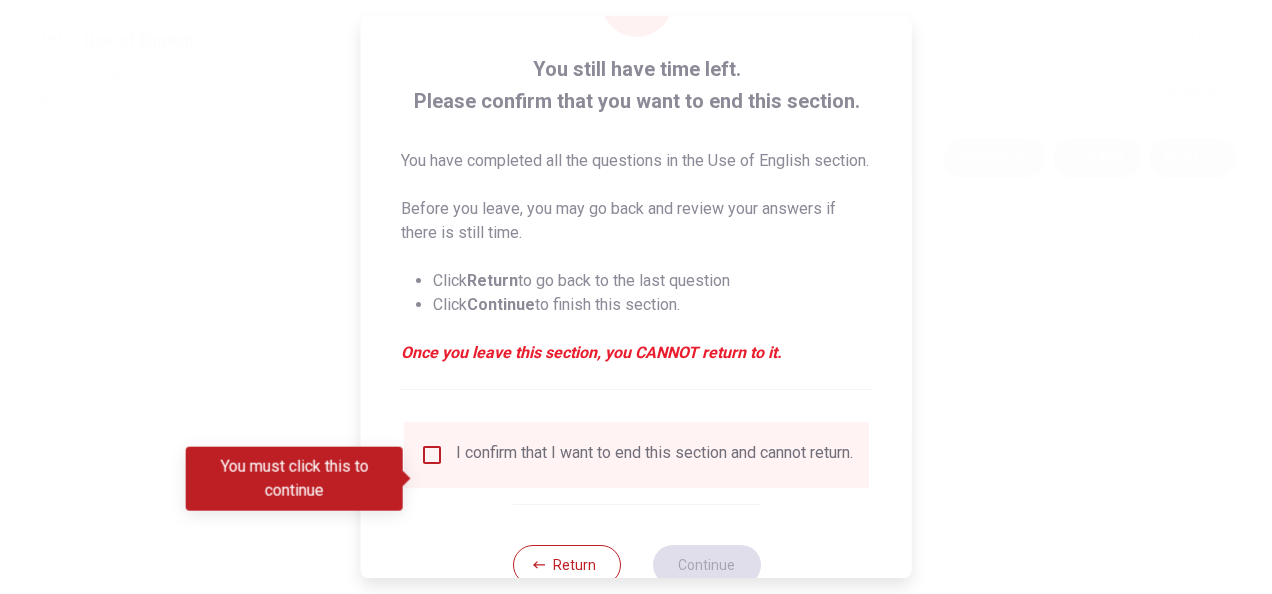 click at bounding box center [432, 455] 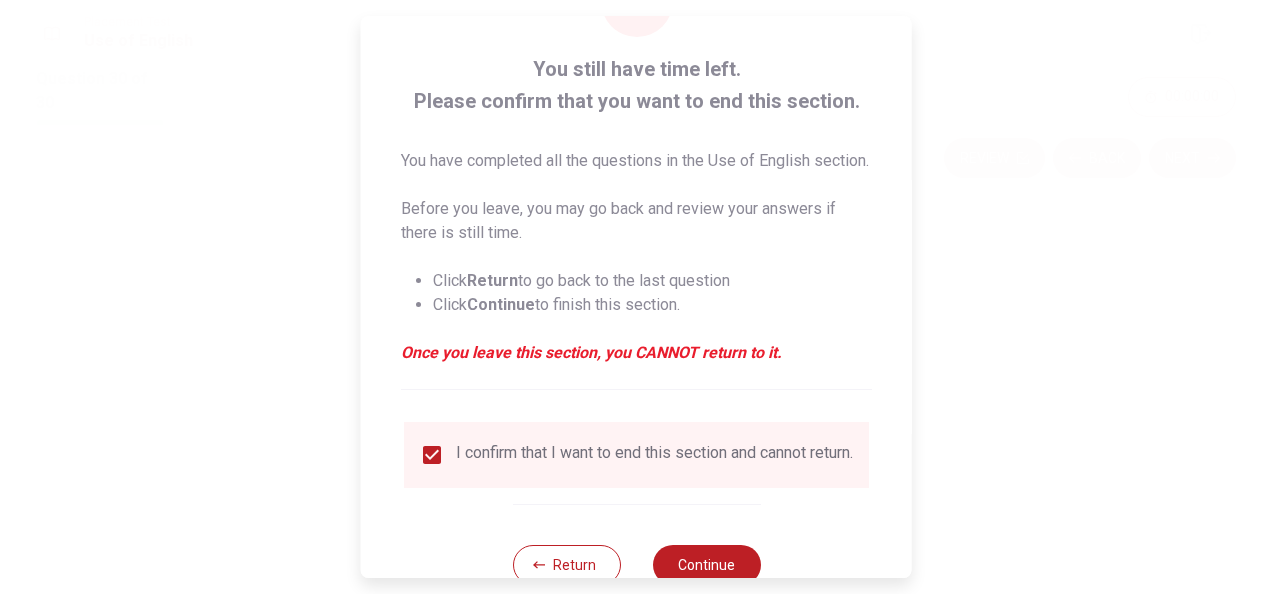 scroll, scrollTop: 176, scrollLeft: 0, axis: vertical 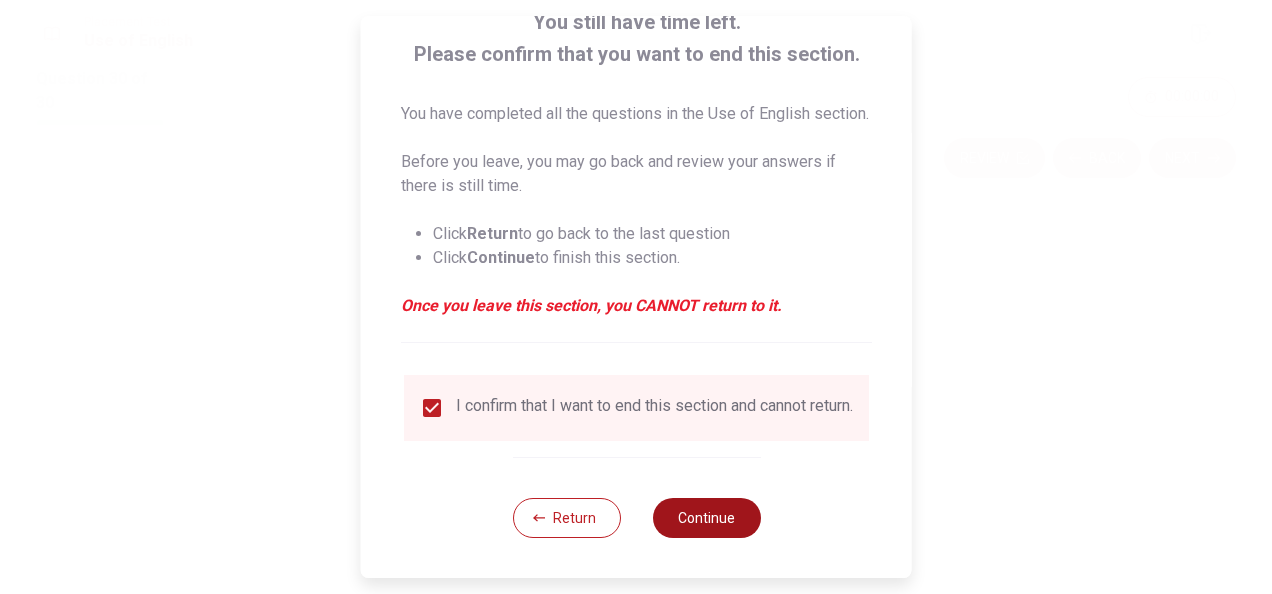 click on "Continue" at bounding box center [706, 518] 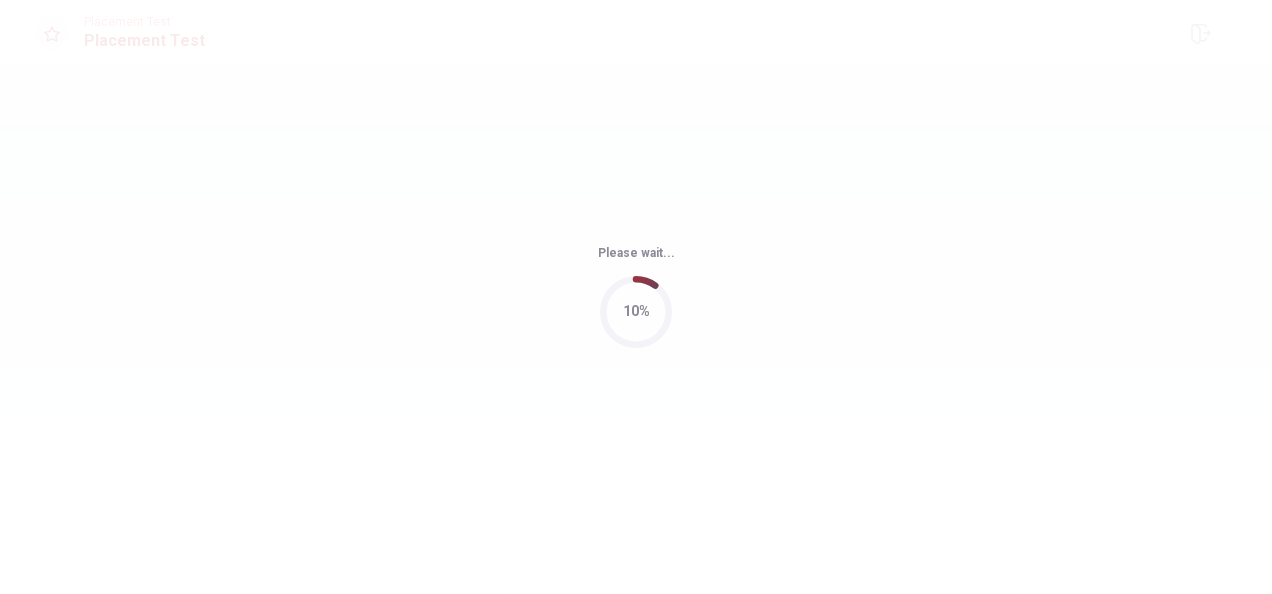 scroll, scrollTop: 0, scrollLeft: 0, axis: both 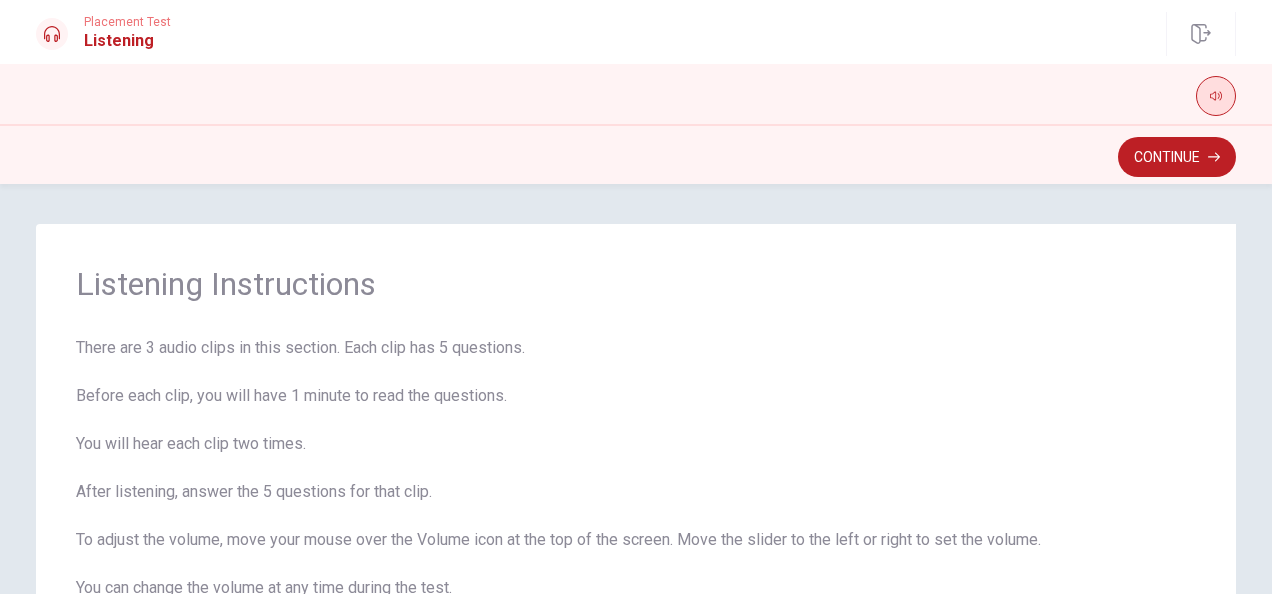 click 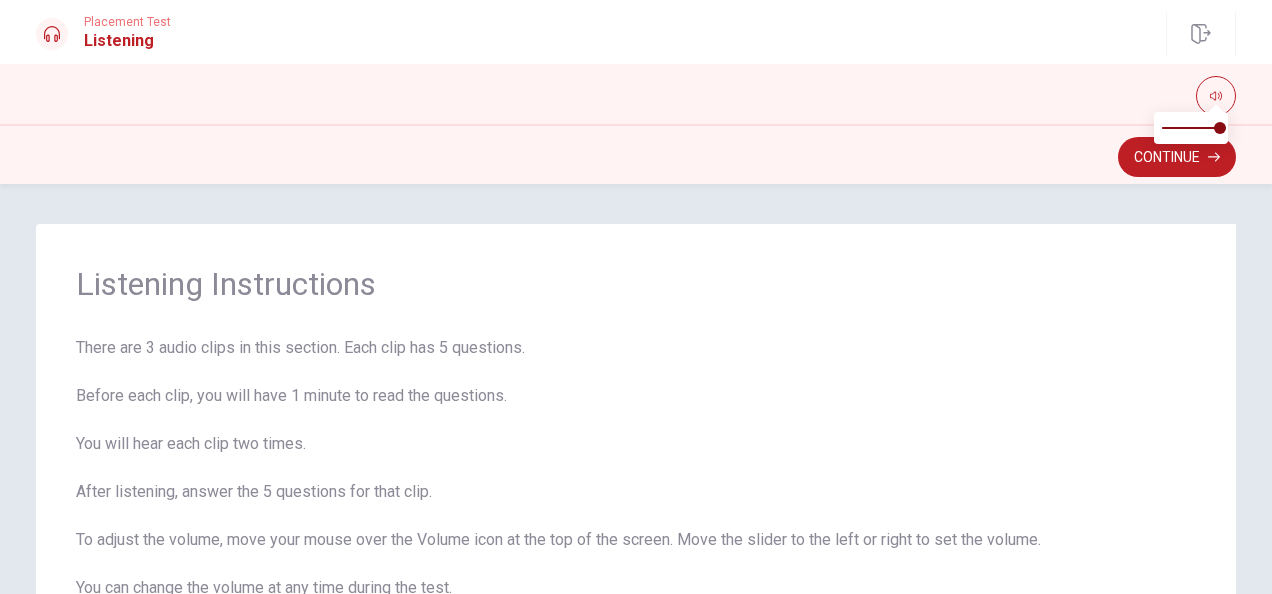 click at bounding box center [636, 96] 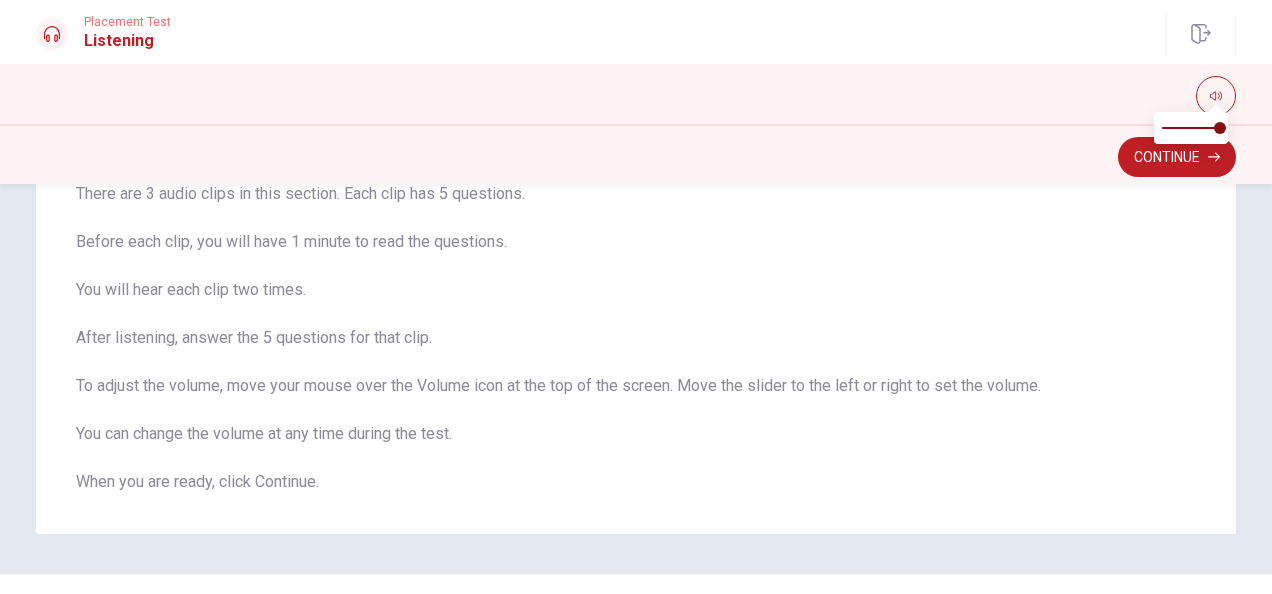 scroll, scrollTop: 150, scrollLeft: 0, axis: vertical 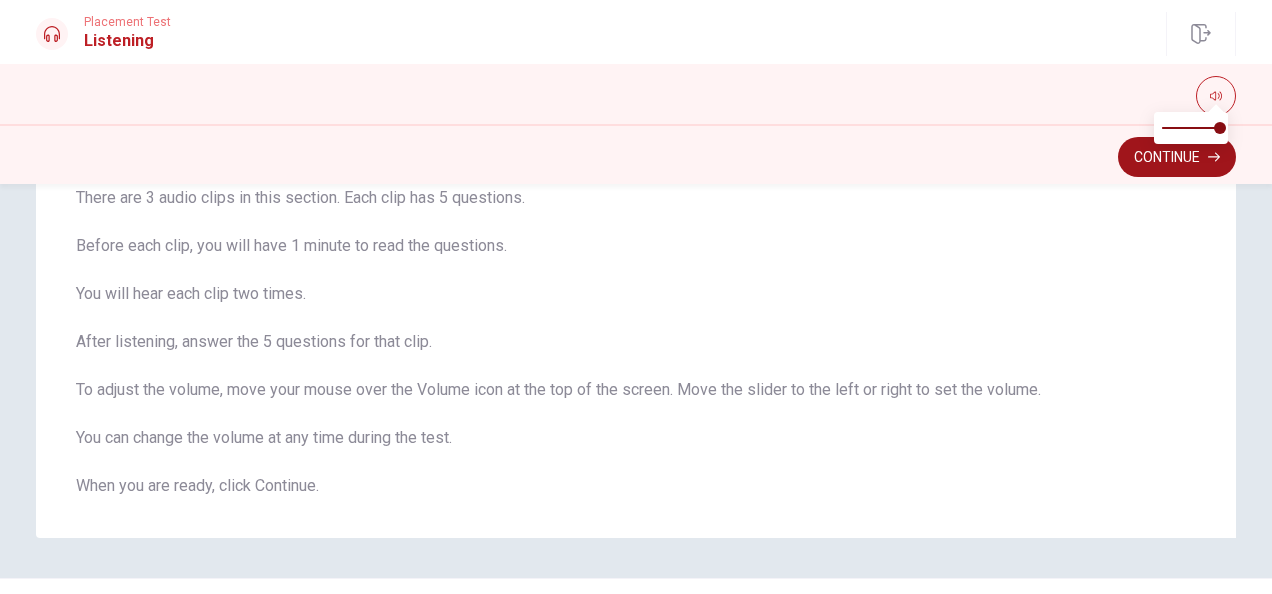 click on "Continue" at bounding box center (1177, 157) 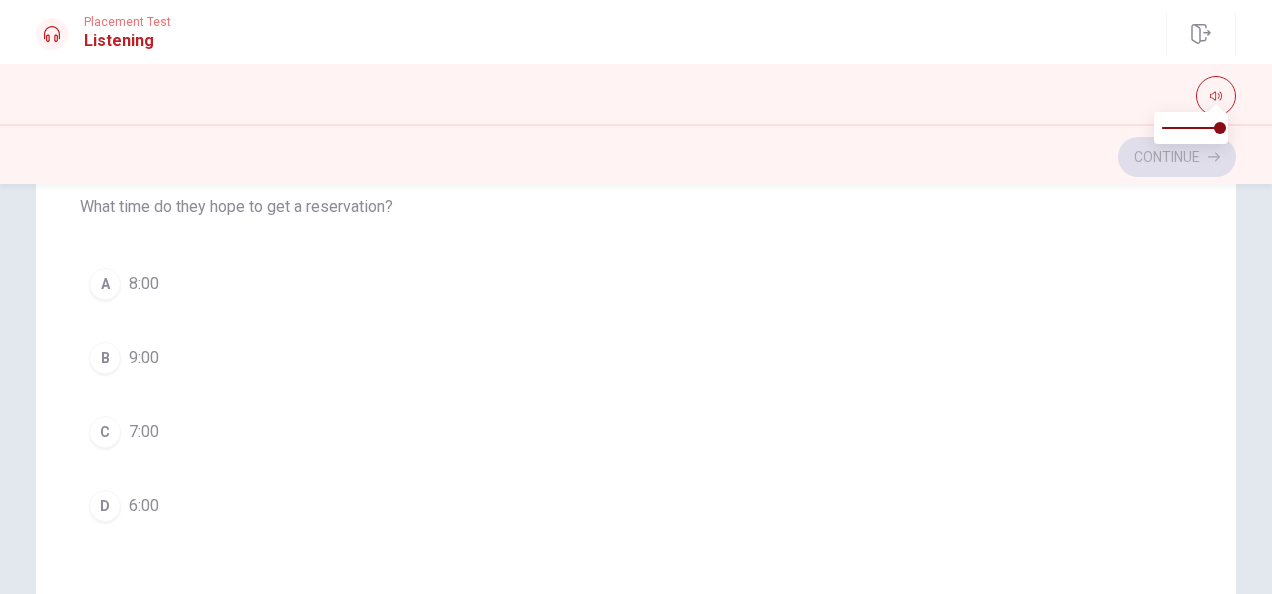 scroll, scrollTop: 66, scrollLeft: 0, axis: vertical 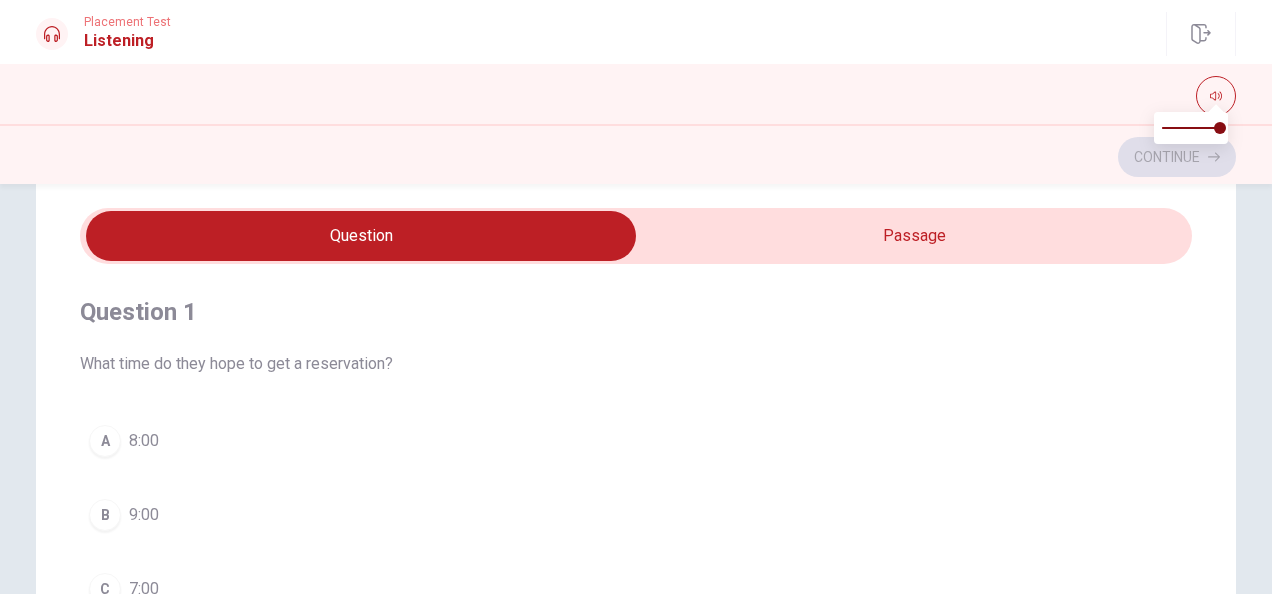 type on "10" 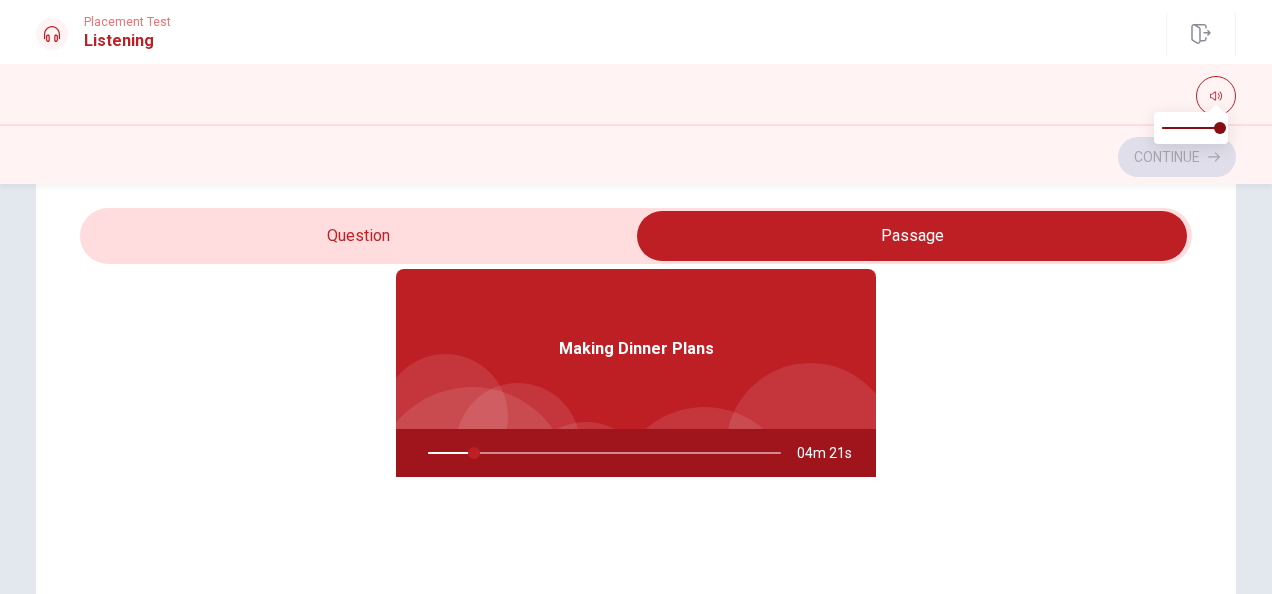 scroll, scrollTop: 112, scrollLeft: 0, axis: vertical 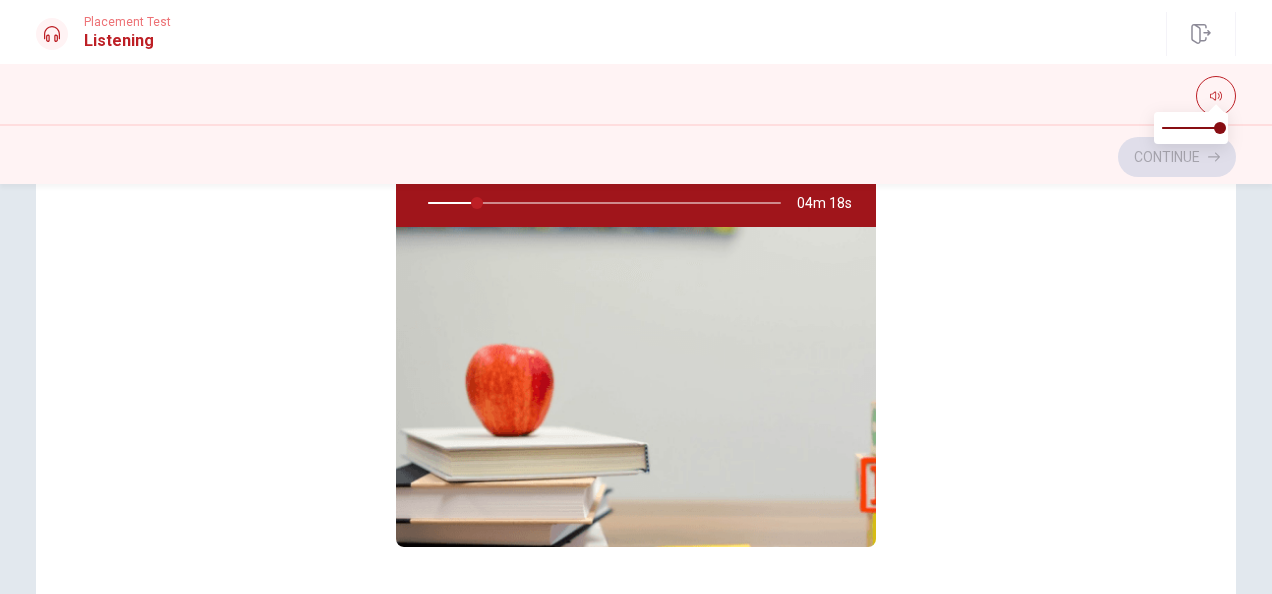 click at bounding box center (636, 387) 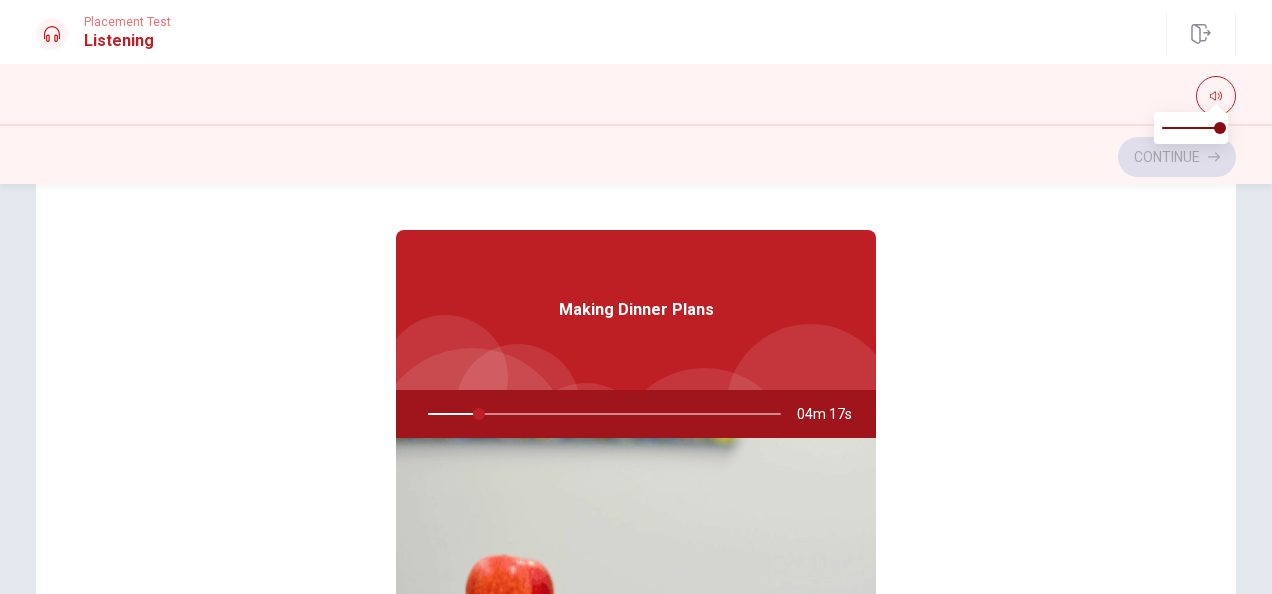 scroll, scrollTop: 183, scrollLeft: 0, axis: vertical 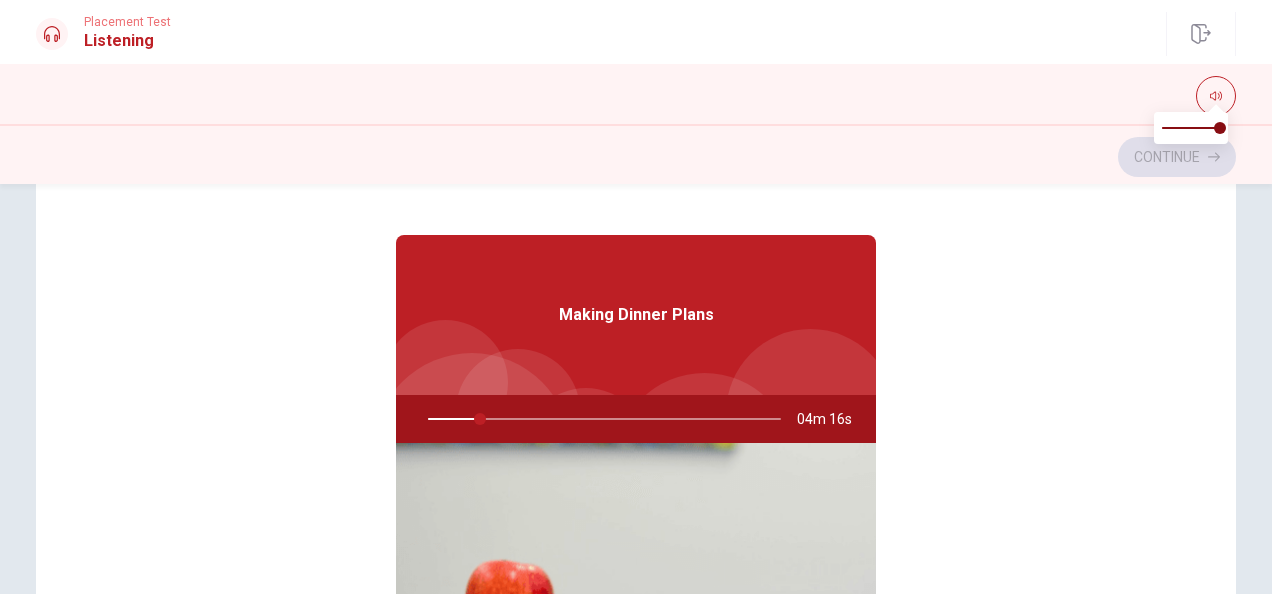 click on "Making Dinner Plans" at bounding box center (636, 315) 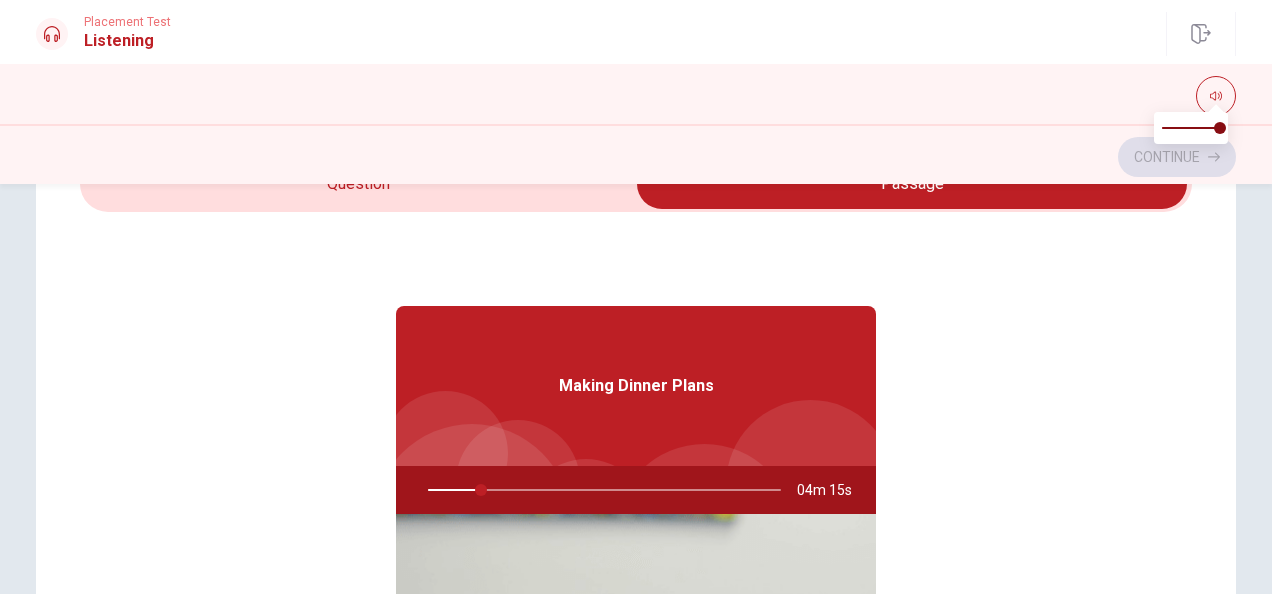 scroll, scrollTop: 71, scrollLeft: 0, axis: vertical 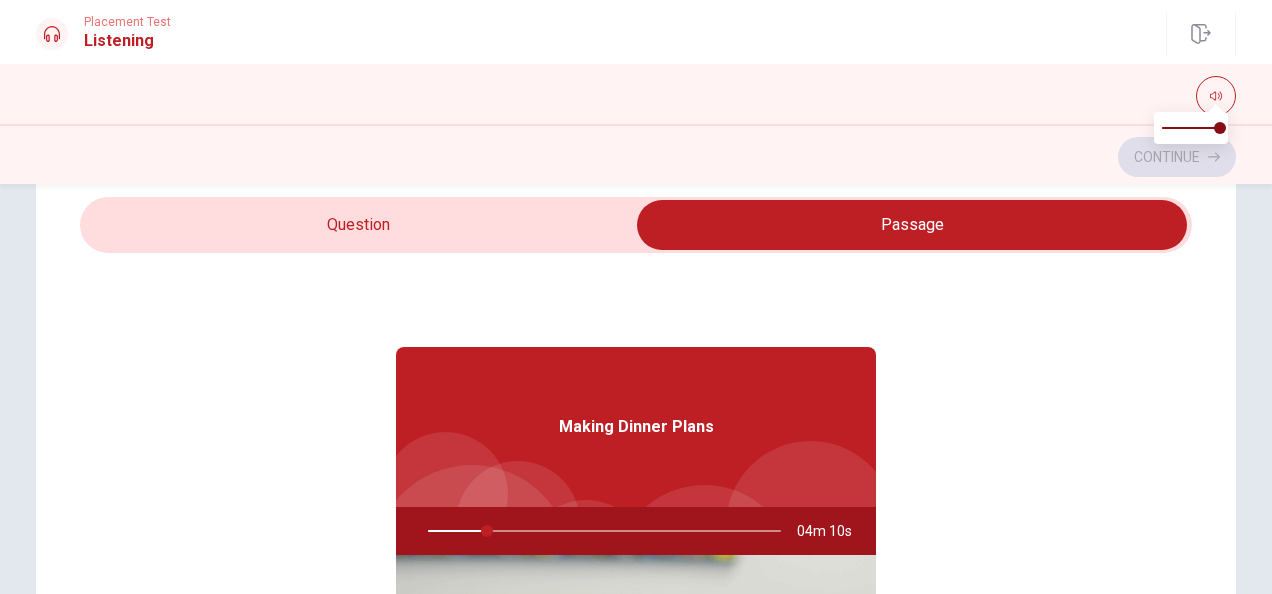 type on "17" 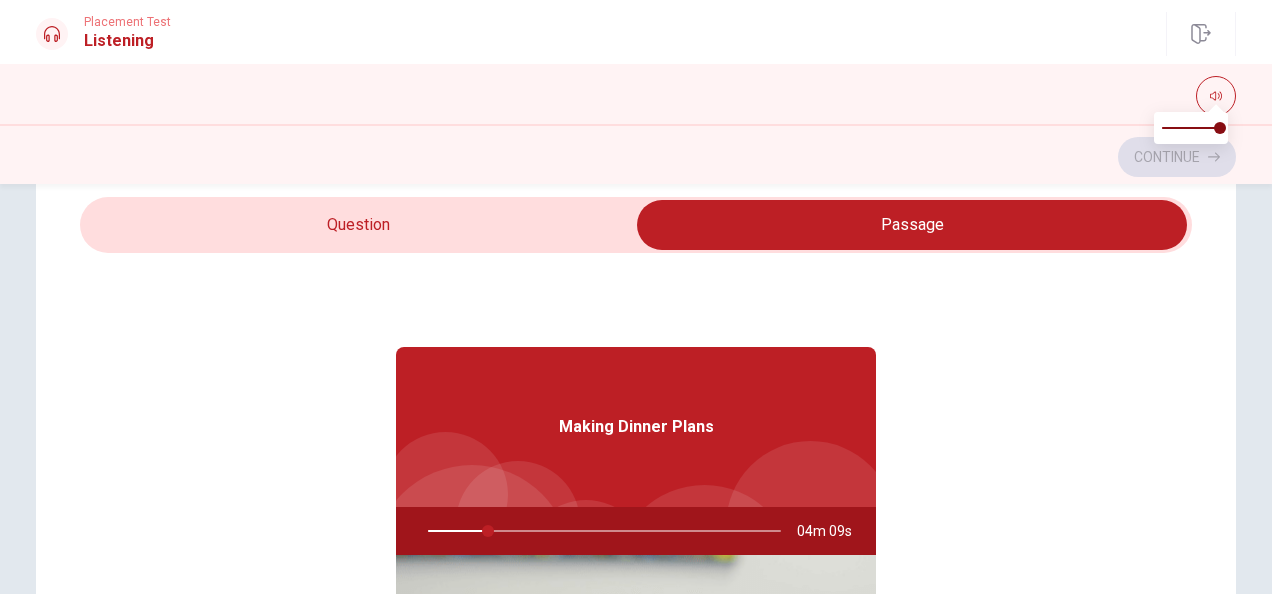 click at bounding box center (912, 225) 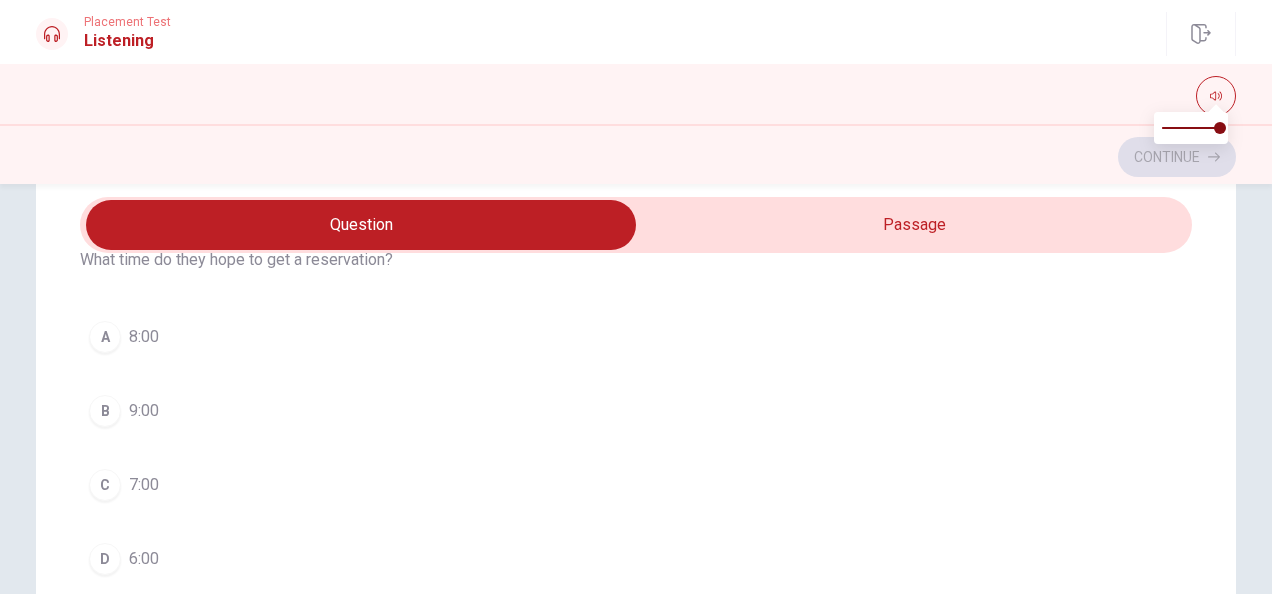 scroll, scrollTop: 87, scrollLeft: 0, axis: vertical 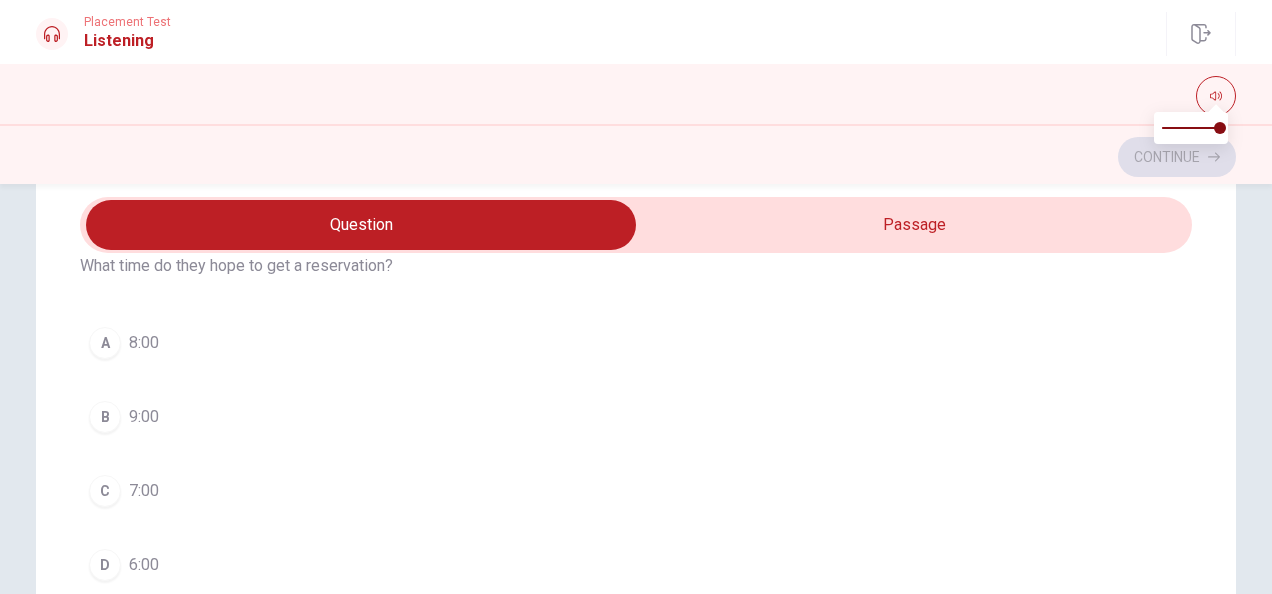 type on "19" 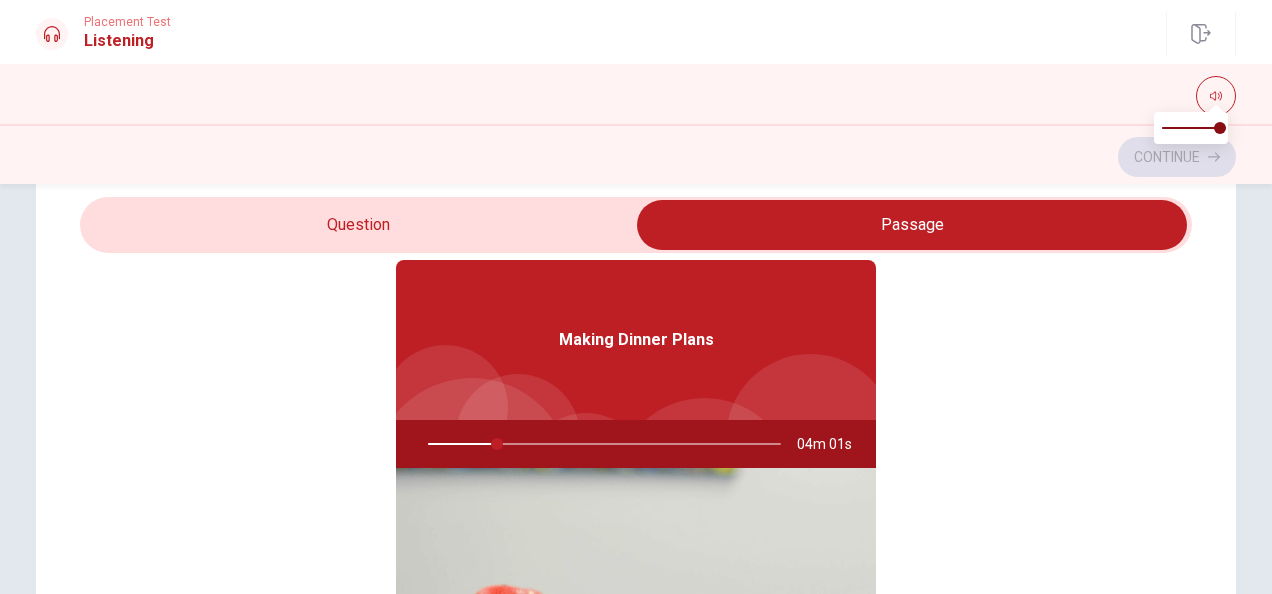 click on "Making Dinner Plans" at bounding box center [636, 340] 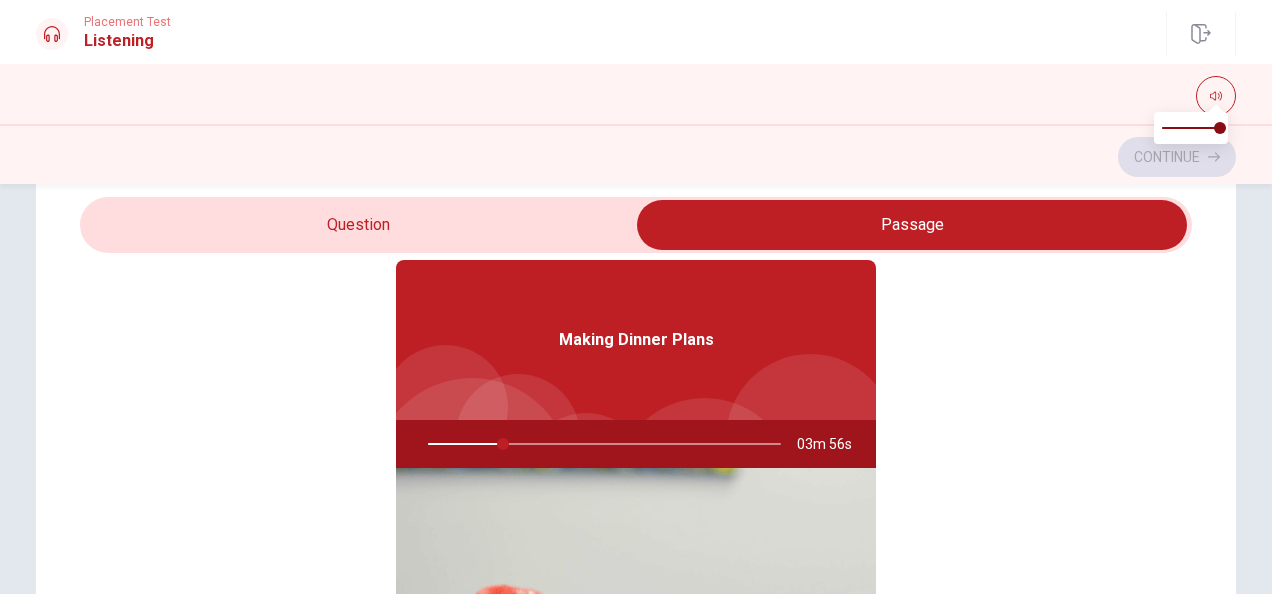scroll, scrollTop: 112, scrollLeft: 0, axis: vertical 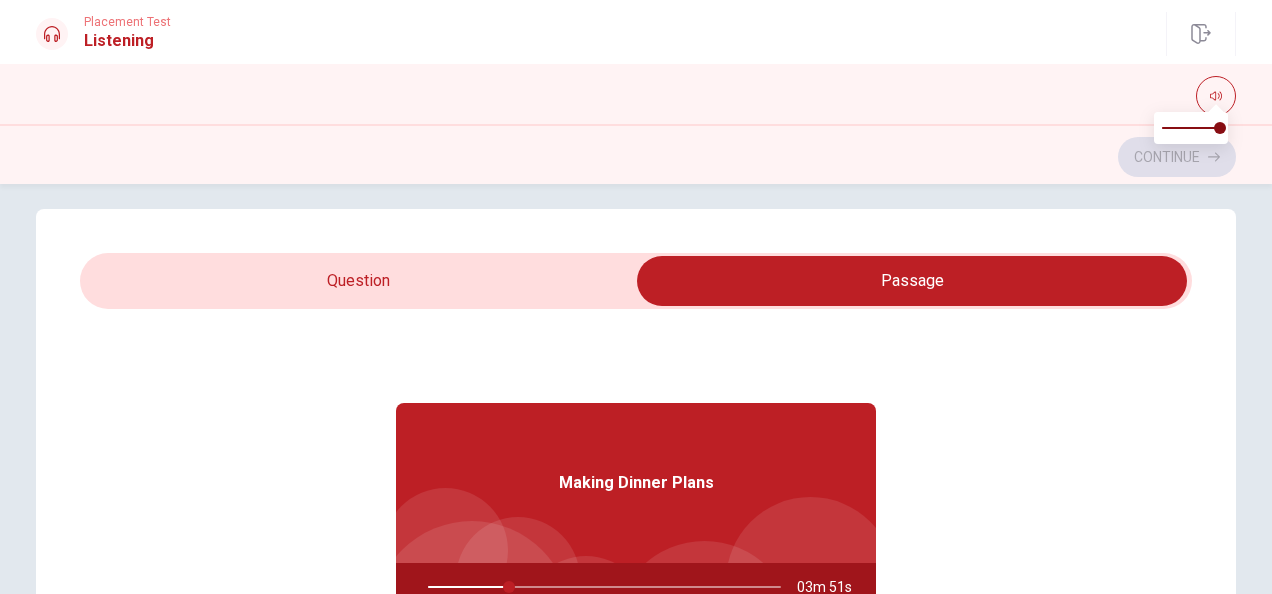 type on "23" 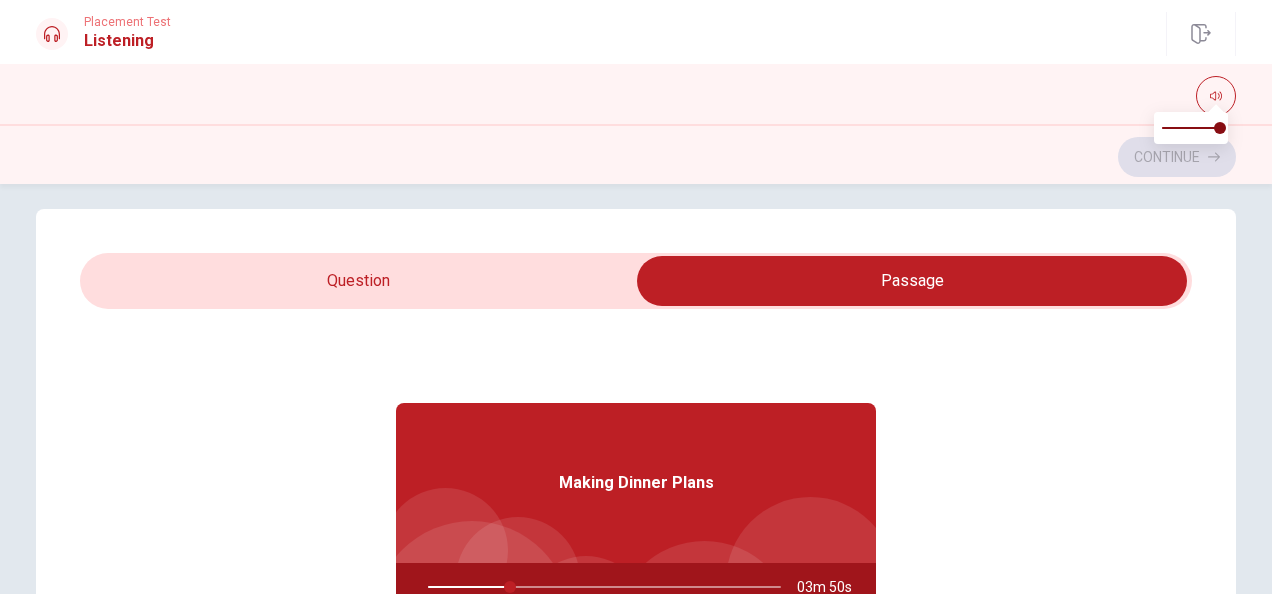 scroll, scrollTop: 10, scrollLeft: 0, axis: vertical 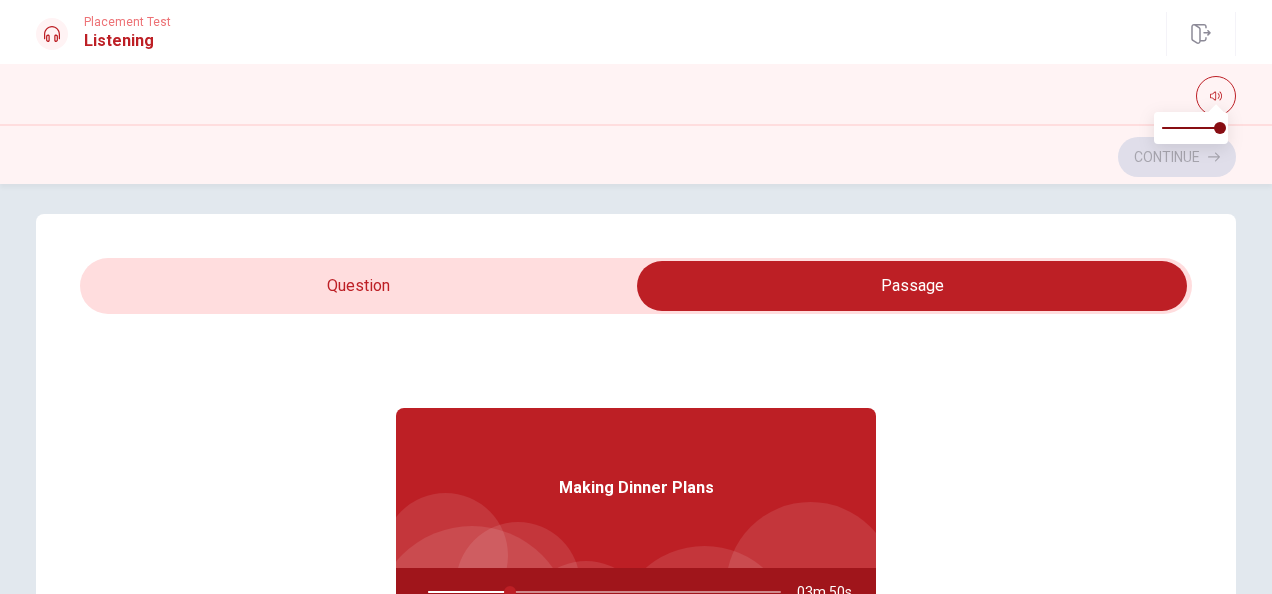 click at bounding box center [912, 286] 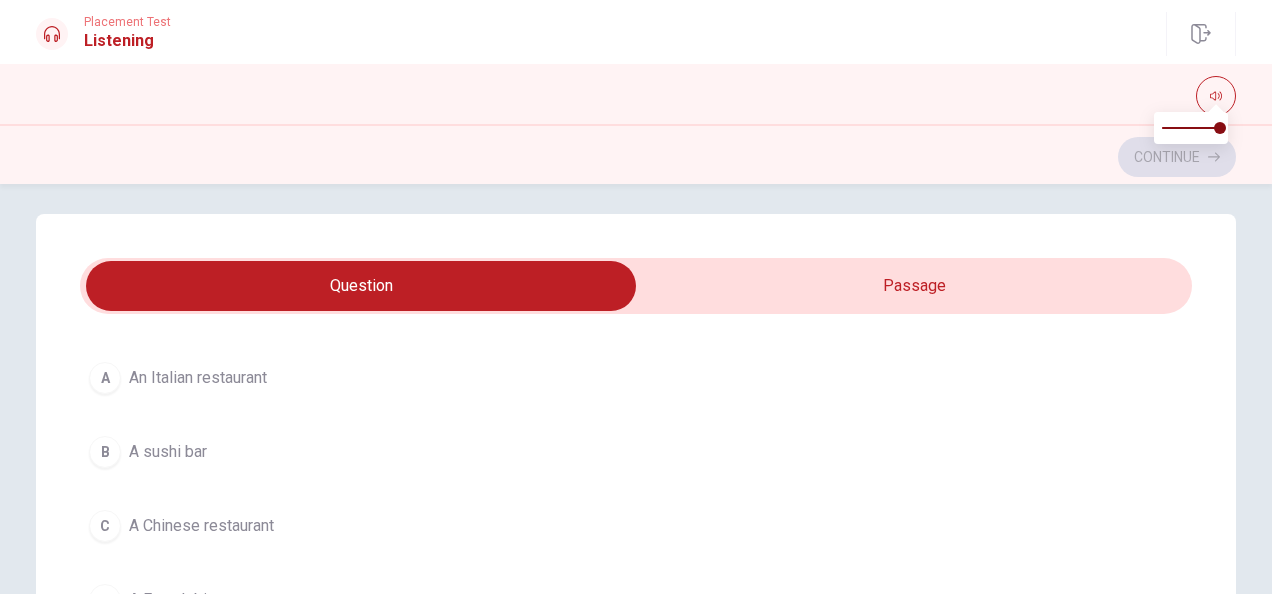 scroll, scrollTop: 569, scrollLeft: 0, axis: vertical 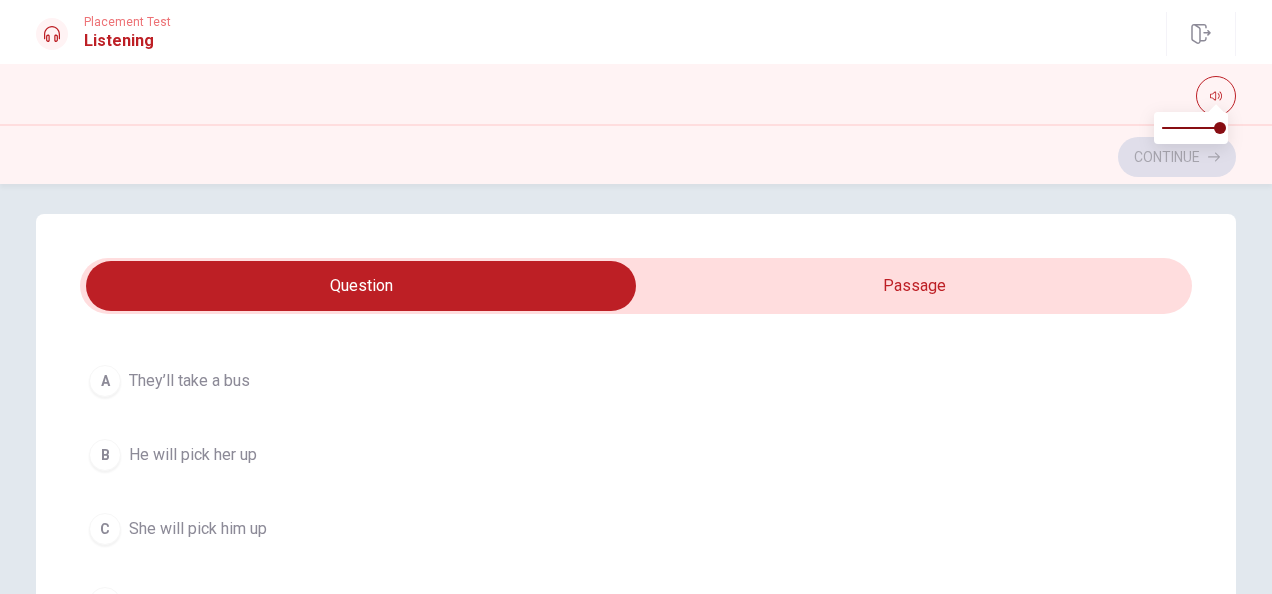 click on "A They’ll take a bus" at bounding box center [636, 381] 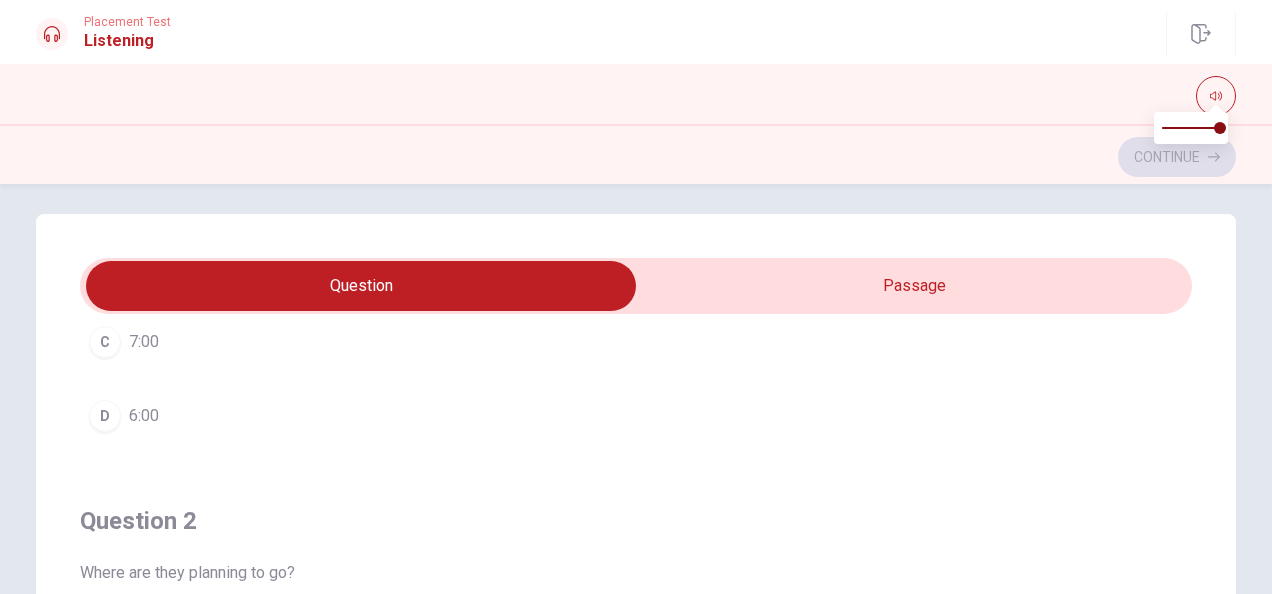scroll, scrollTop: 271, scrollLeft: 0, axis: vertical 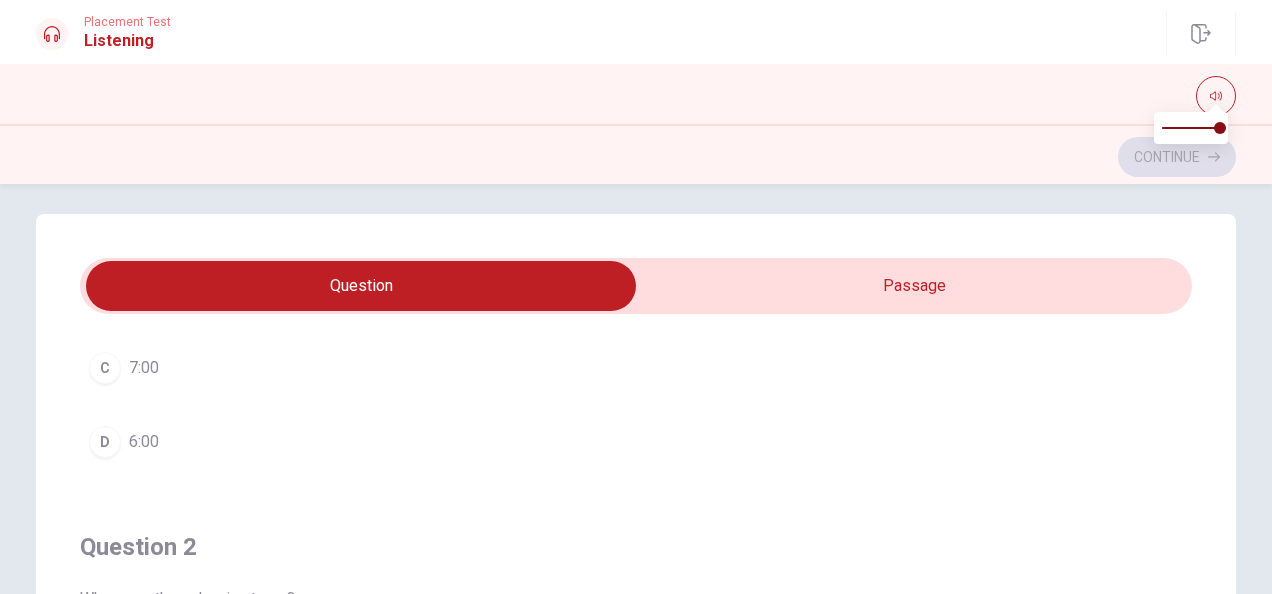 click on "7:00" at bounding box center [144, 368] 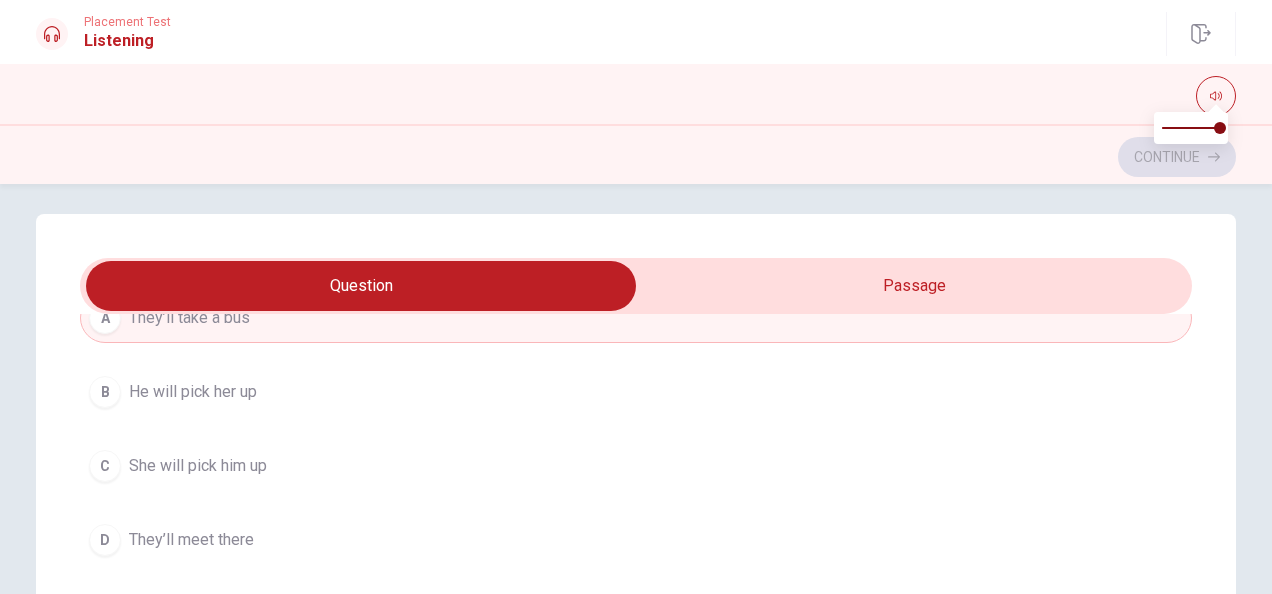 scroll, scrollTop: 1086, scrollLeft: 0, axis: vertical 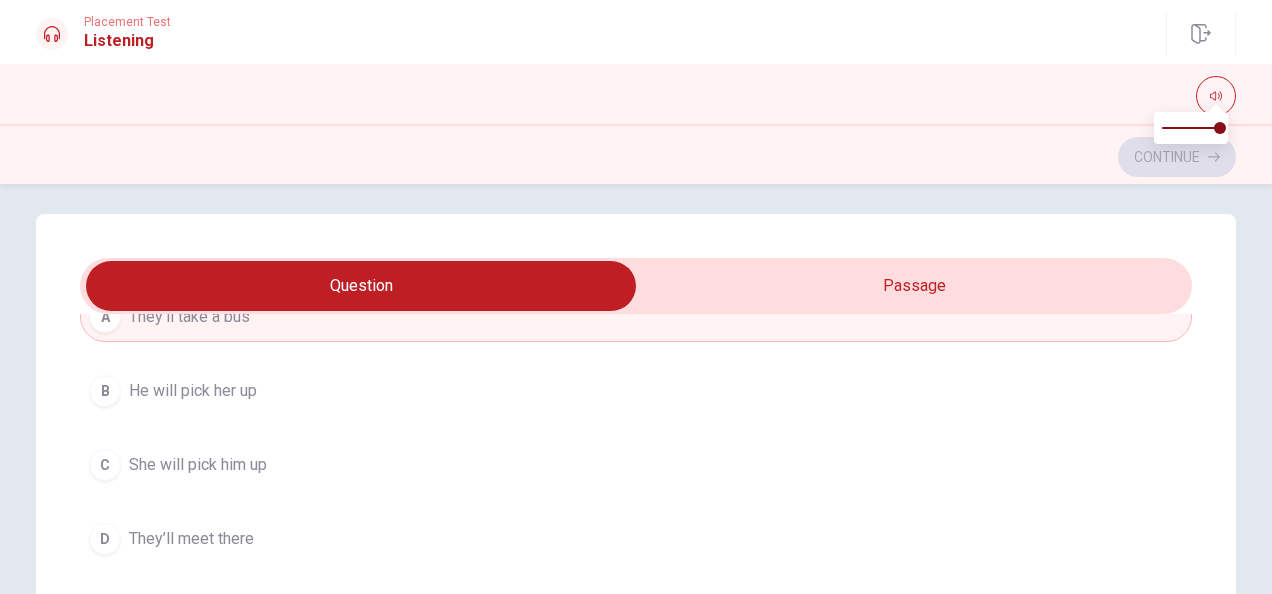 click on "They’ll meet there" at bounding box center (191, 539) 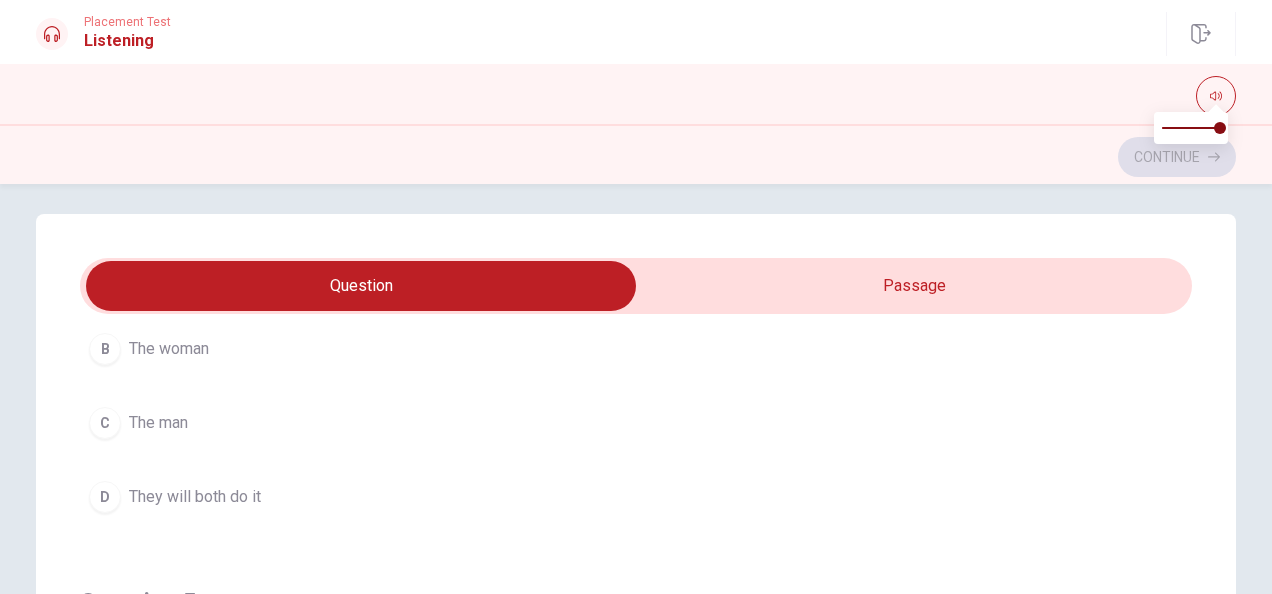 scroll, scrollTop: 1620, scrollLeft: 0, axis: vertical 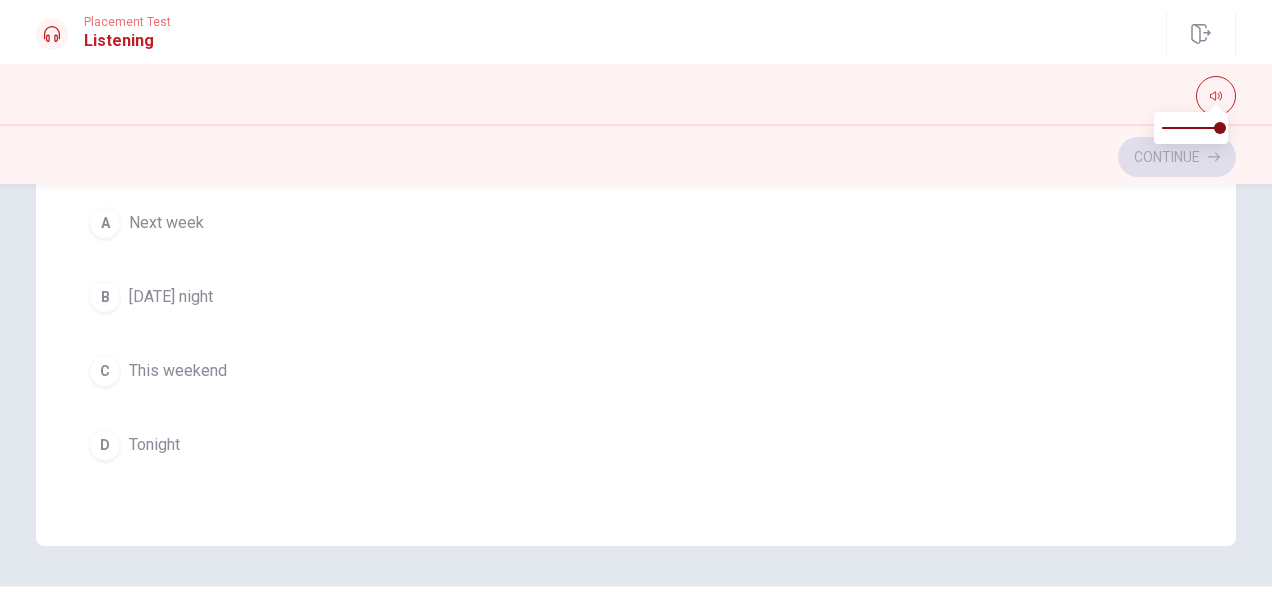 click on "D" at bounding box center (105, 445) 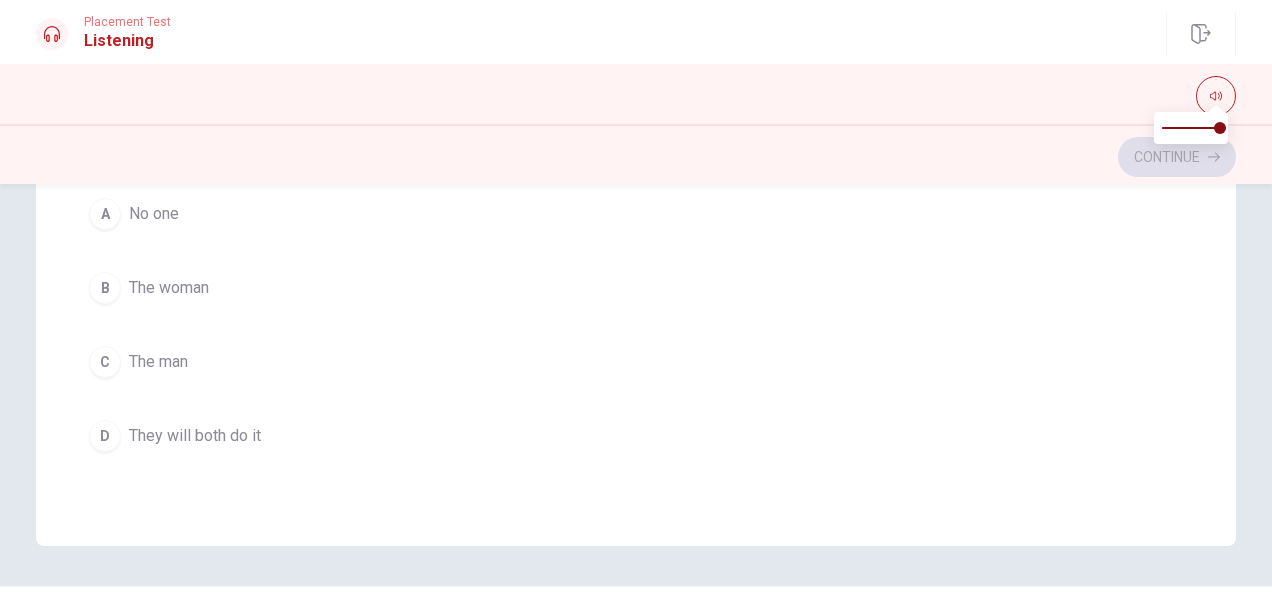 scroll, scrollTop: 1148, scrollLeft: 0, axis: vertical 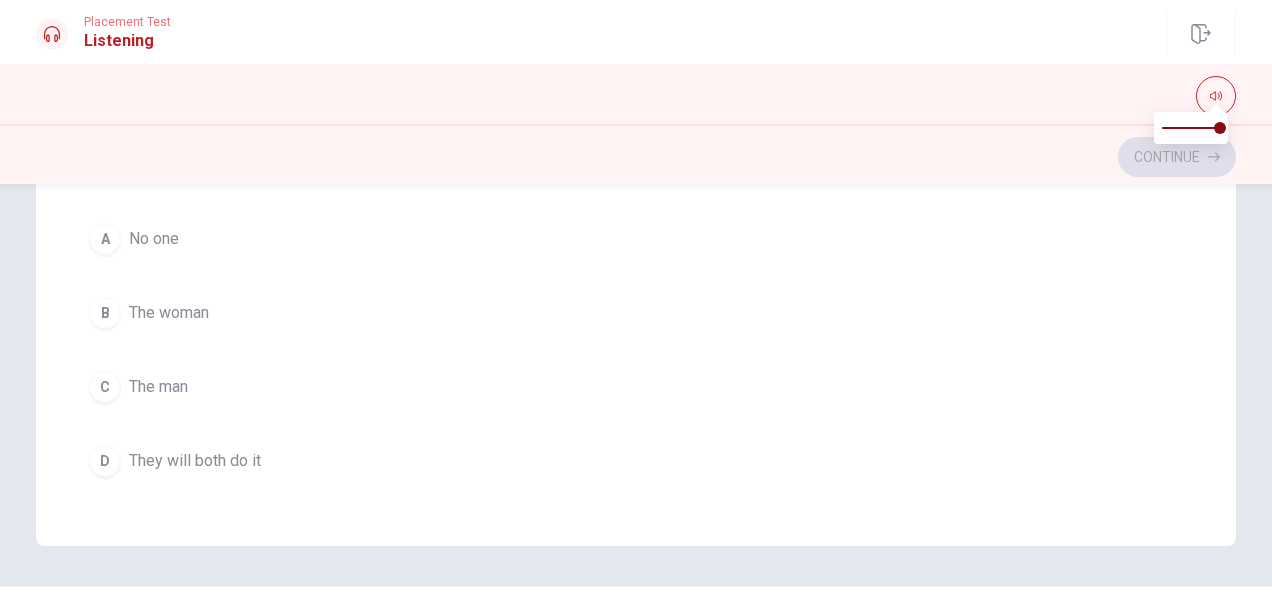 click on "B" at bounding box center (105, 313) 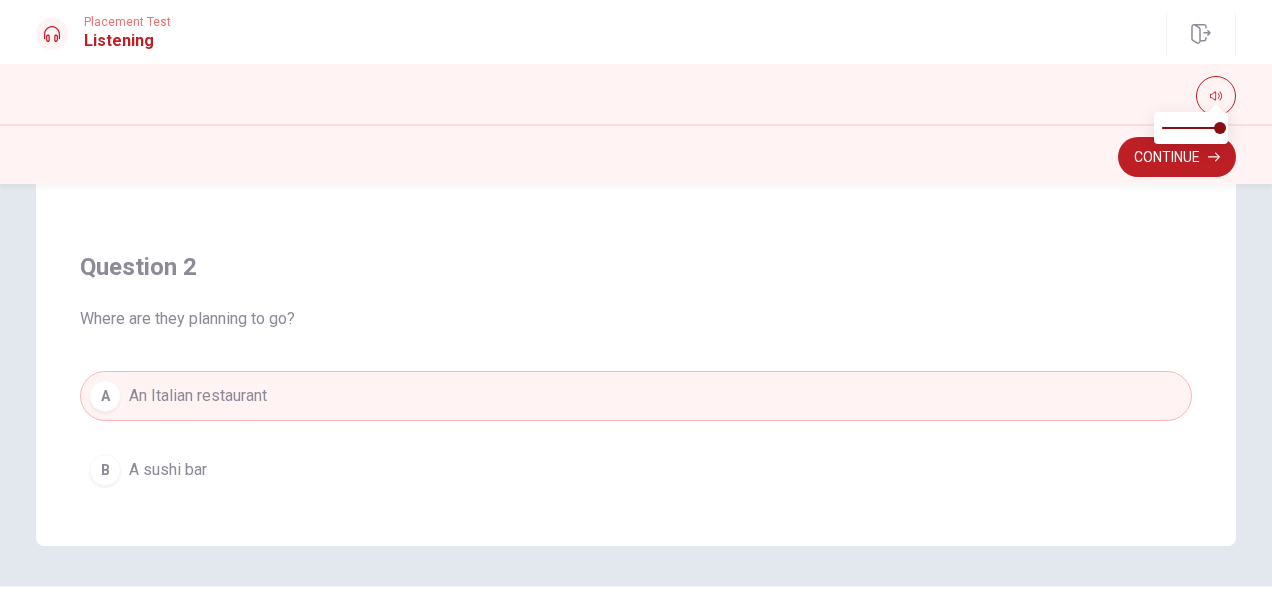 scroll, scrollTop: 0, scrollLeft: 0, axis: both 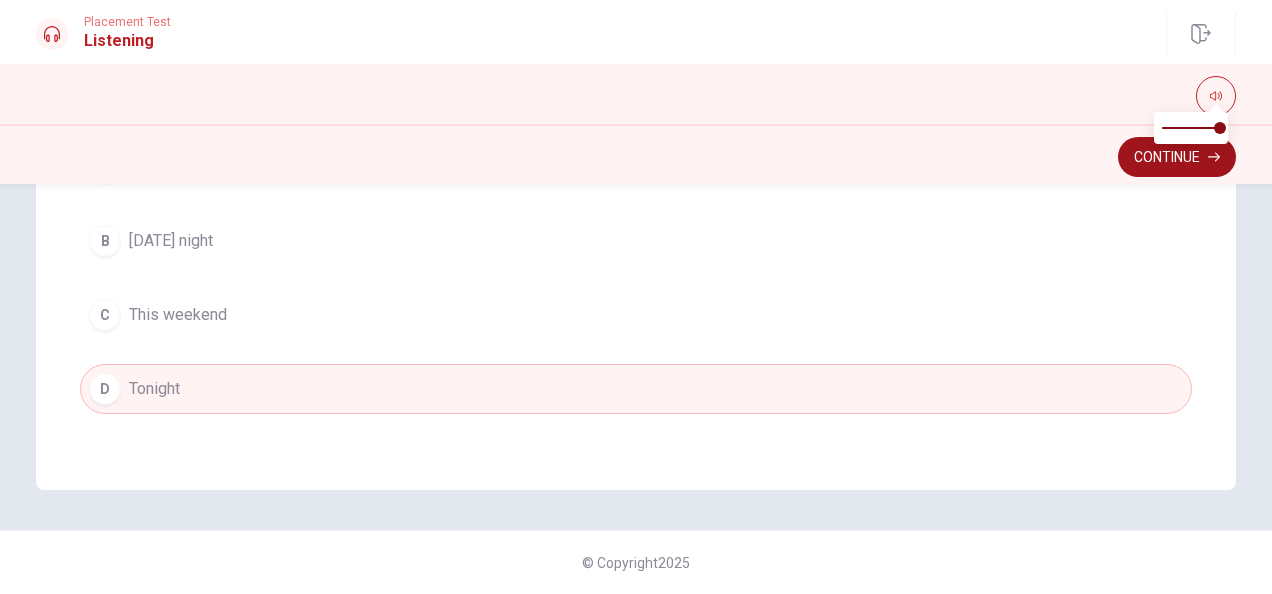 click on "Continue" at bounding box center [1177, 157] 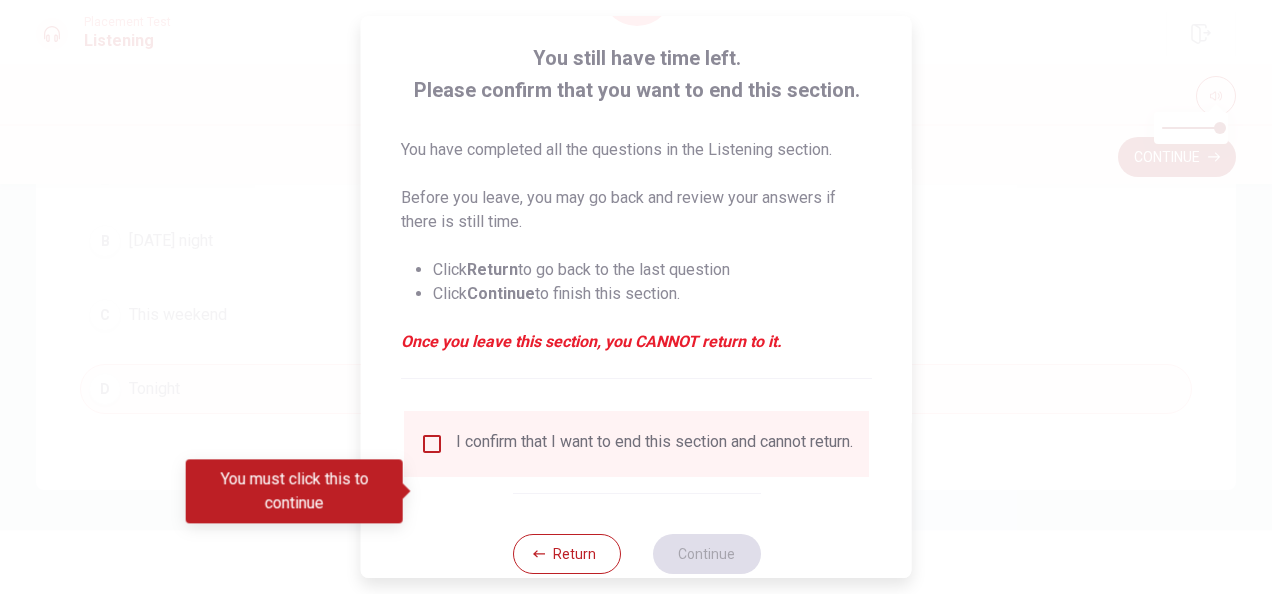 scroll, scrollTop: 152, scrollLeft: 0, axis: vertical 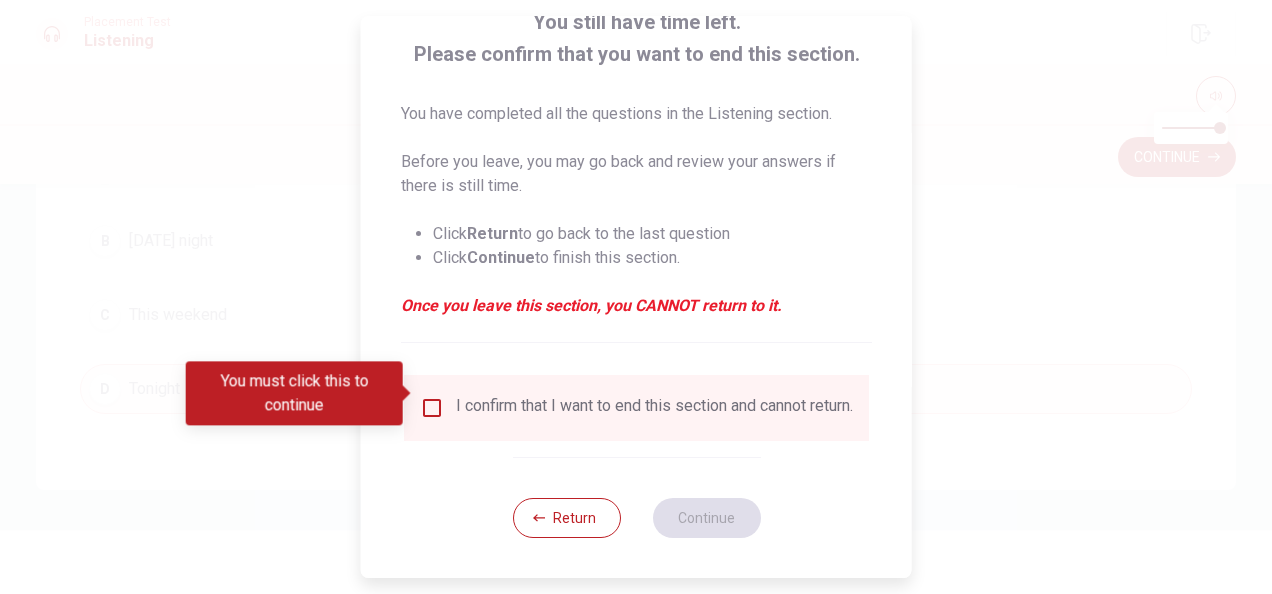 click at bounding box center (432, 408) 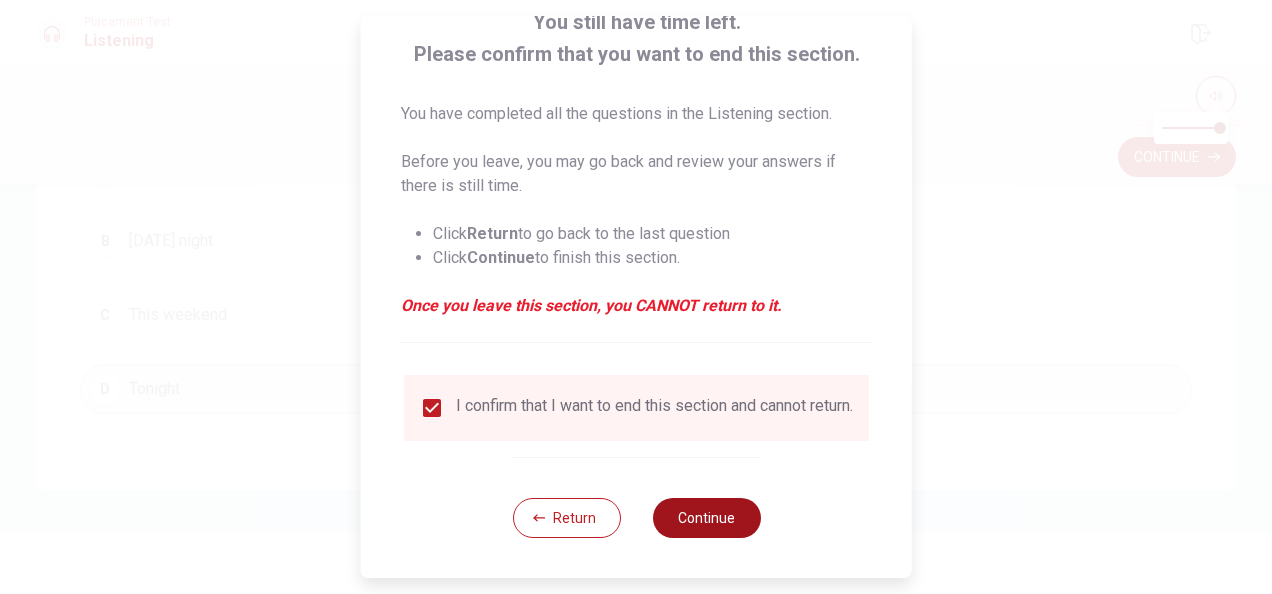 click on "Continue" at bounding box center [706, 518] 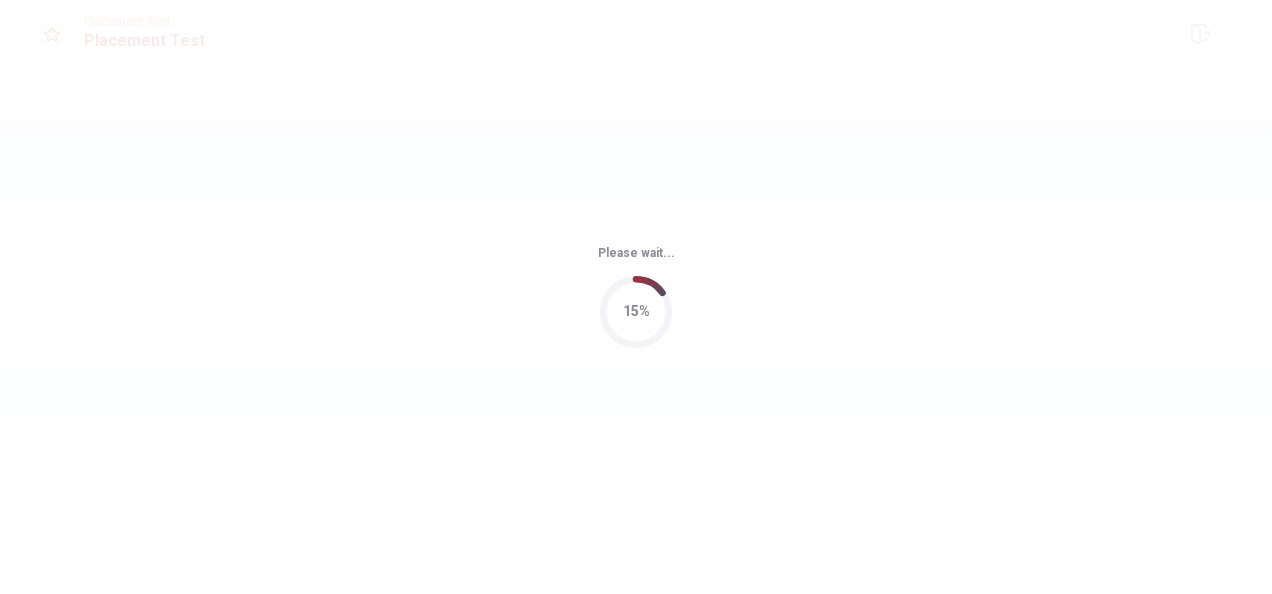 scroll, scrollTop: 0, scrollLeft: 0, axis: both 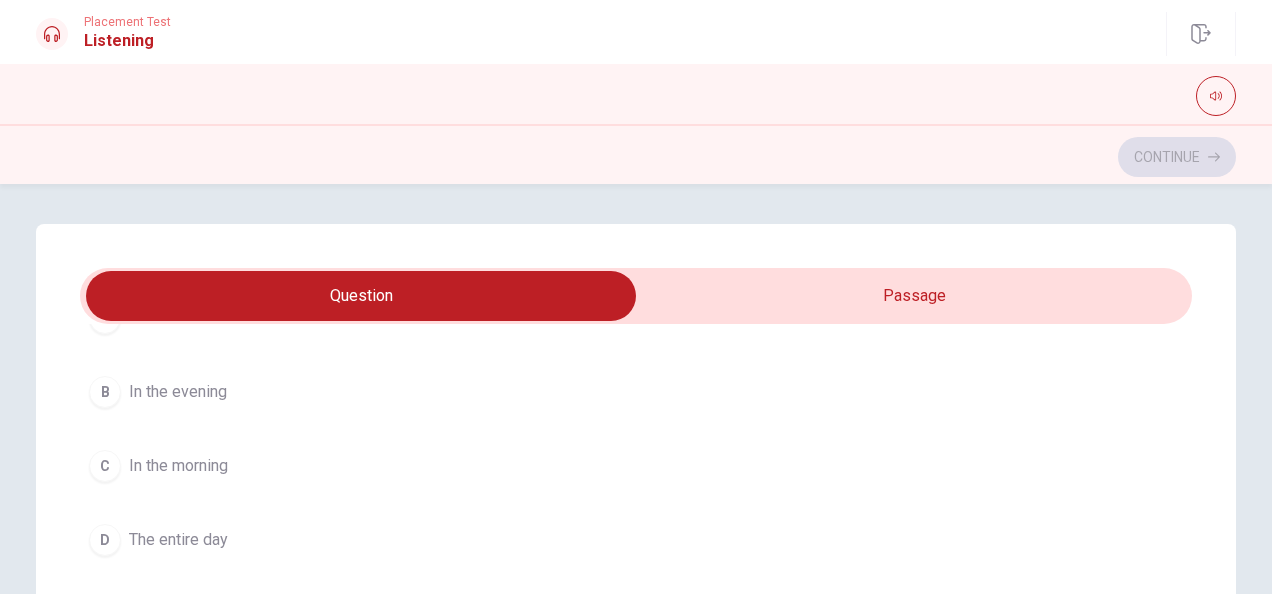 click on "In the morning" at bounding box center [178, 466] 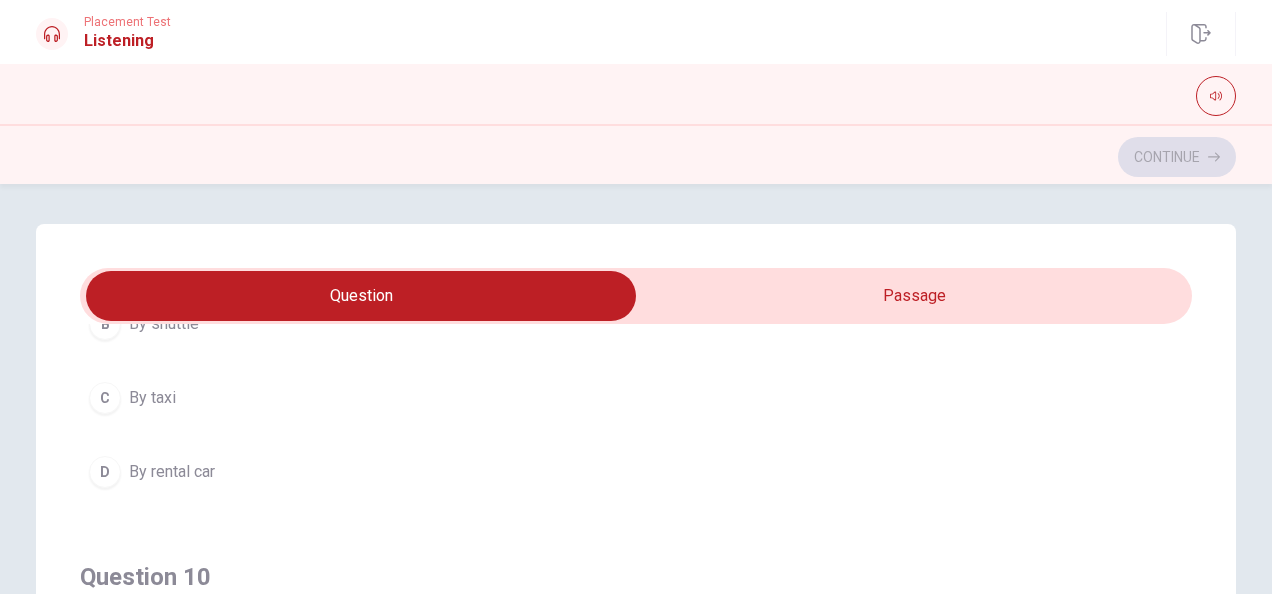 scroll, scrollTop: 1620, scrollLeft: 0, axis: vertical 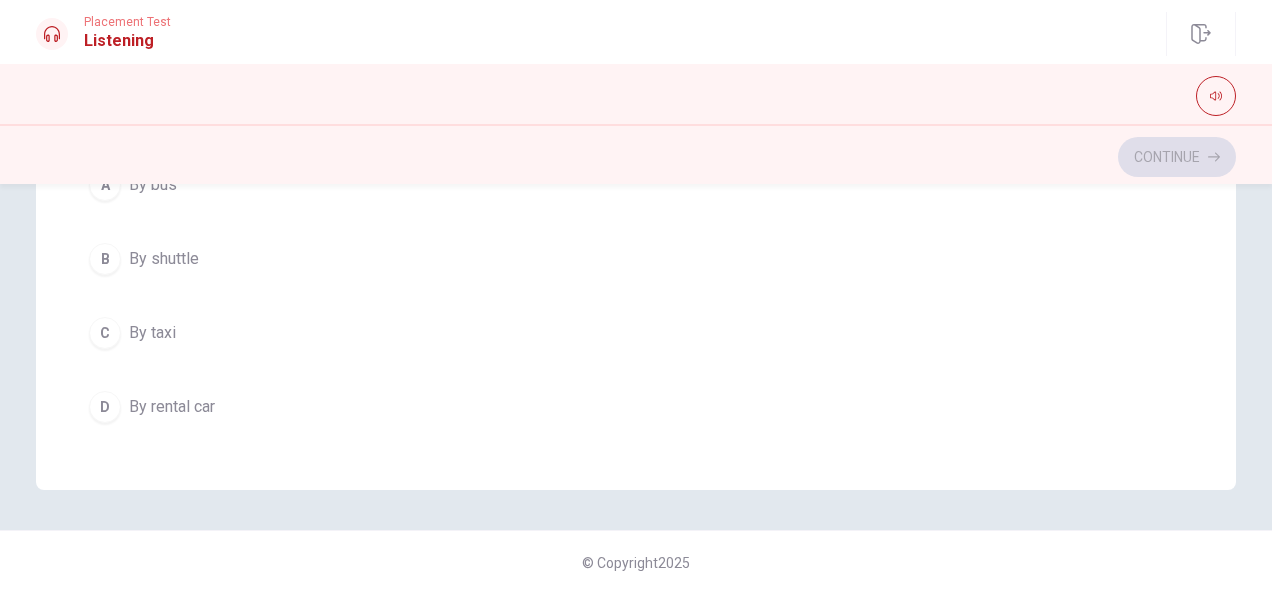 click on "By shuttle" at bounding box center [164, 259] 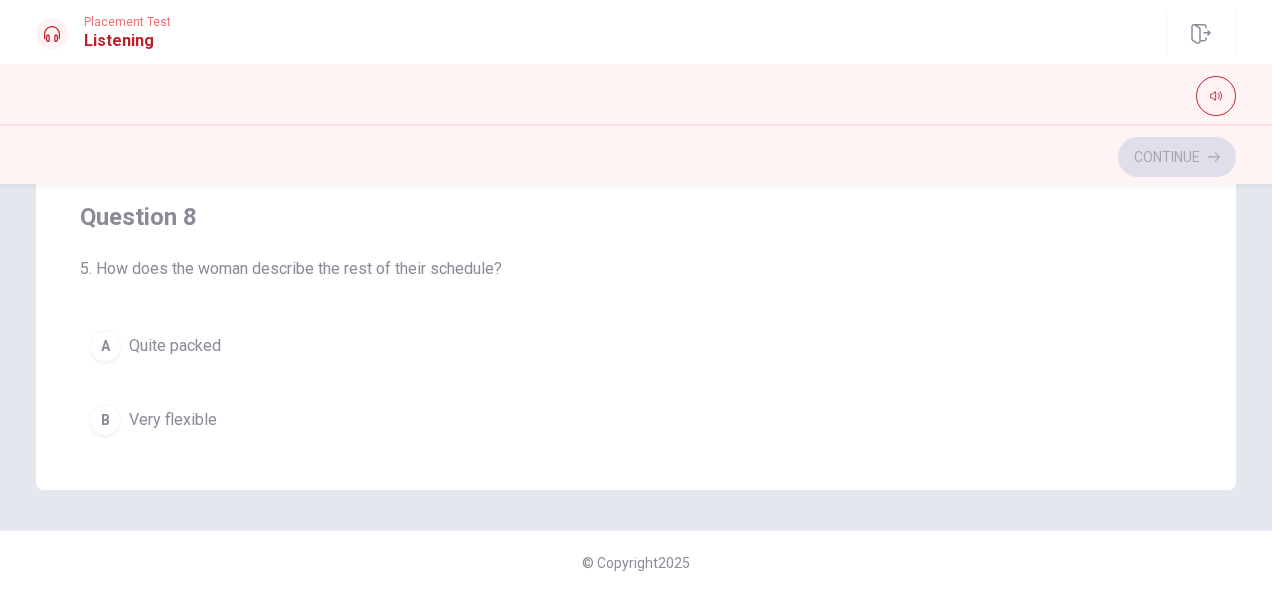 scroll, scrollTop: 502, scrollLeft: 0, axis: vertical 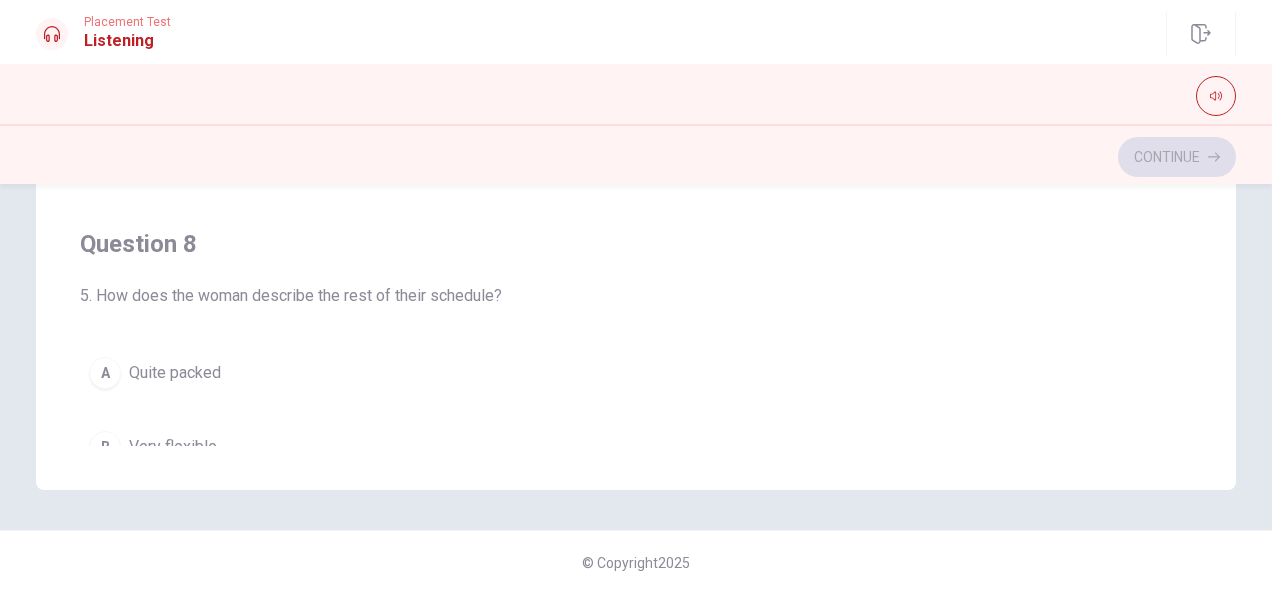 click on "Quite packed" at bounding box center (175, 373) 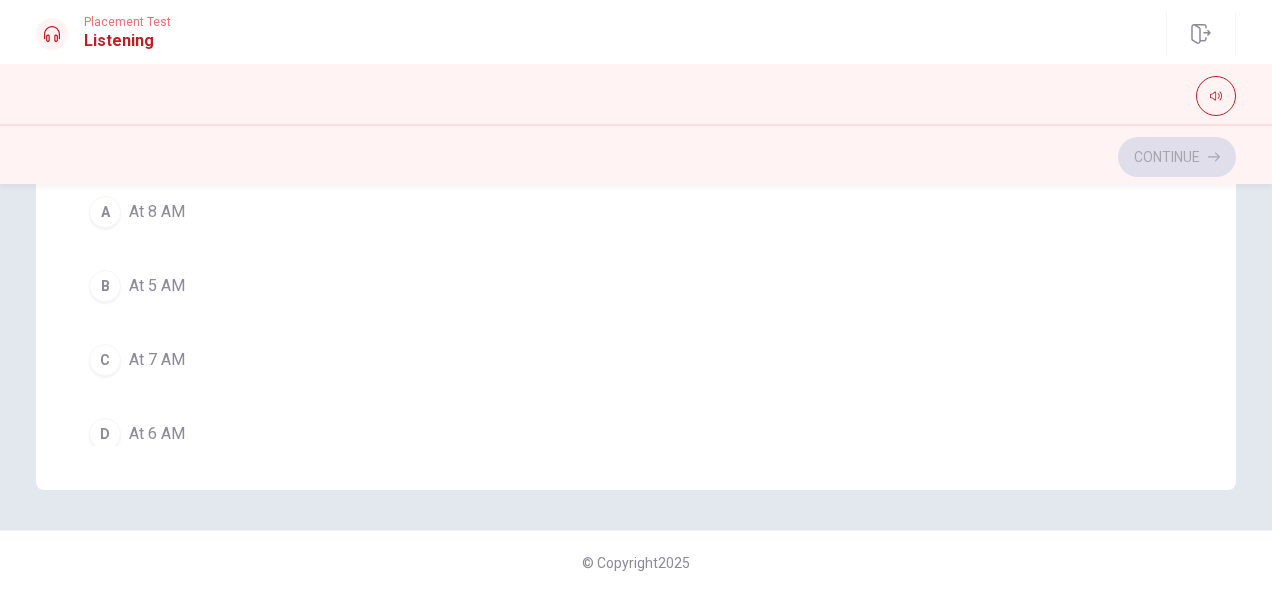 scroll, scrollTop: 208, scrollLeft: 0, axis: vertical 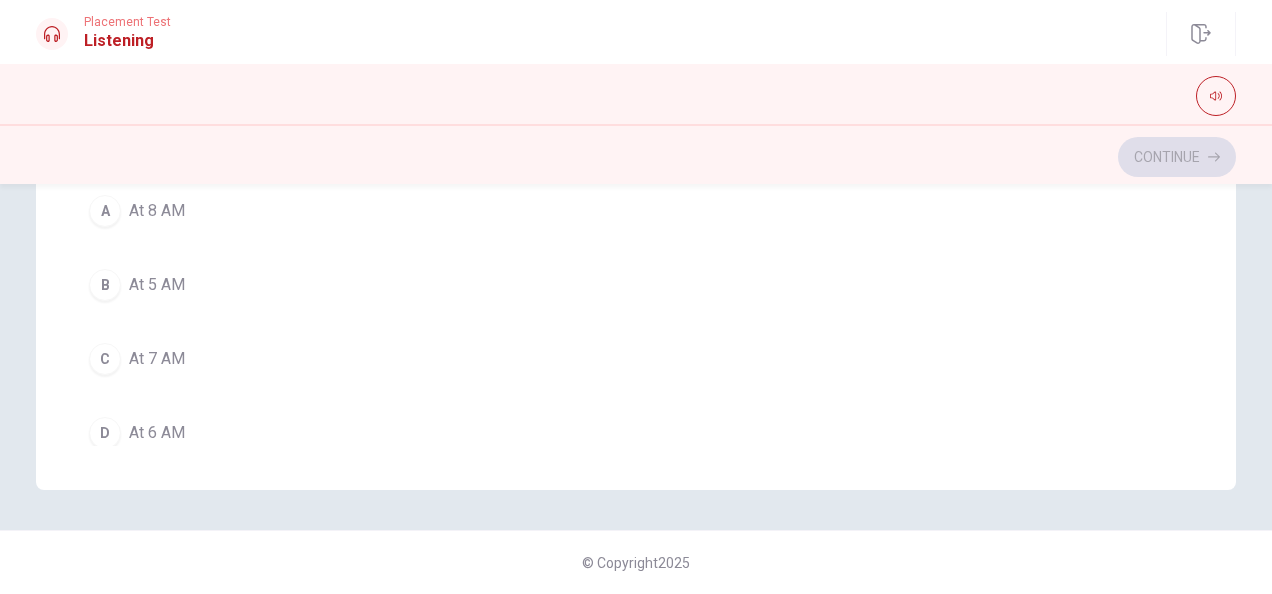 click on "C" at bounding box center [105, 359] 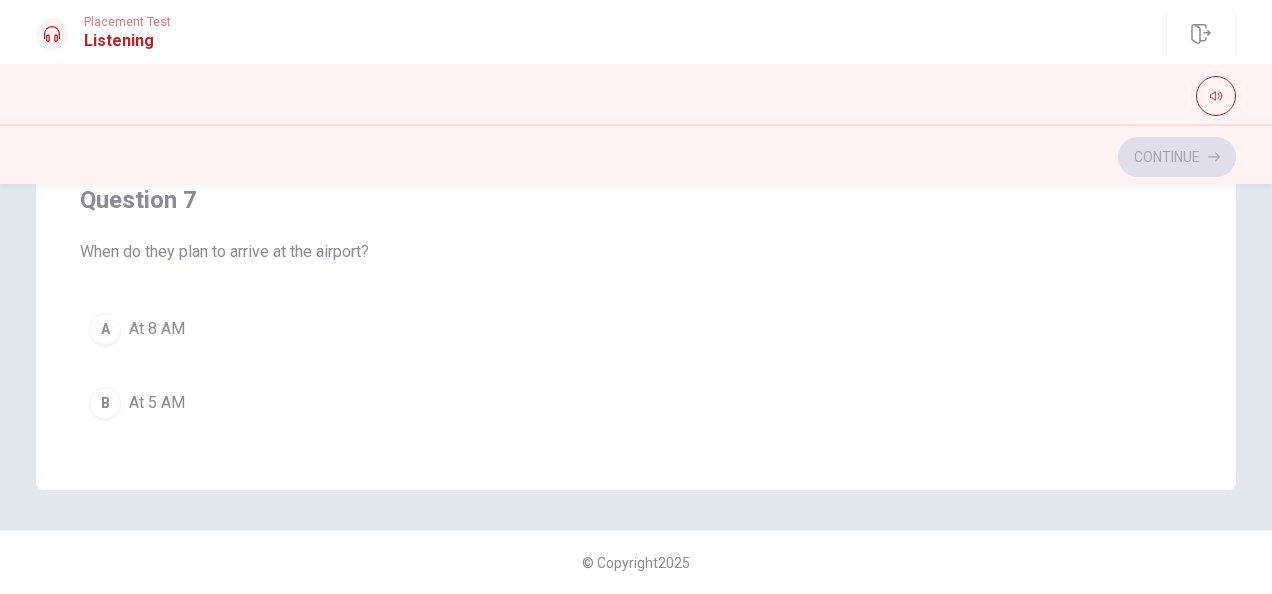 scroll, scrollTop: 0, scrollLeft: 0, axis: both 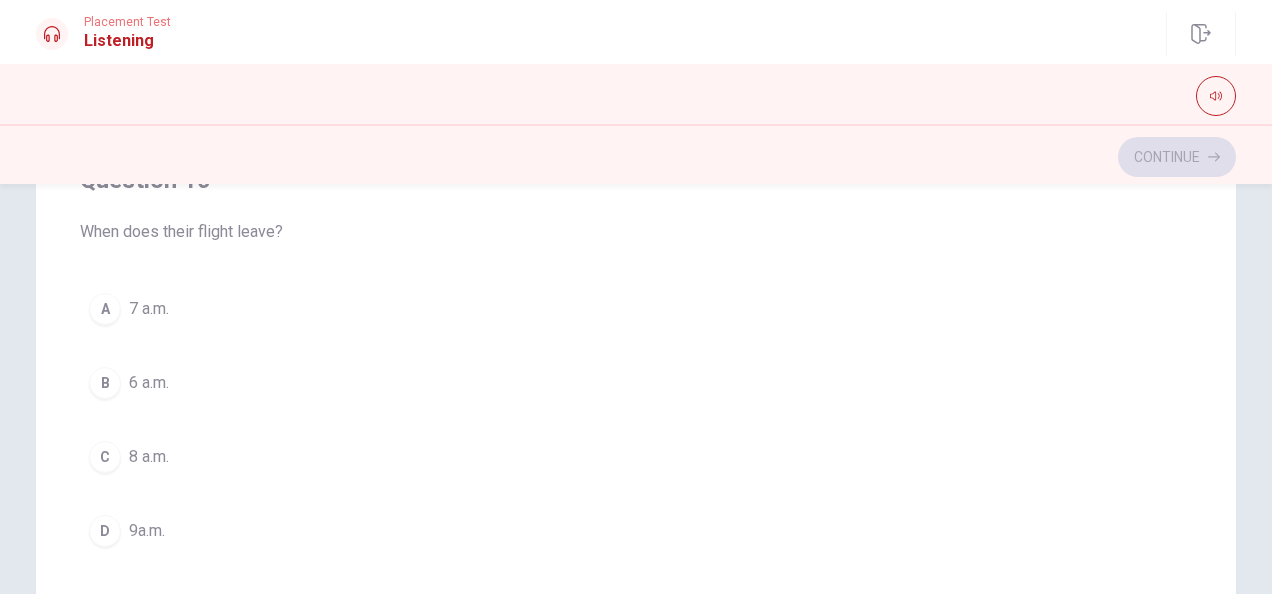 click on "9a.m." at bounding box center (147, 531) 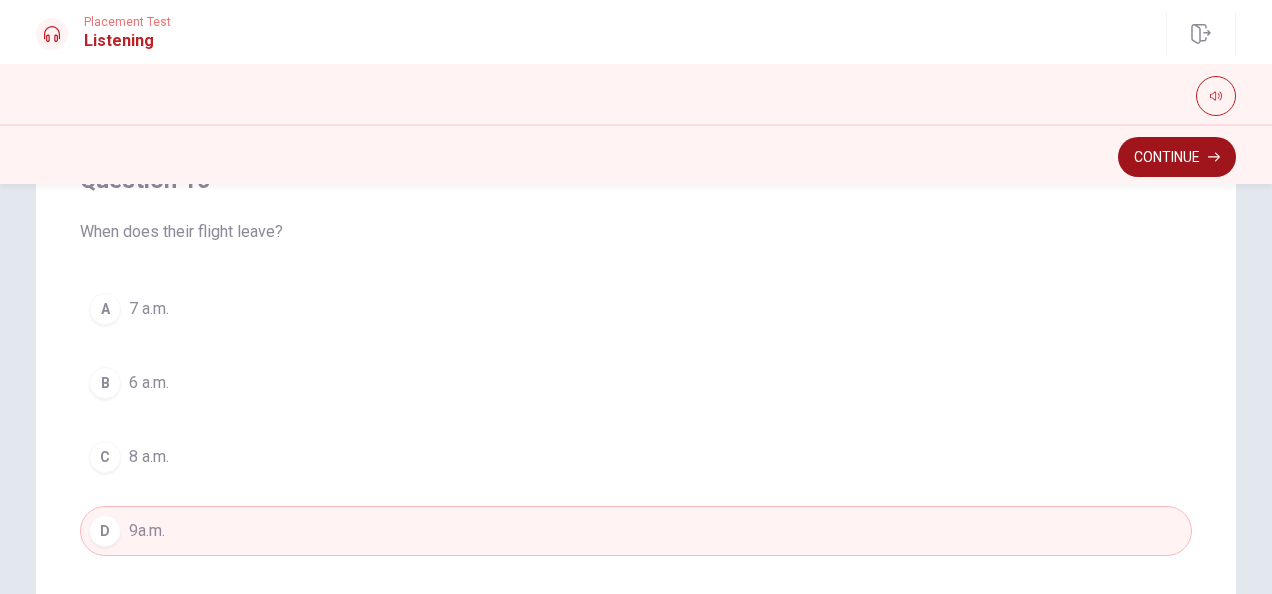click on "Continue" at bounding box center (1177, 157) 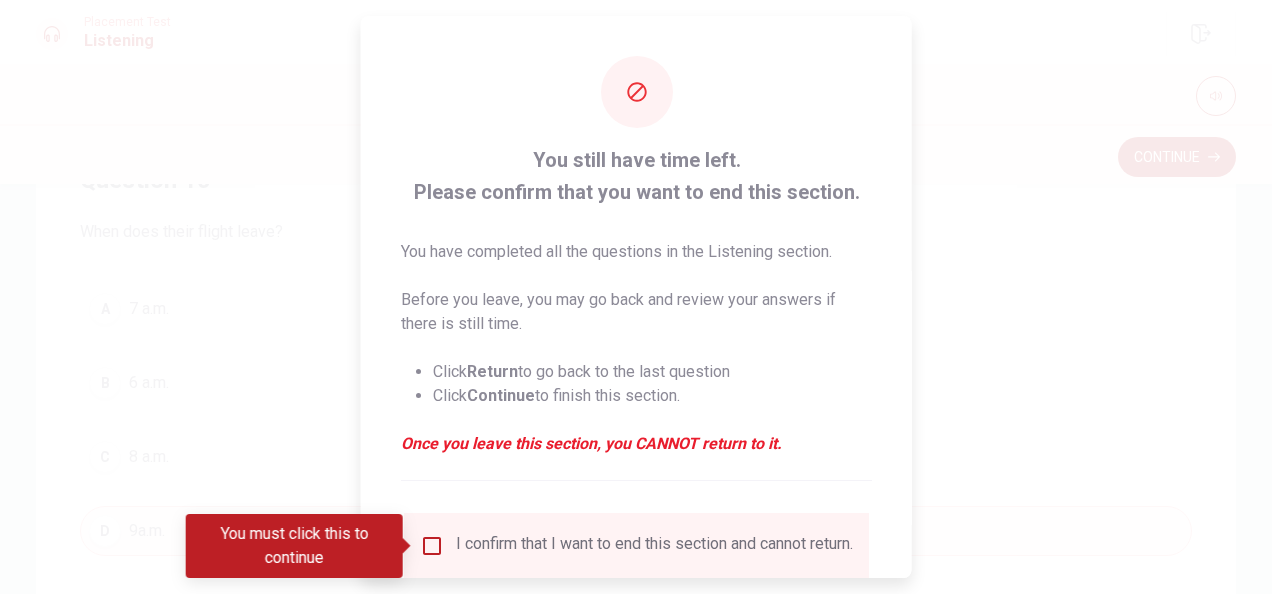 click at bounding box center (432, 546) 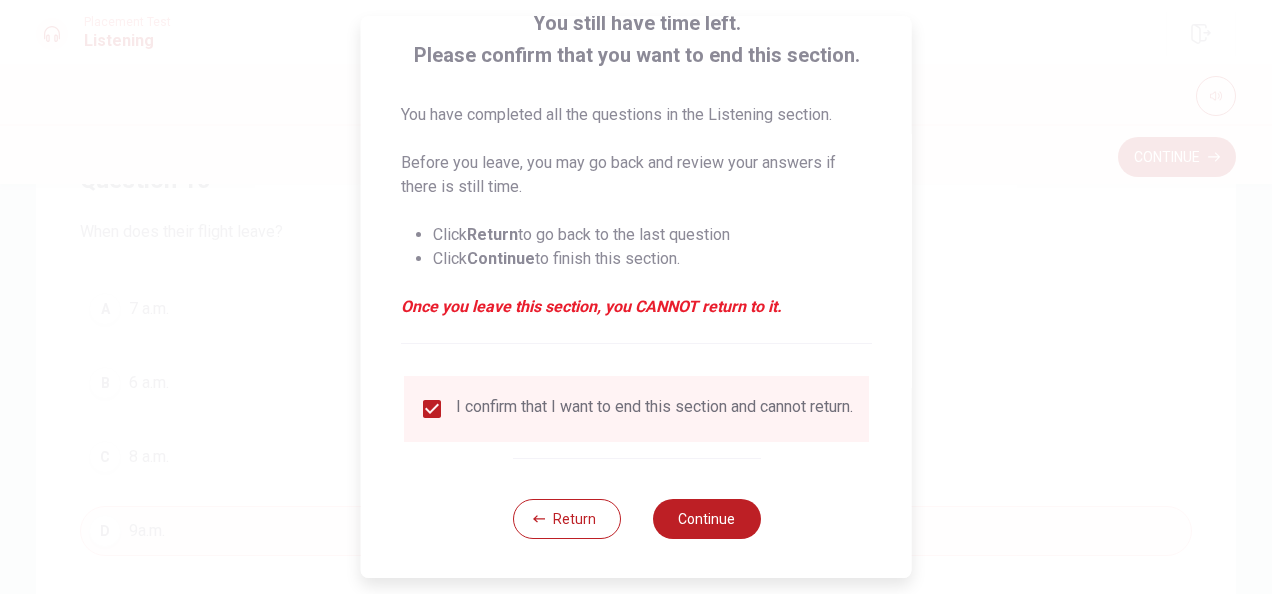 scroll, scrollTop: 152, scrollLeft: 0, axis: vertical 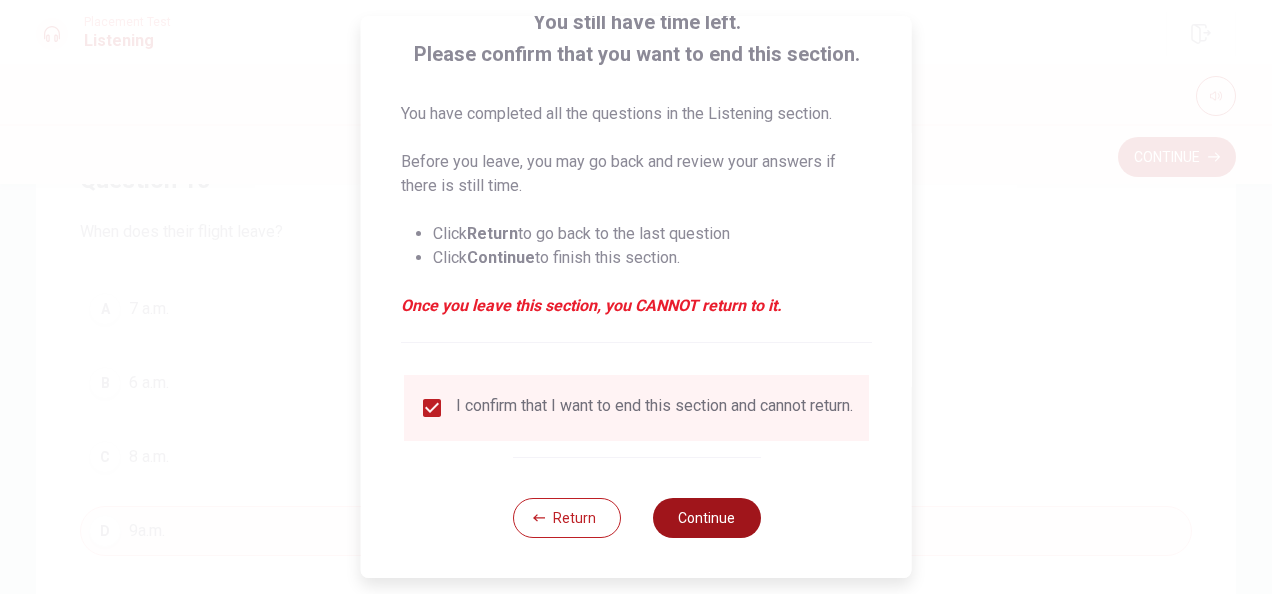 click on "Continue" at bounding box center (706, 518) 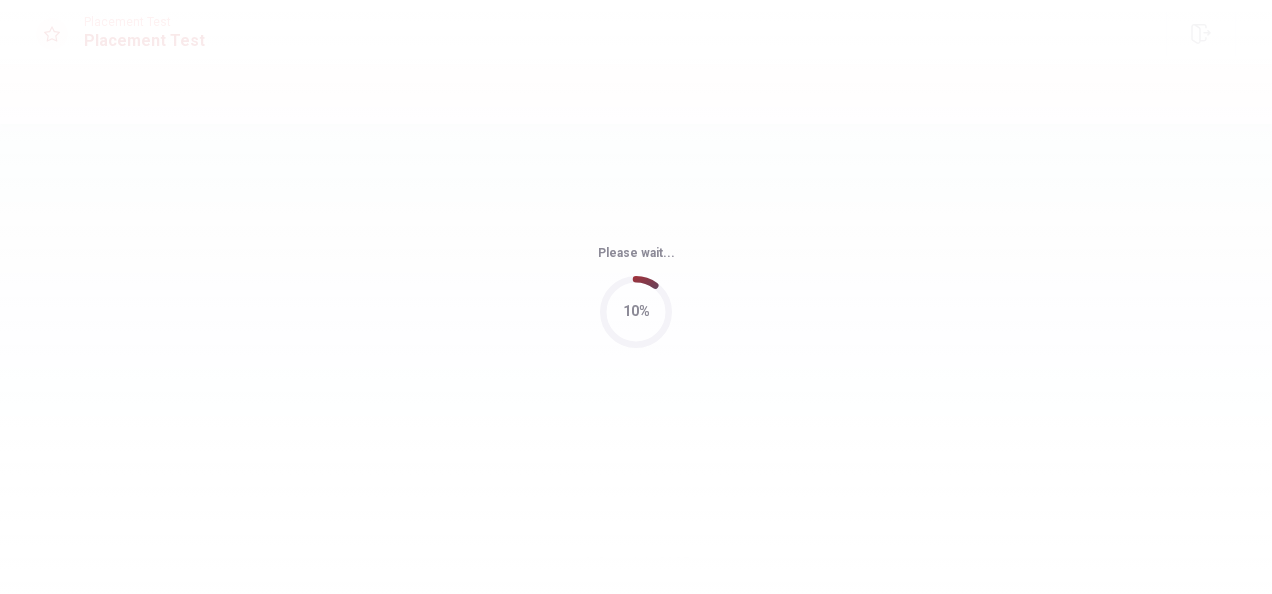 scroll, scrollTop: 0, scrollLeft: 0, axis: both 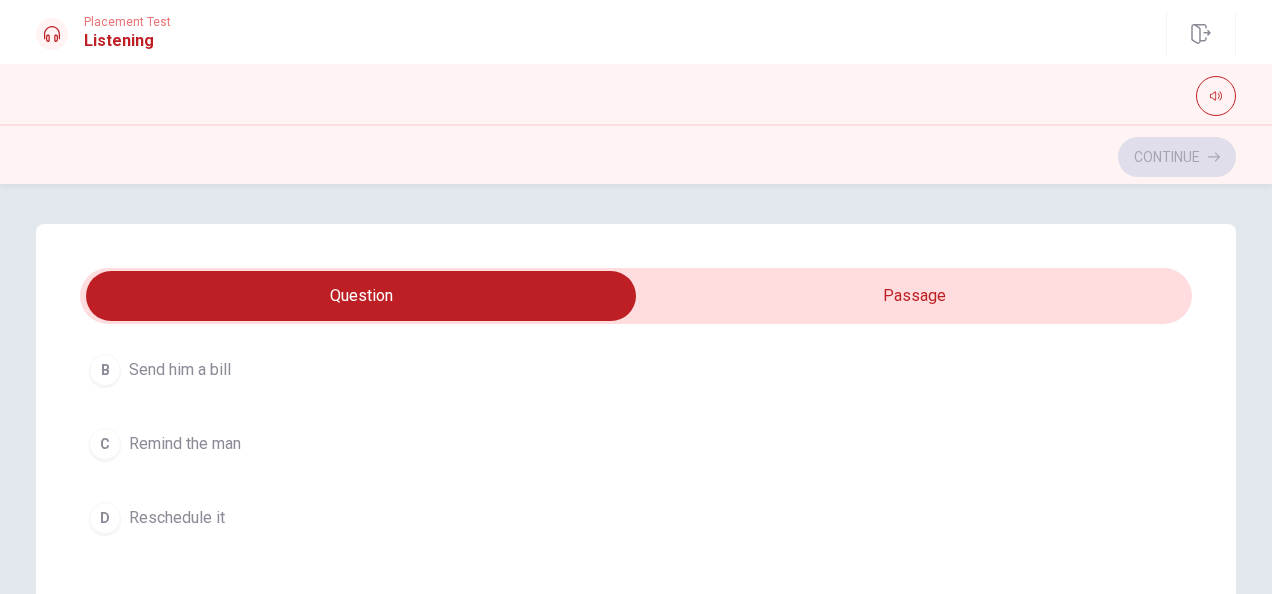 click on "Reschedule it" at bounding box center [177, 518] 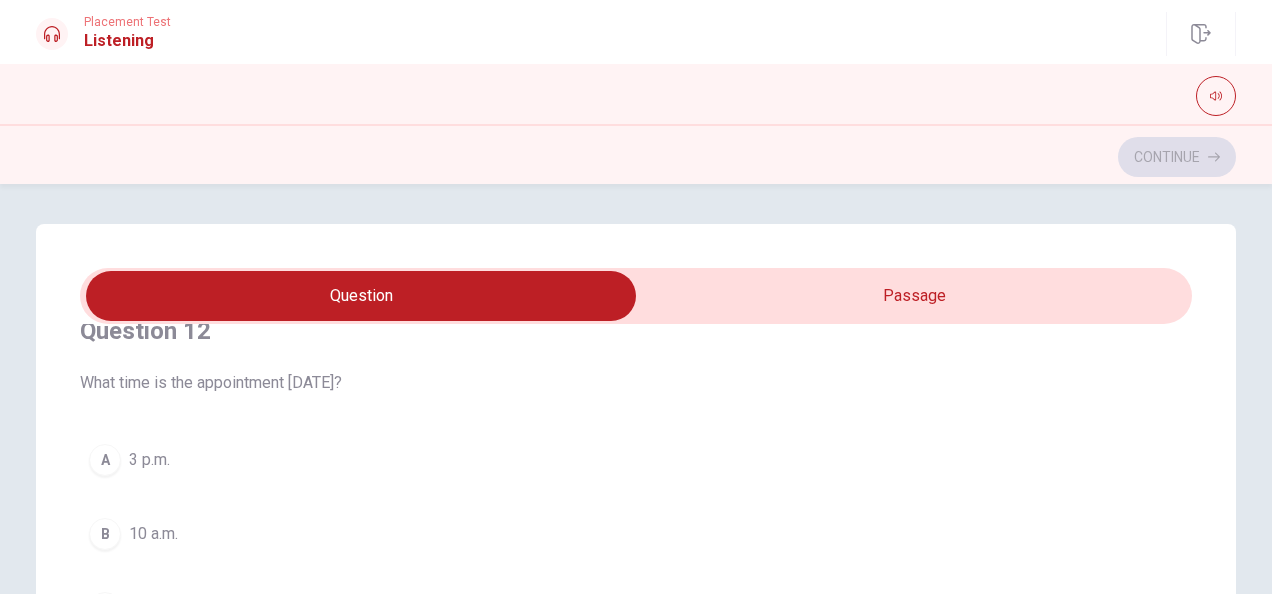 scroll, scrollTop: 501, scrollLeft: 0, axis: vertical 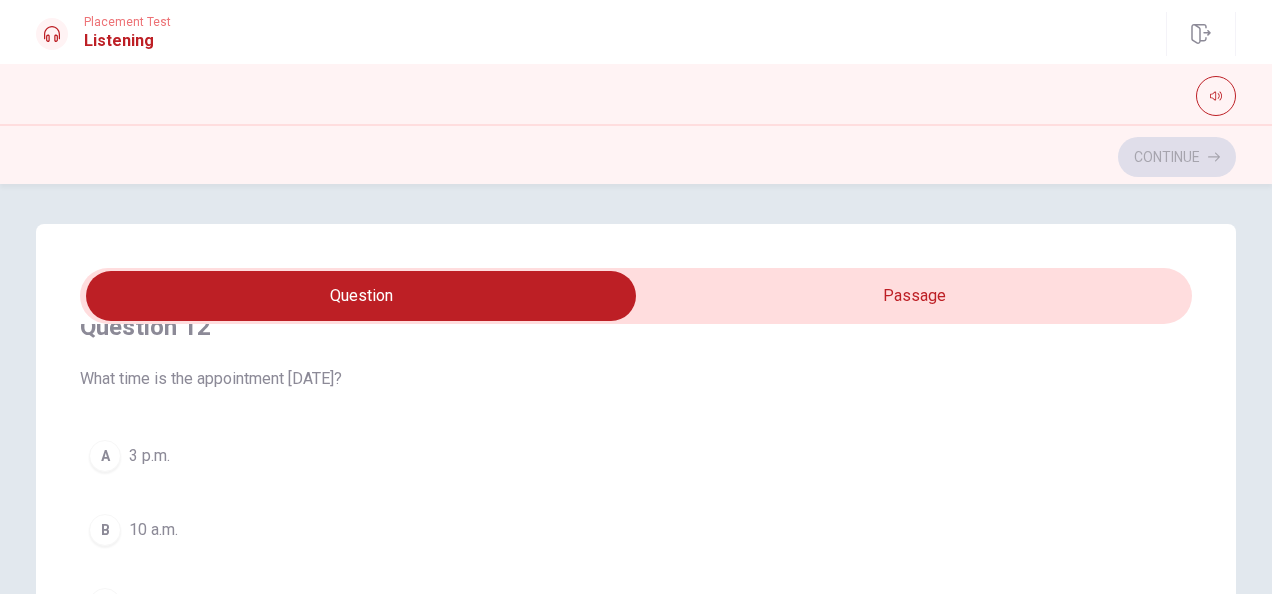 click on "3 p.m." at bounding box center [149, 456] 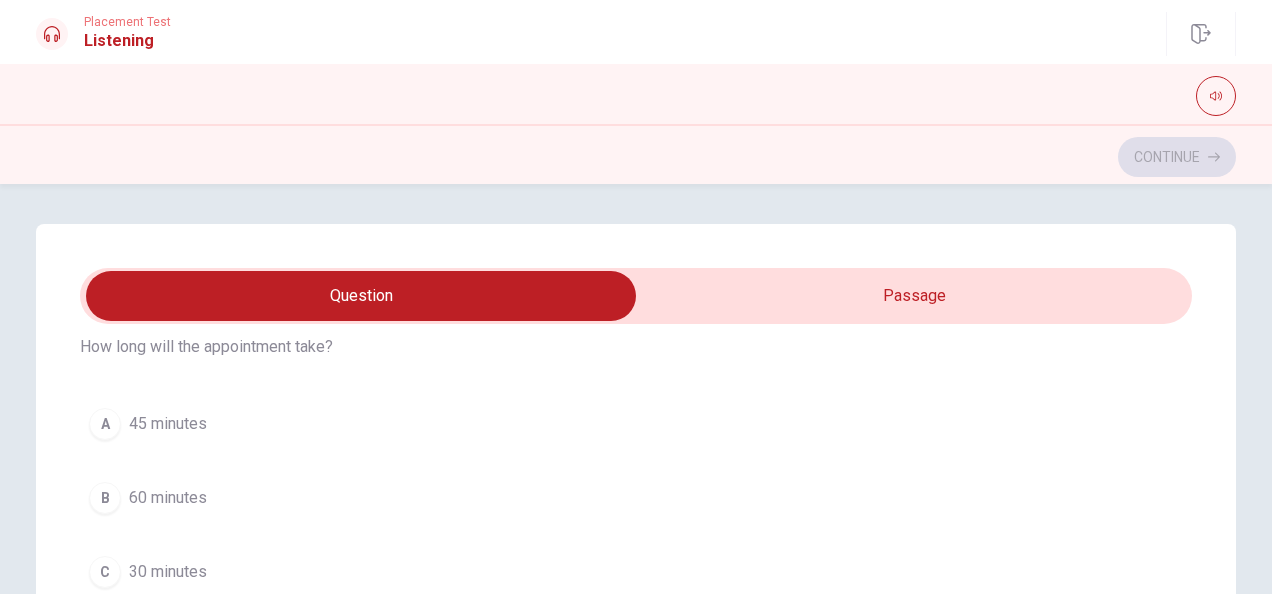 scroll, scrollTop: 1003, scrollLeft: 0, axis: vertical 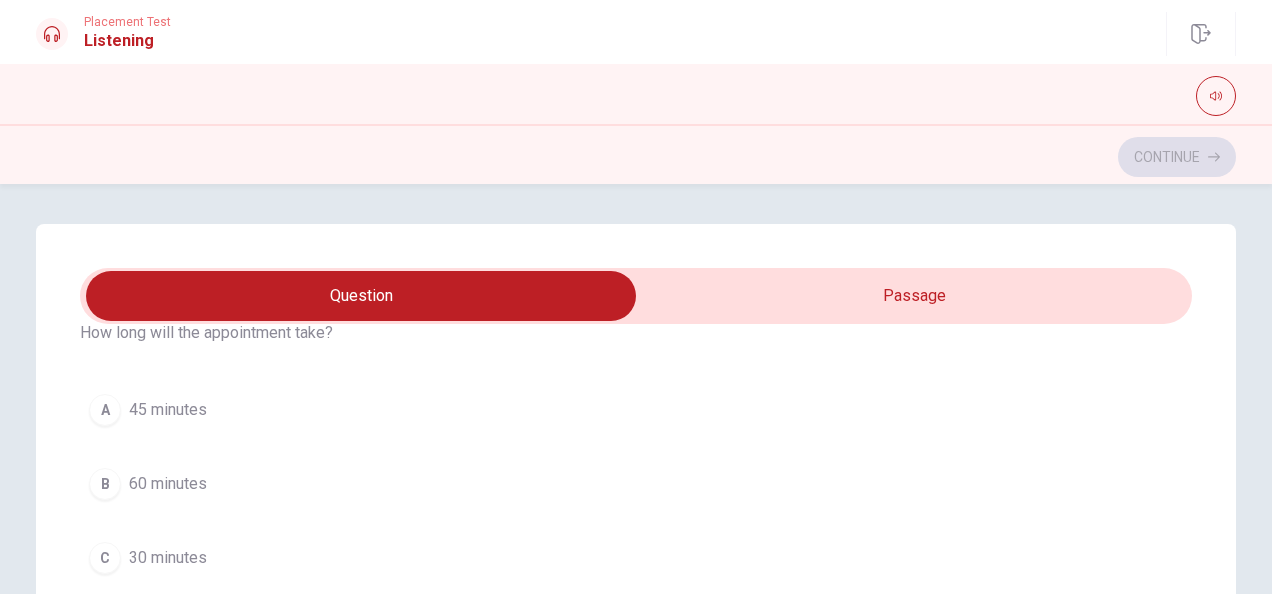 click on "A 45 minutes" at bounding box center (636, 410) 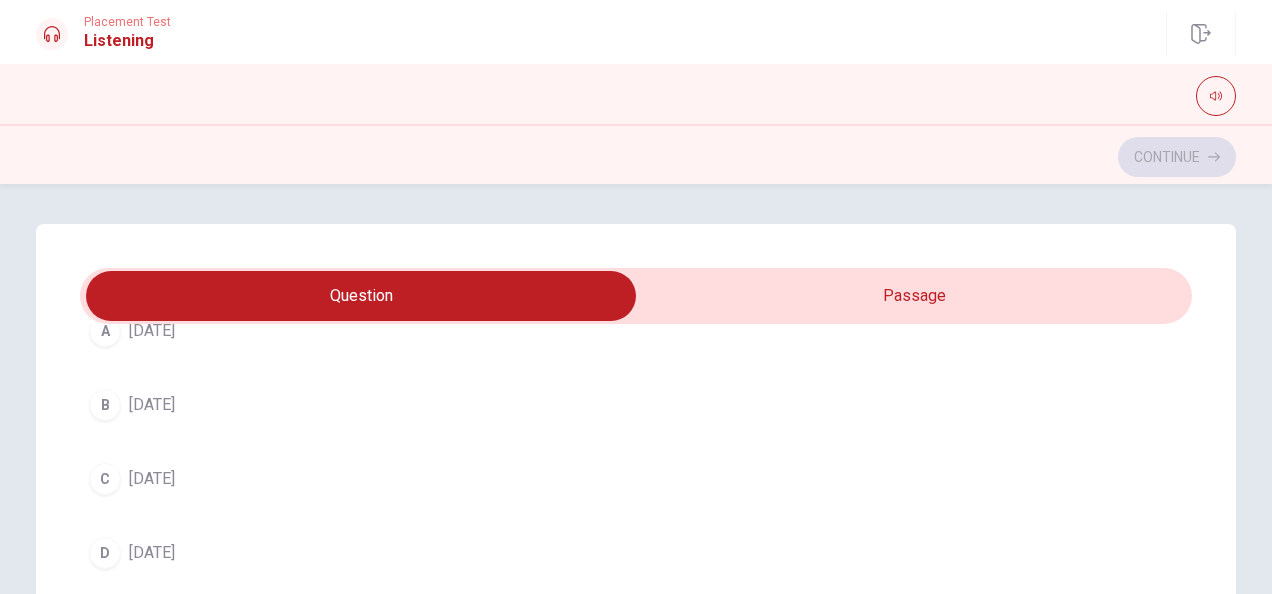scroll, scrollTop: 1562, scrollLeft: 0, axis: vertical 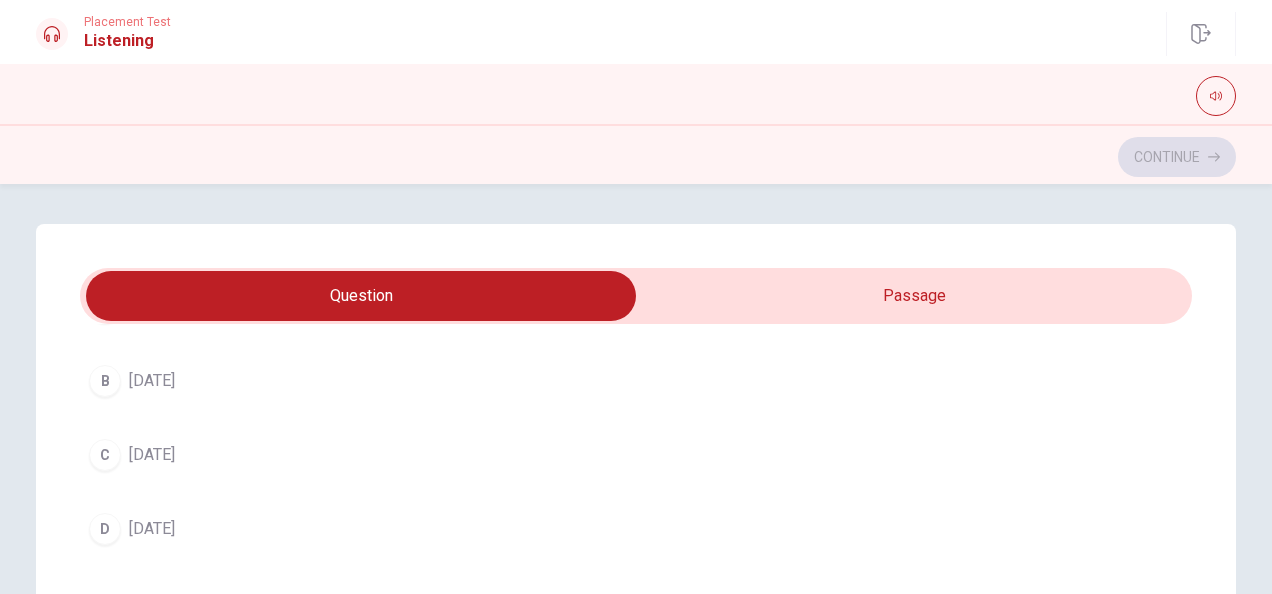 click on "[DATE]" at bounding box center [152, 529] 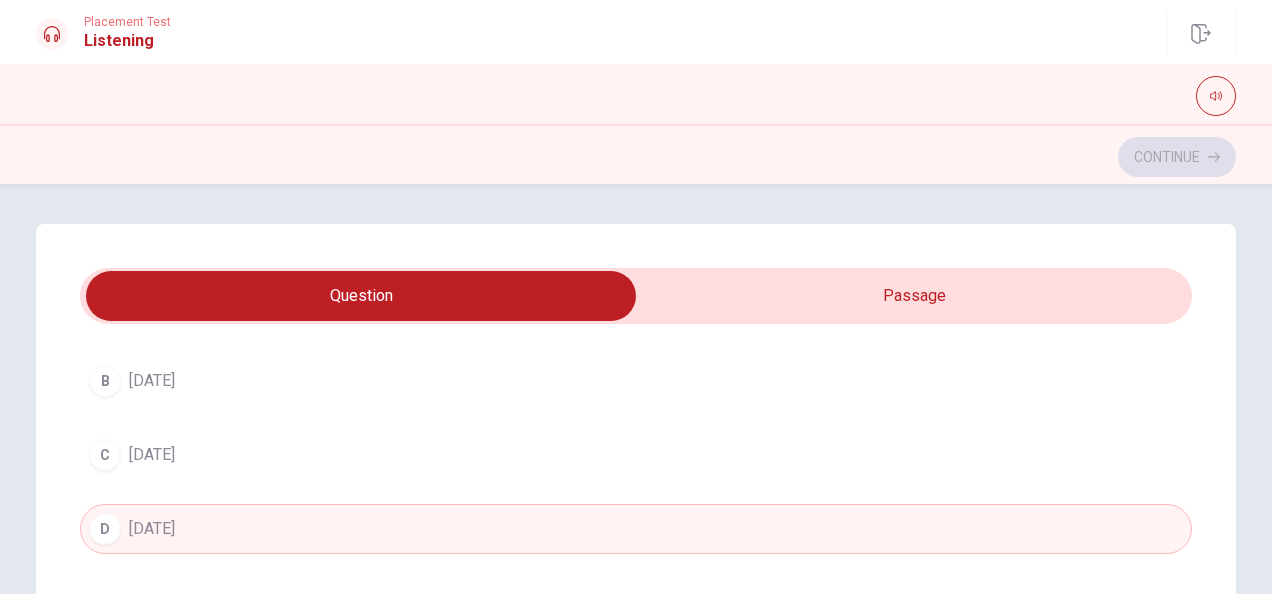 scroll, scrollTop: 1620, scrollLeft: 0, axis: vertical 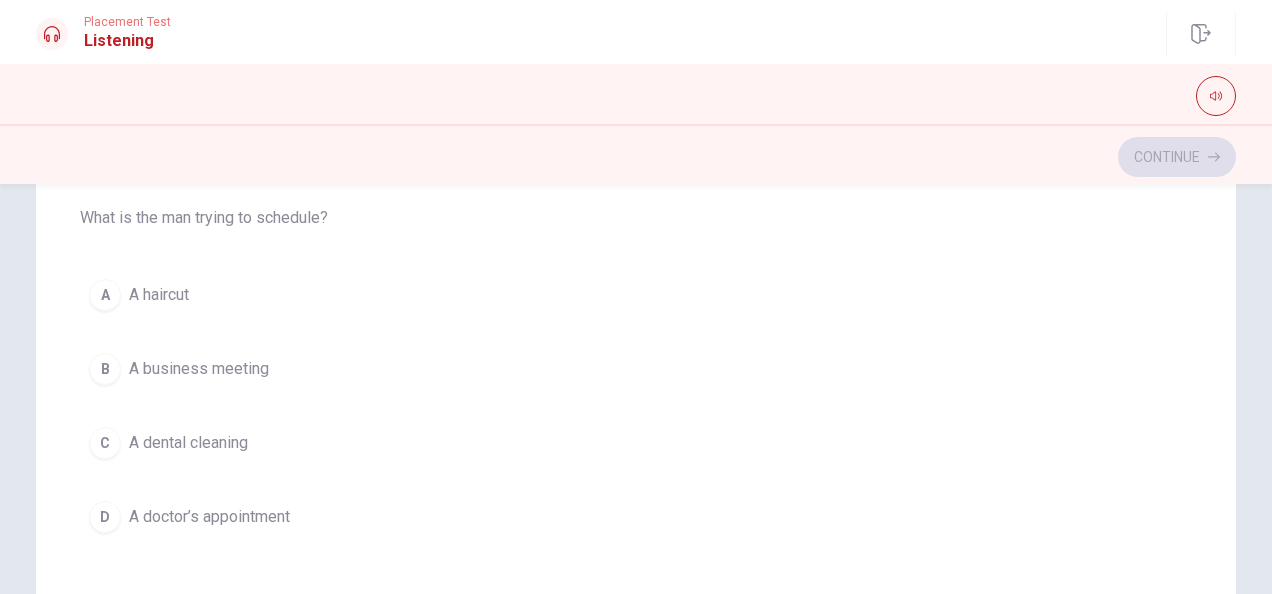 click on "A dental cleaning" at bounding box center (188, 443) 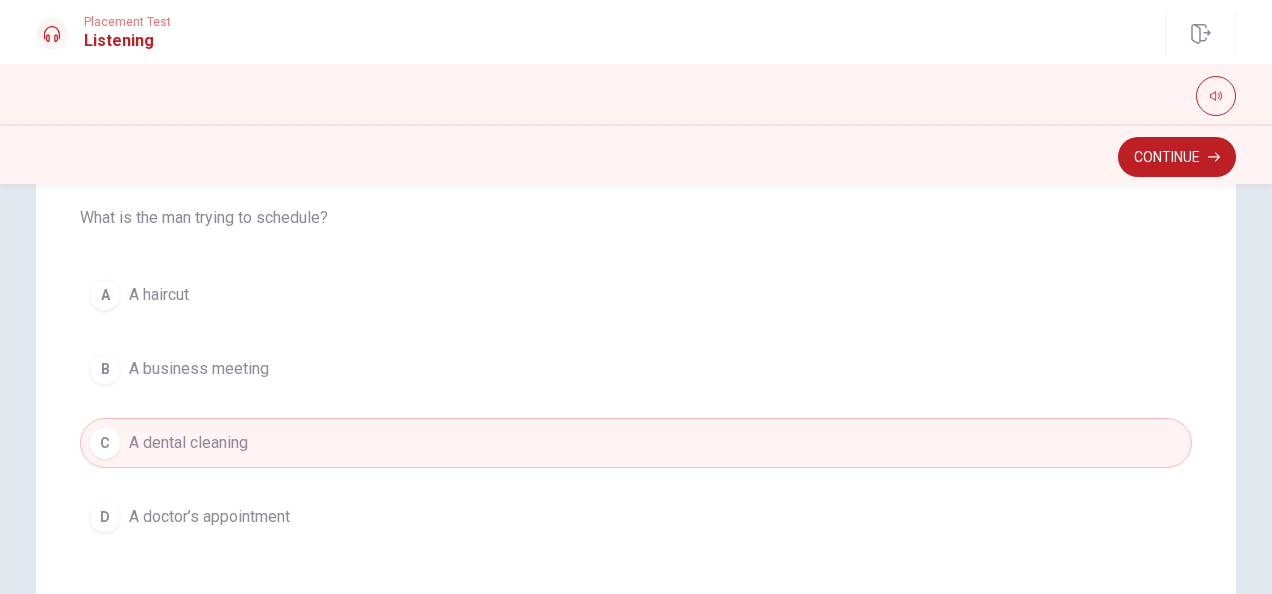 scroll, scrollTop: 538, scrollLeft: 0, axis: vertical 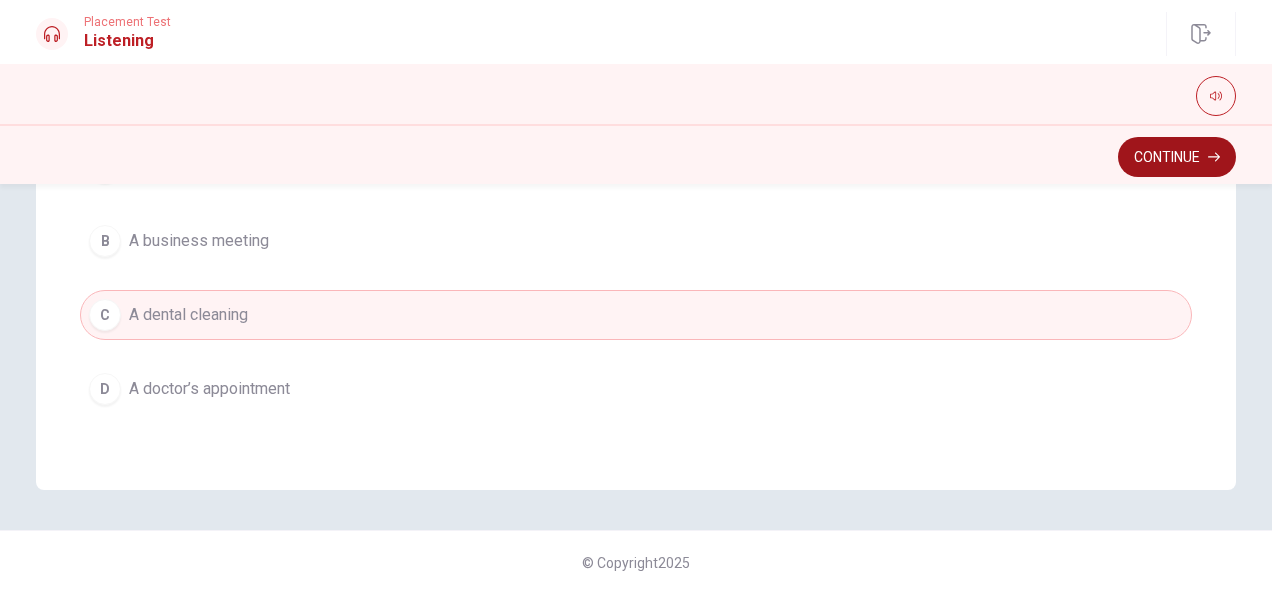 click on "Continue" at bounding box center [1177, 157] 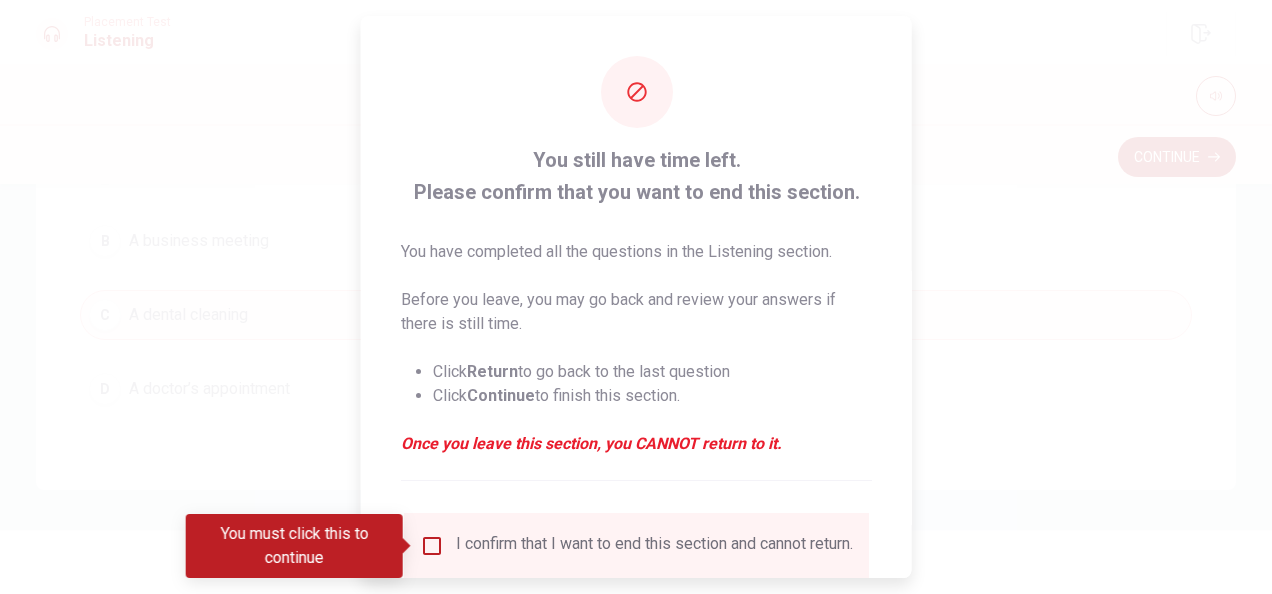 click at bounding box center [432, 546] 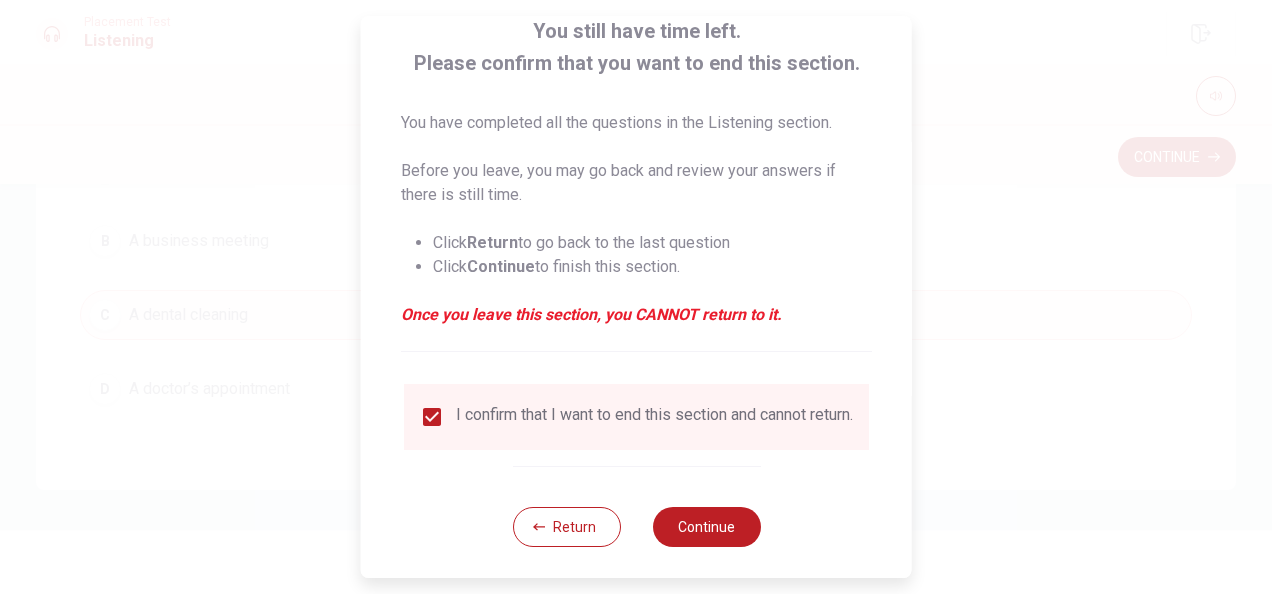 scroll, scrollTop: 152, scrollLeft: 0, axis: vertical 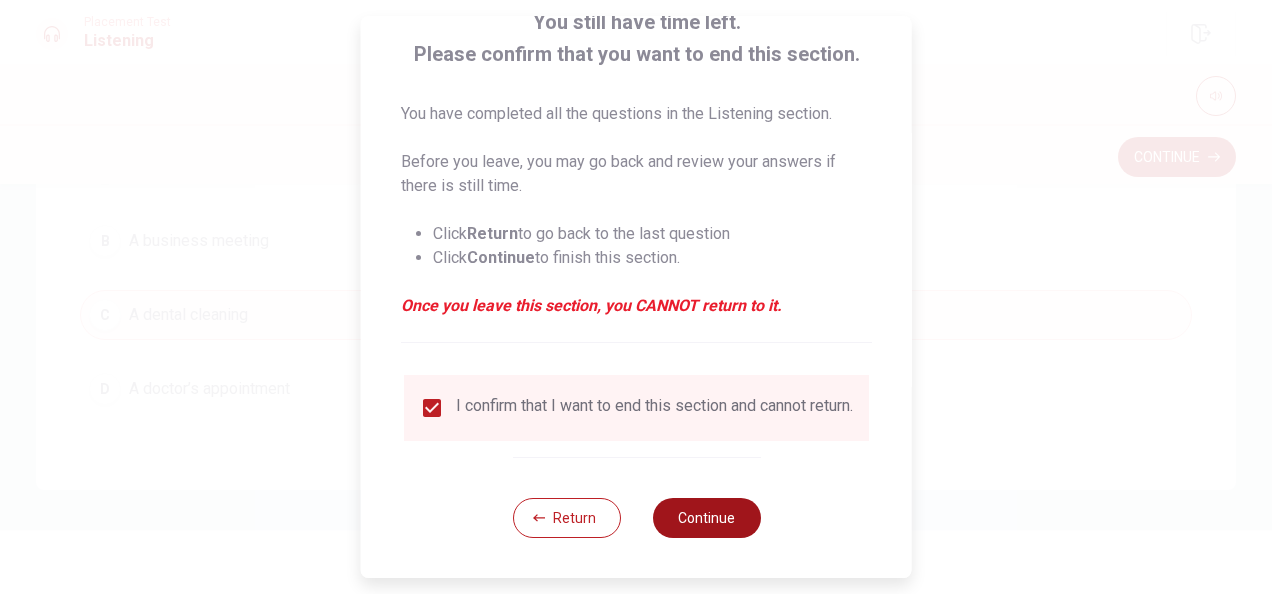 click on "Continue" at bounding box center [706, 518] 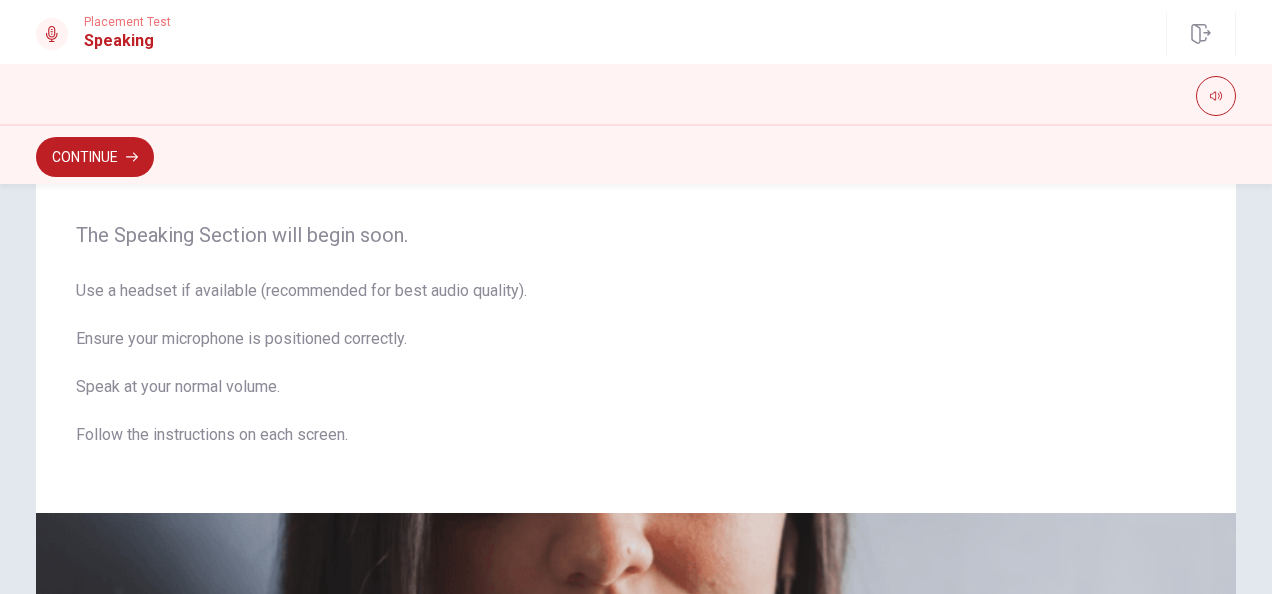 scroll, scrollTop: 44, scrollLeft: 0, axis: vertical 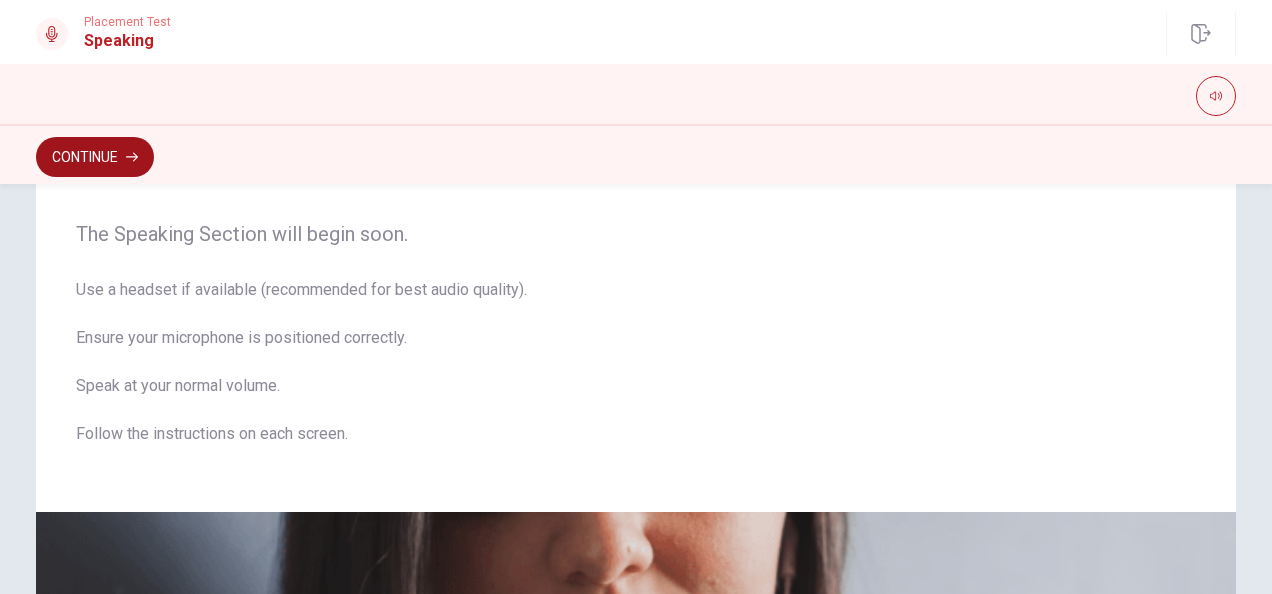 click on "Continue" at bounding box center (95, 157) 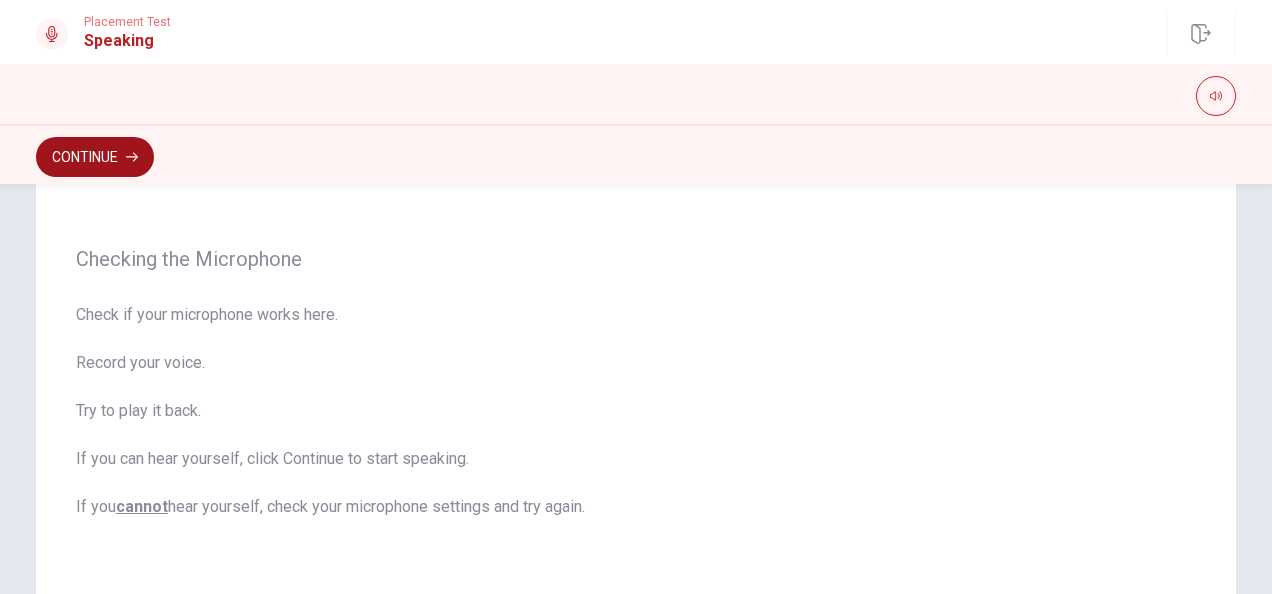 scroll, scrollTop: 140, scrollLeft: 0, axis: vertical 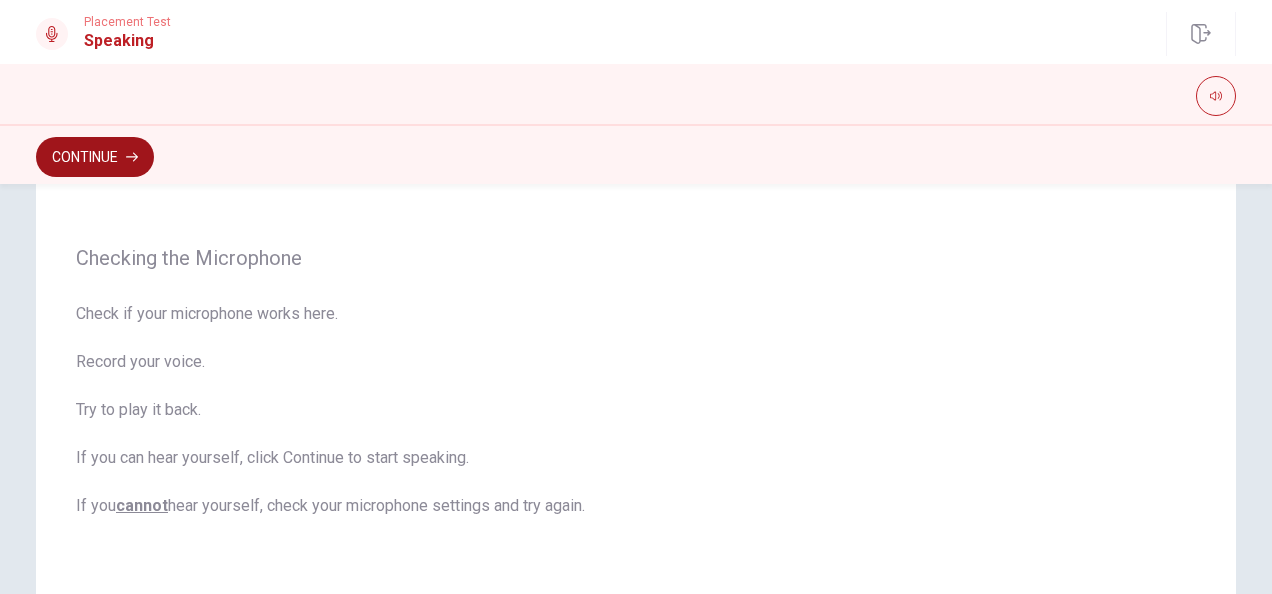click on "Continue" at bounding box center [95, 157] 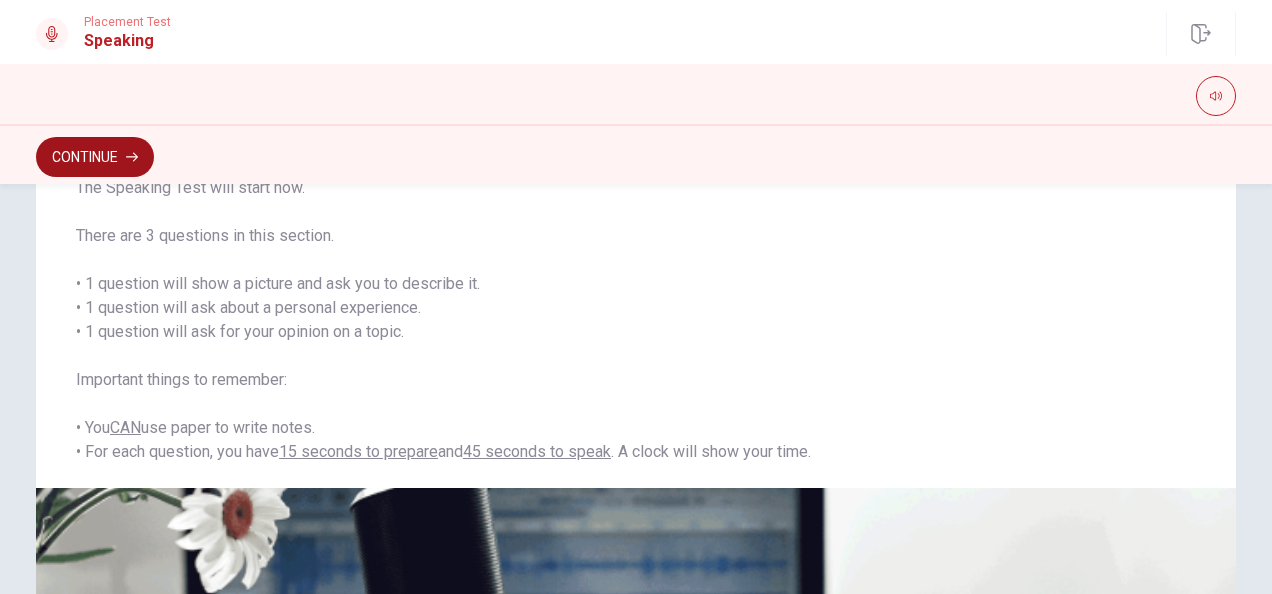 scroll, scrollTop: 78, scrollLeft: 0, axis: vertical 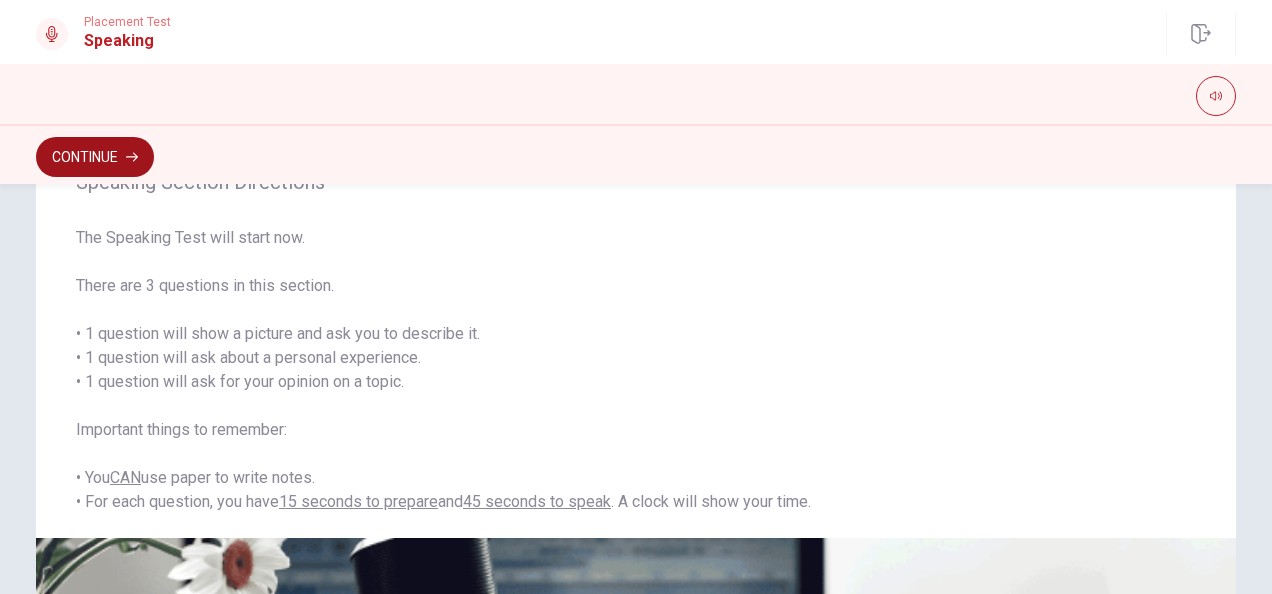 click on "Continue" at bounding box center (95, 157) 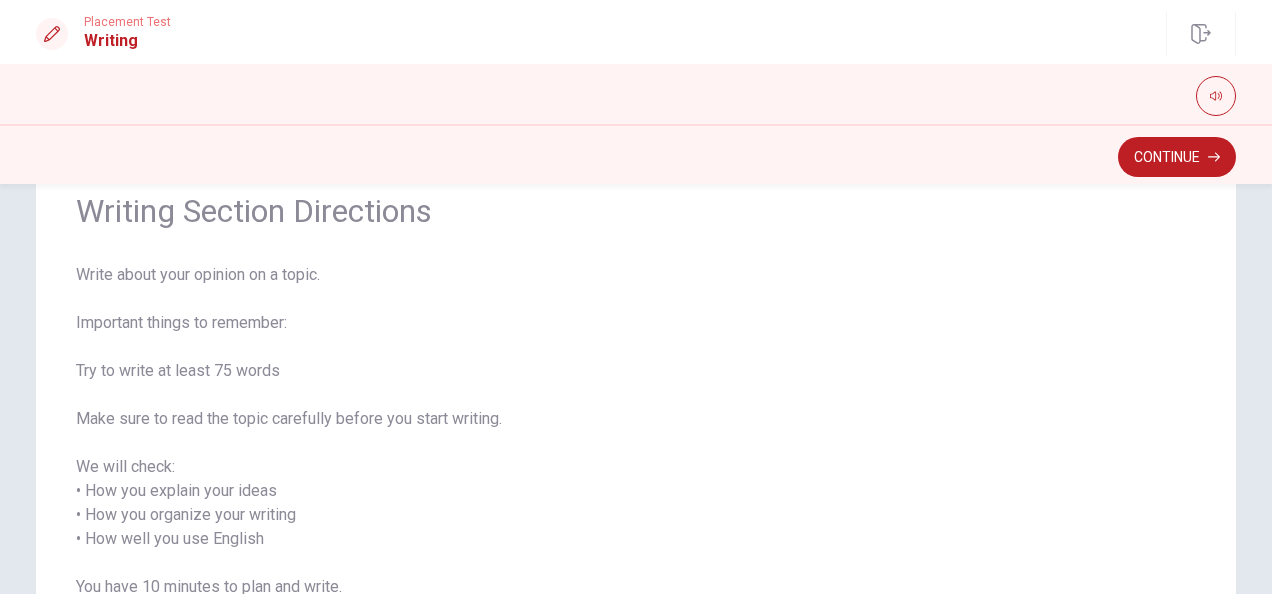 scroll, scrollTop: 88, scrollLeft: 0, axis: vertical 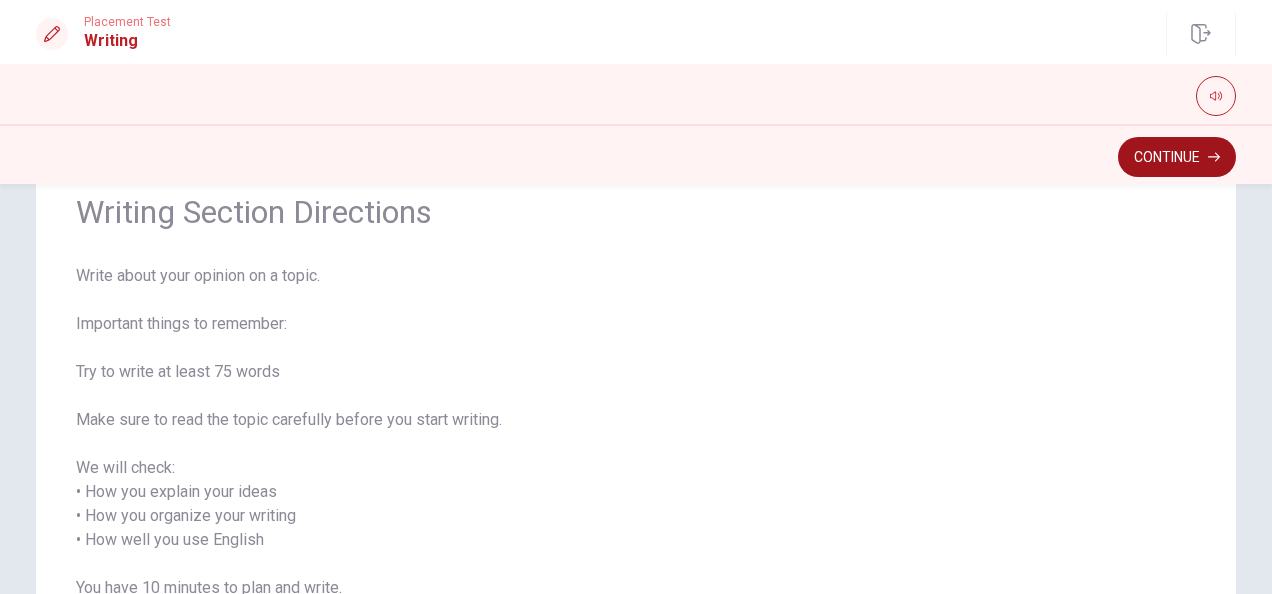 click on "Continue" at bounding box center (1177, 157) 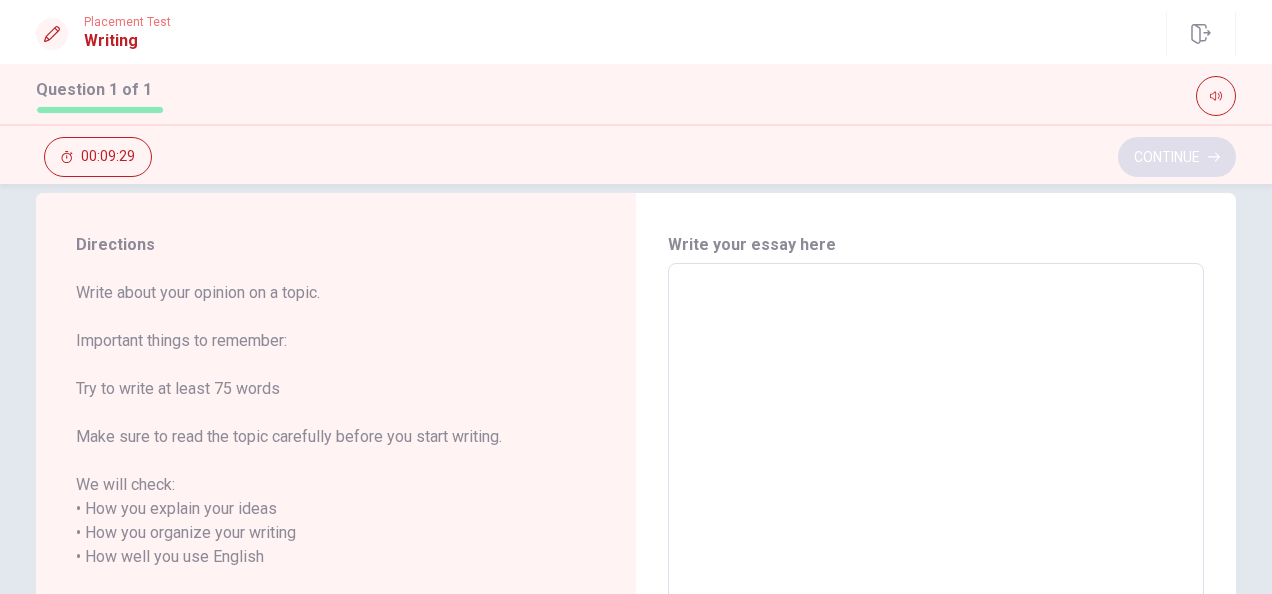 scroll, scrollTop: 39, scrollLeft: 0, axis: vertical 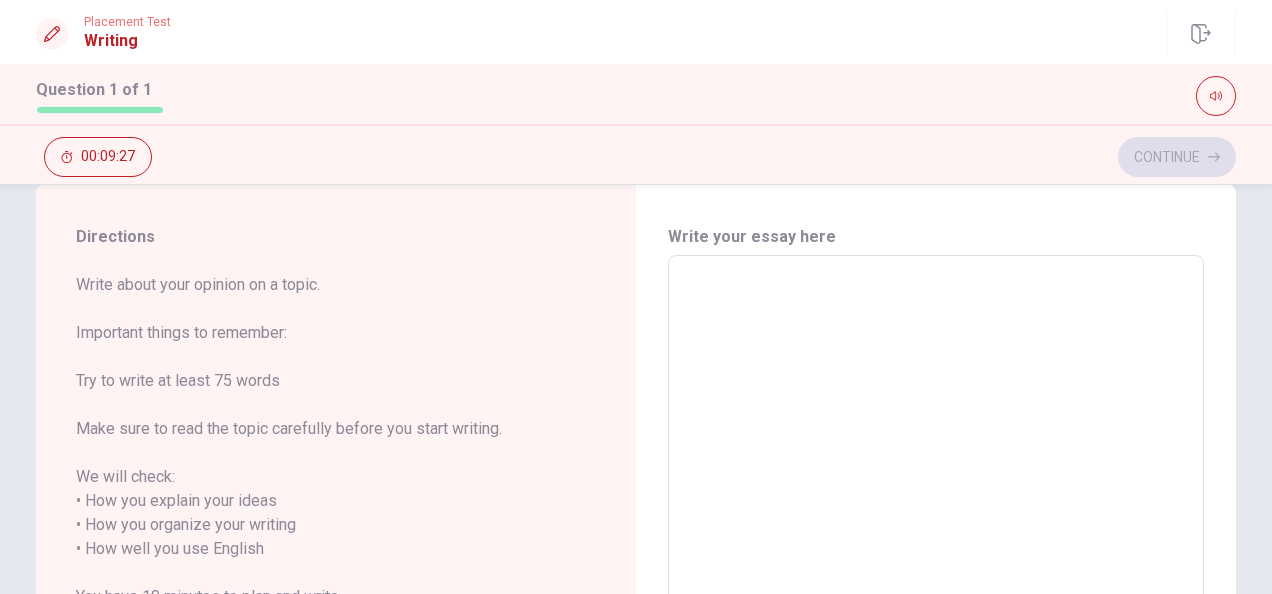 click at bounding box center (936, 537) 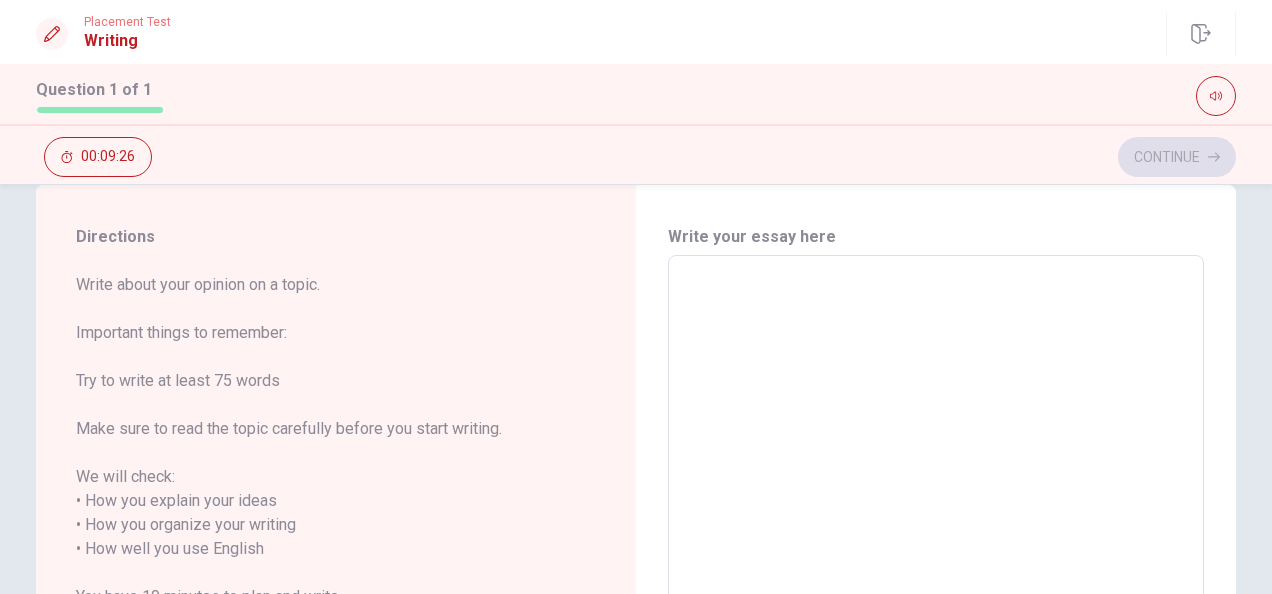 type on "I" 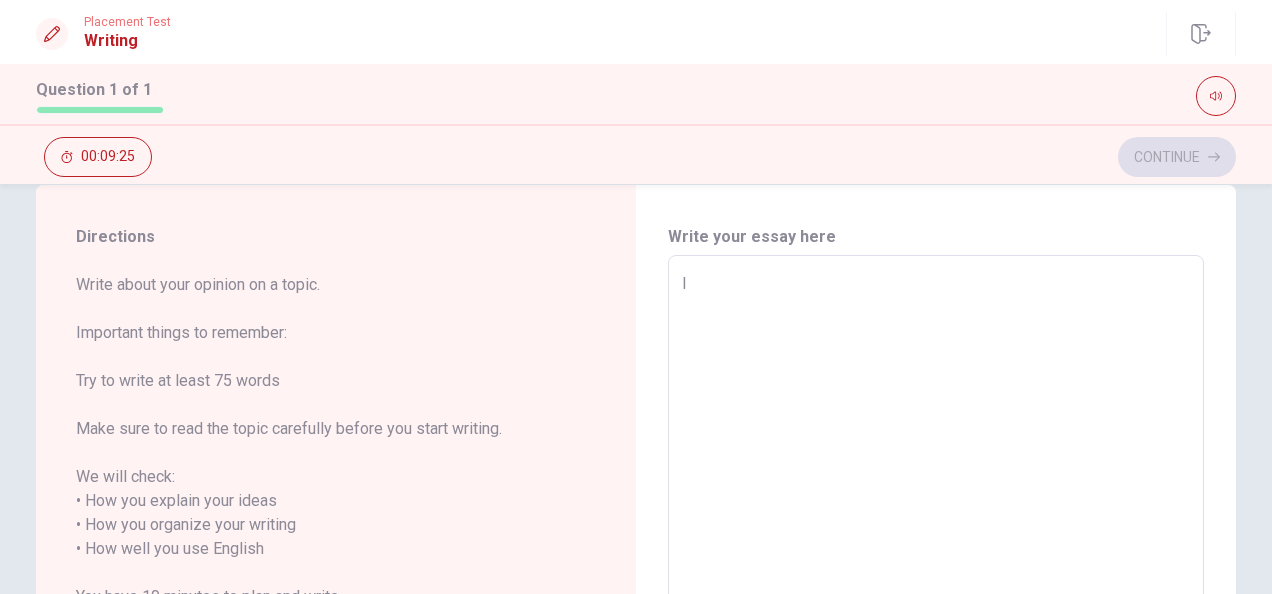 type on "x" 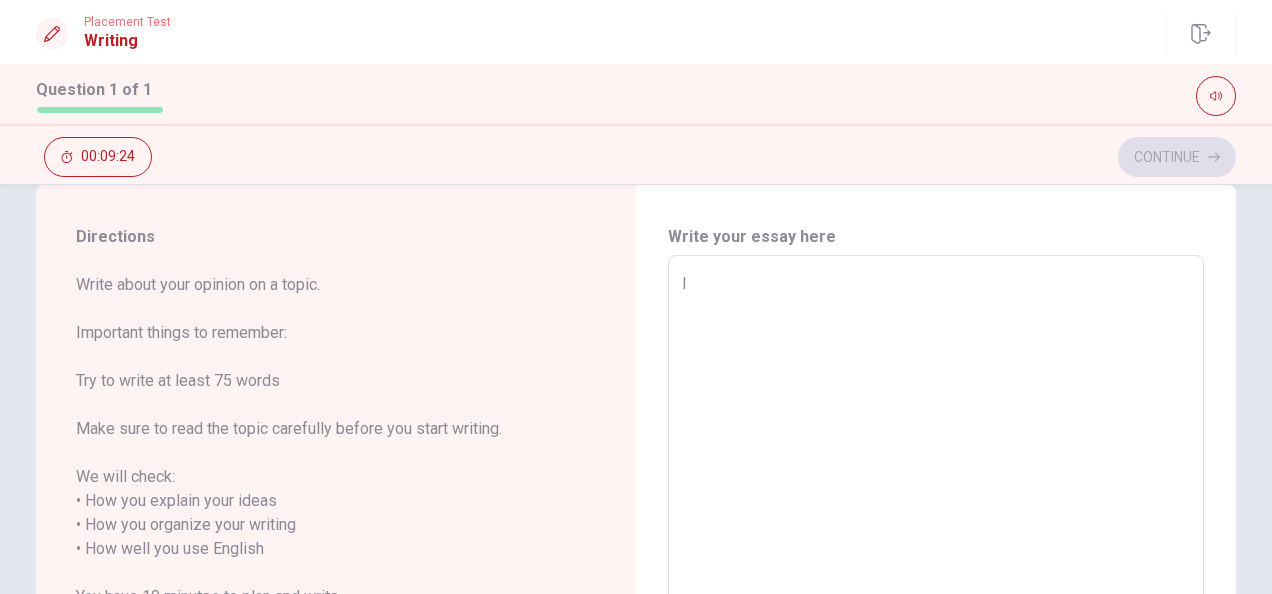 type on "I" 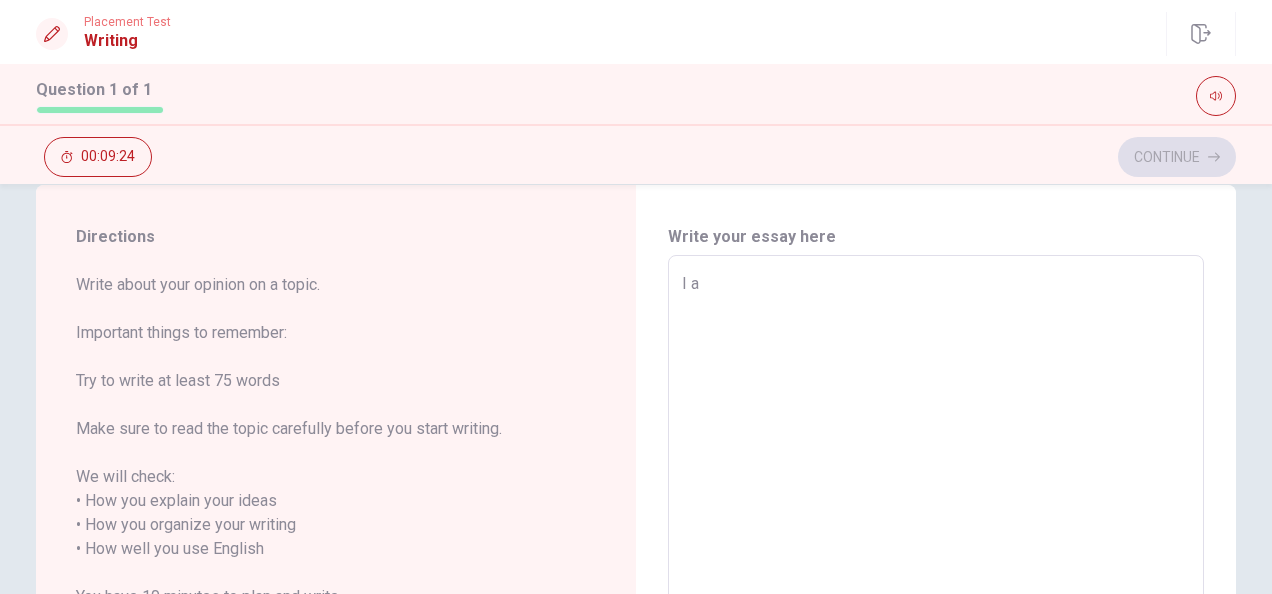 type on "x" 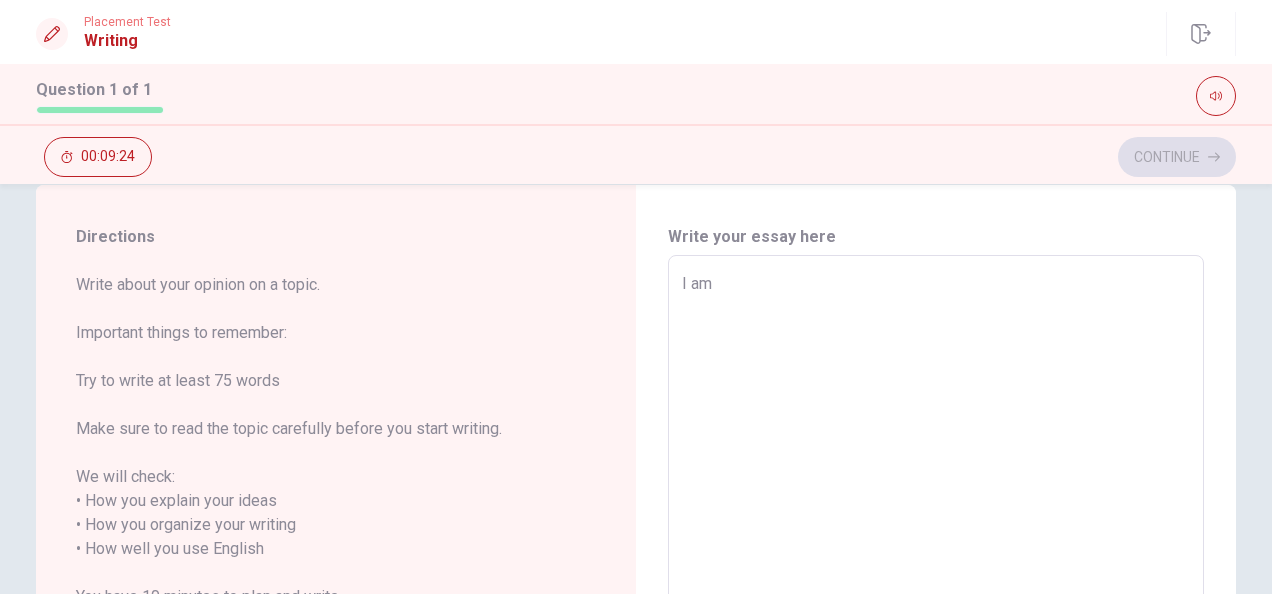 type on "x" 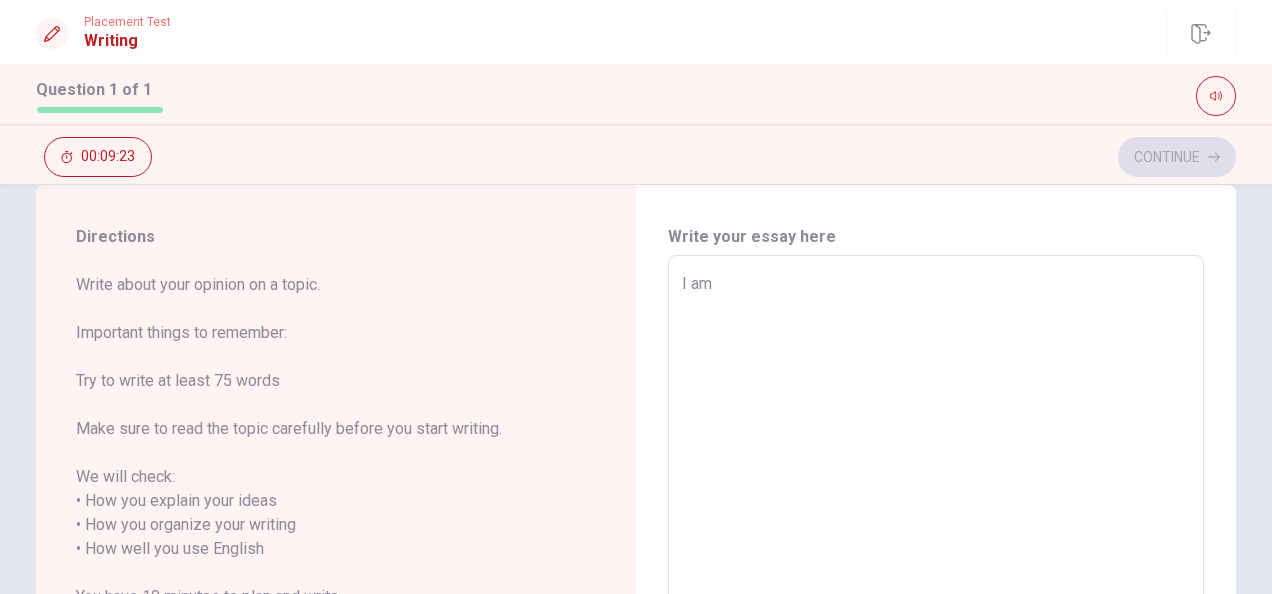 type on "I am w" 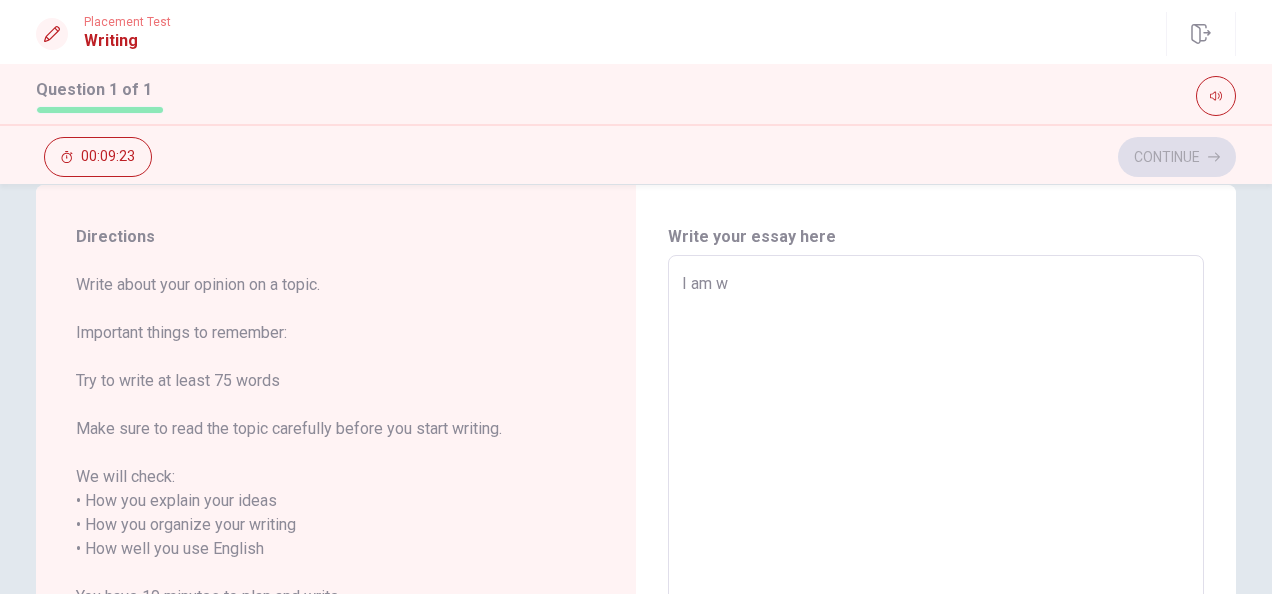 type on "x" 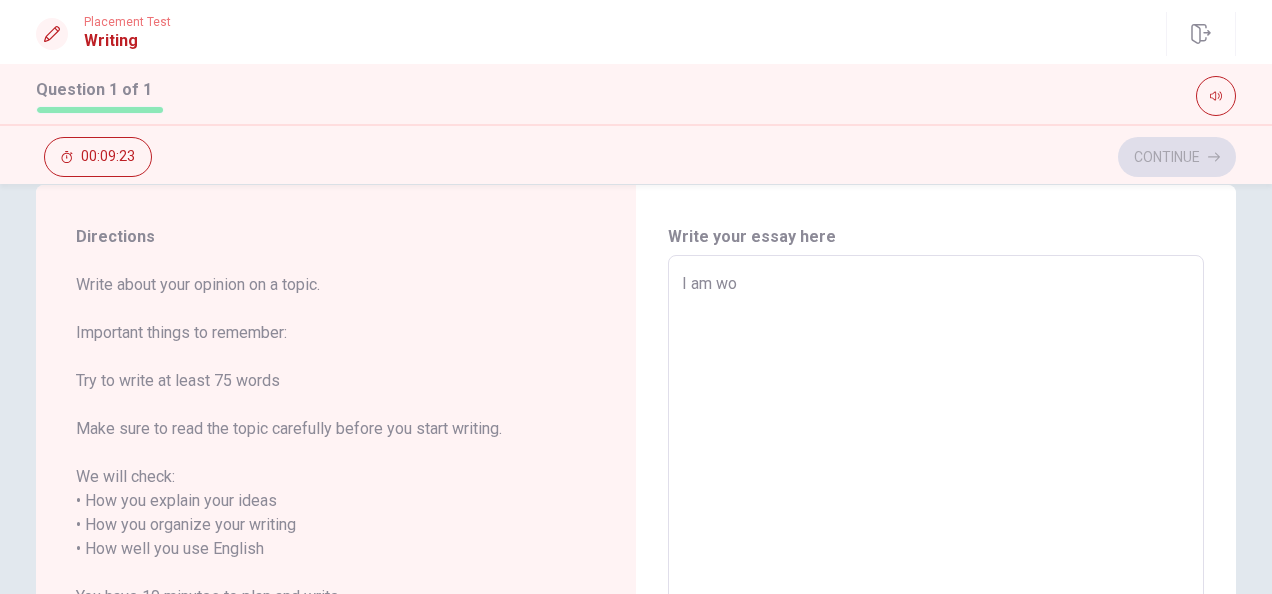 type on "x" 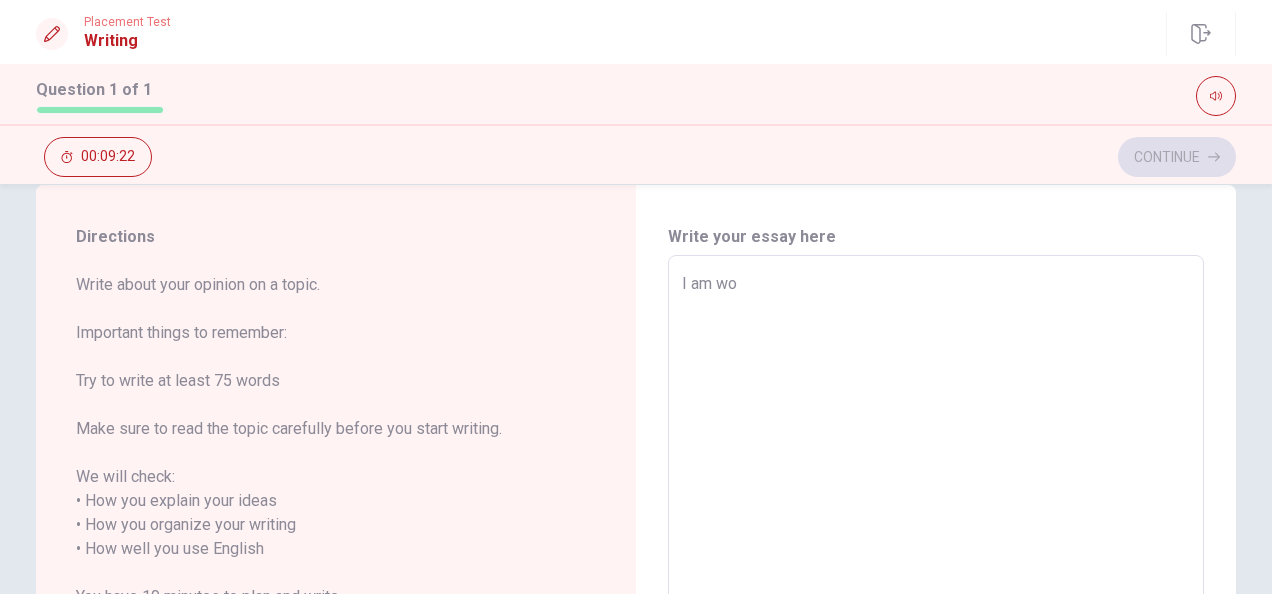 type on "I am wor" 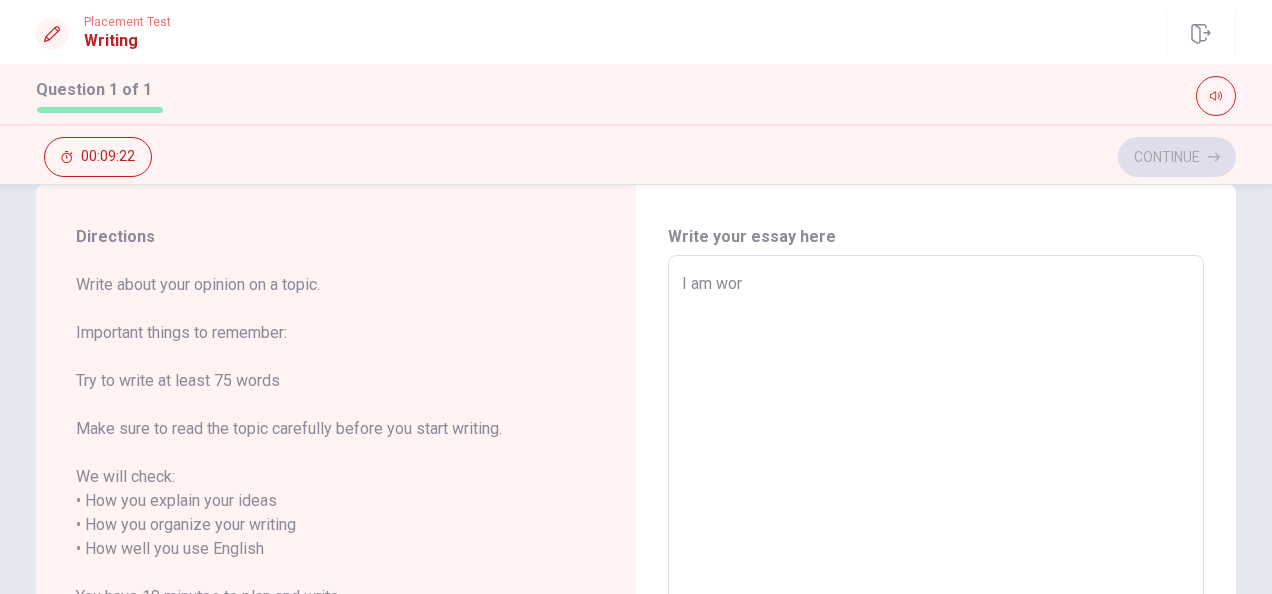 type on "x" 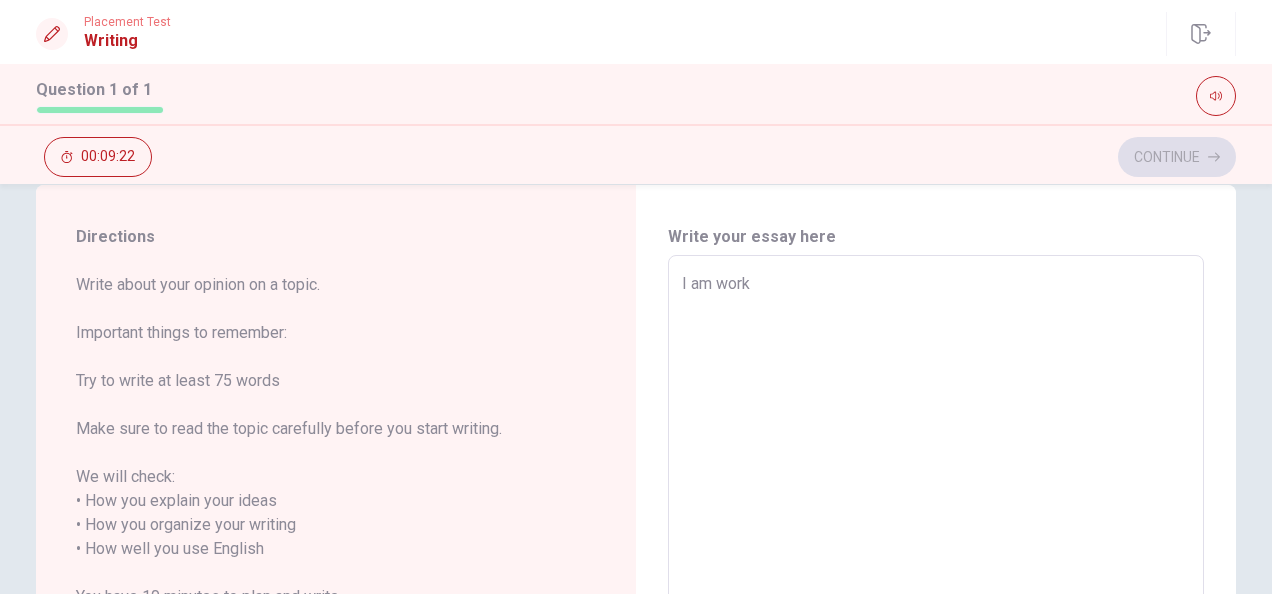 type on "x" 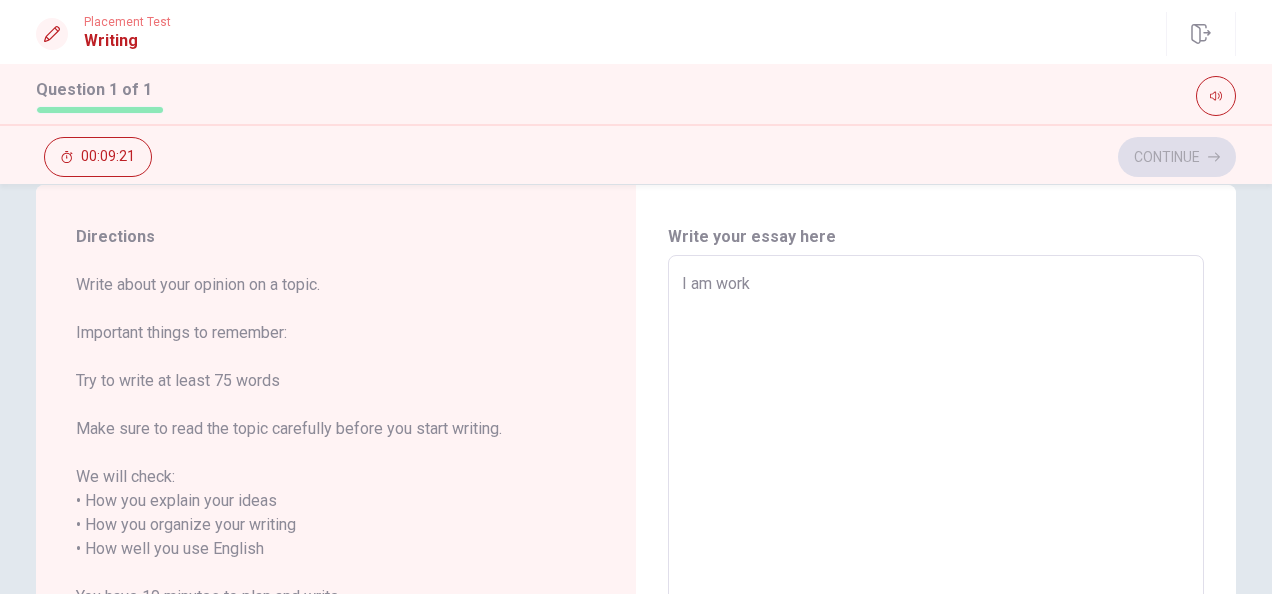 type on "x" 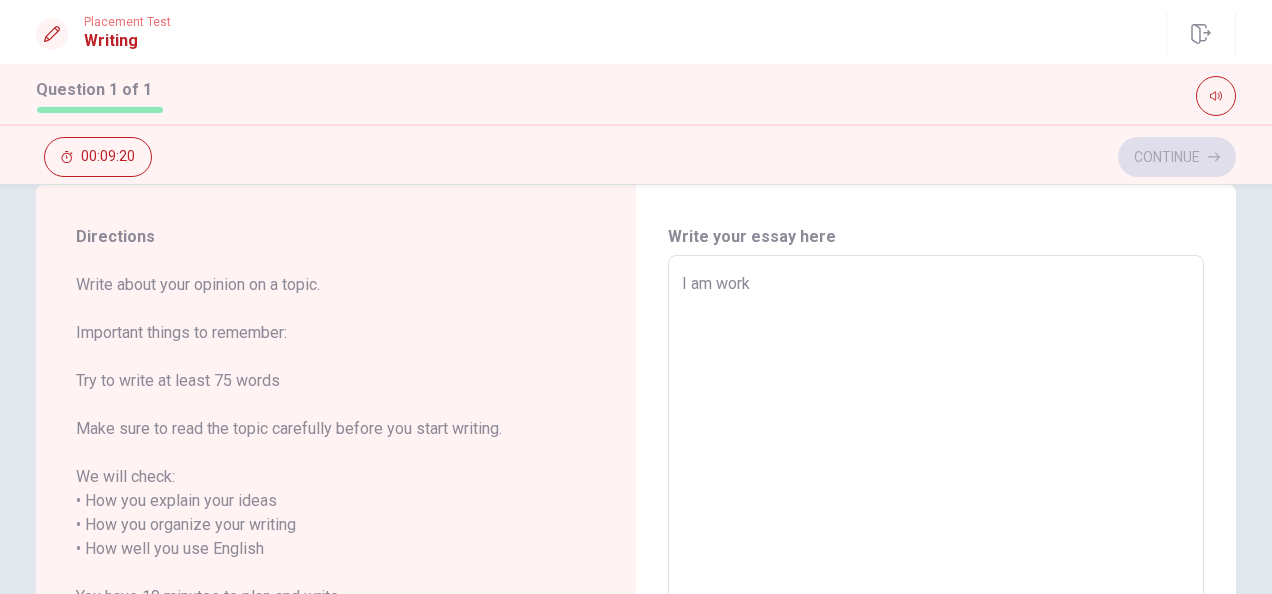 type on "I am work i" 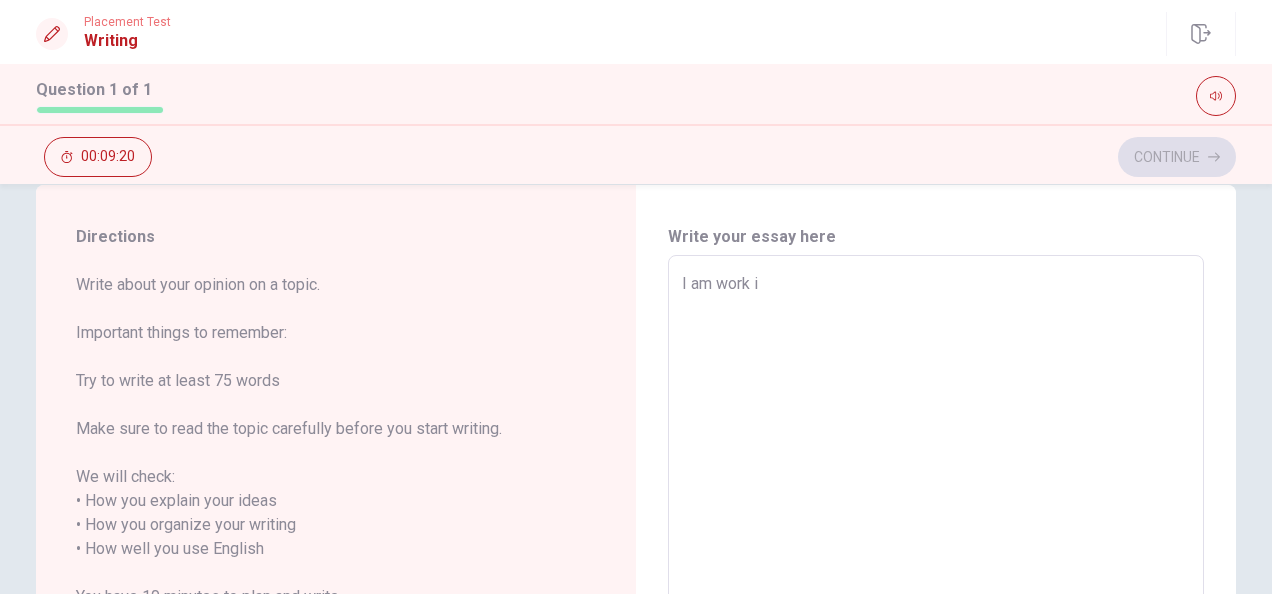 type on "x" 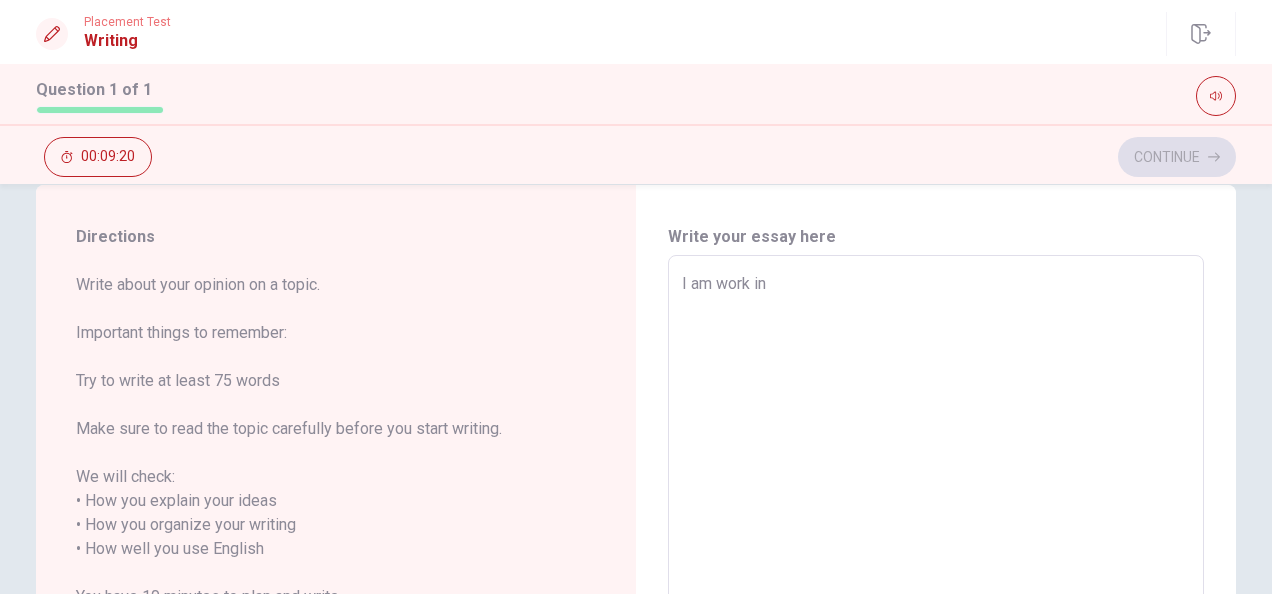 type on "x" 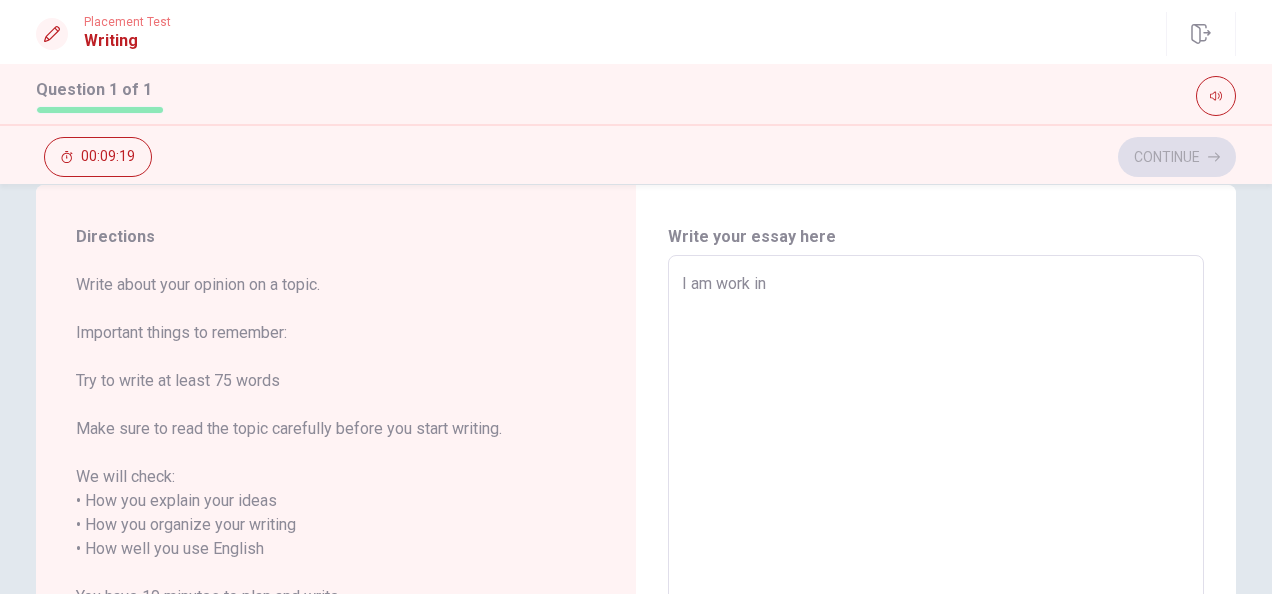 type on "I am work in c" 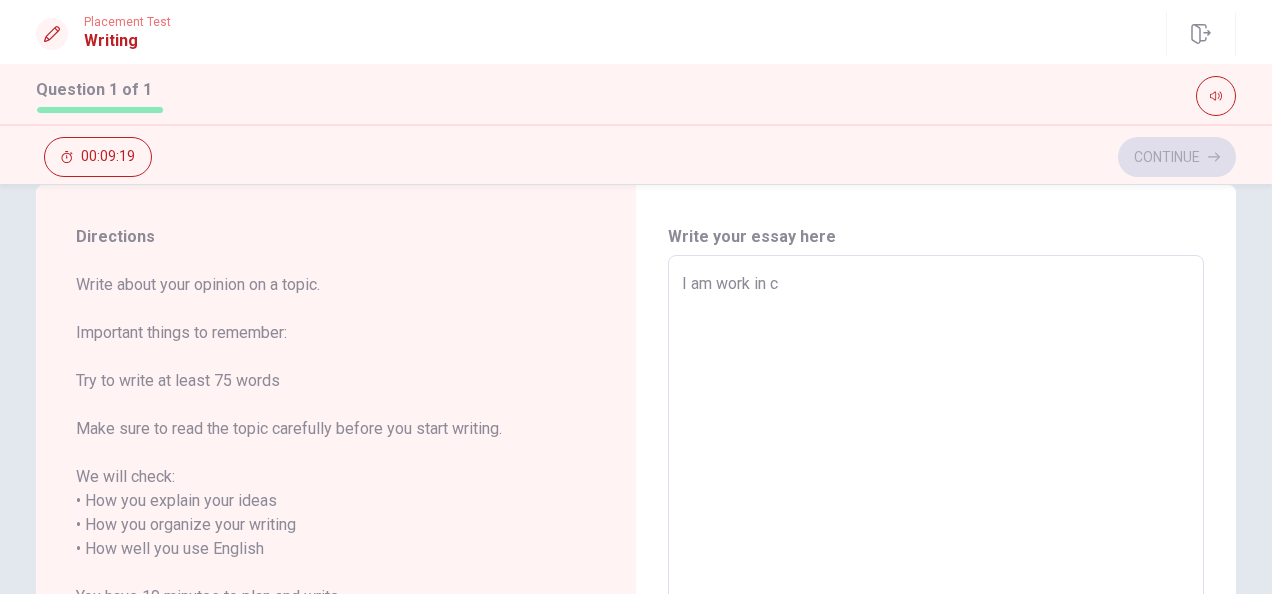 type on "x" 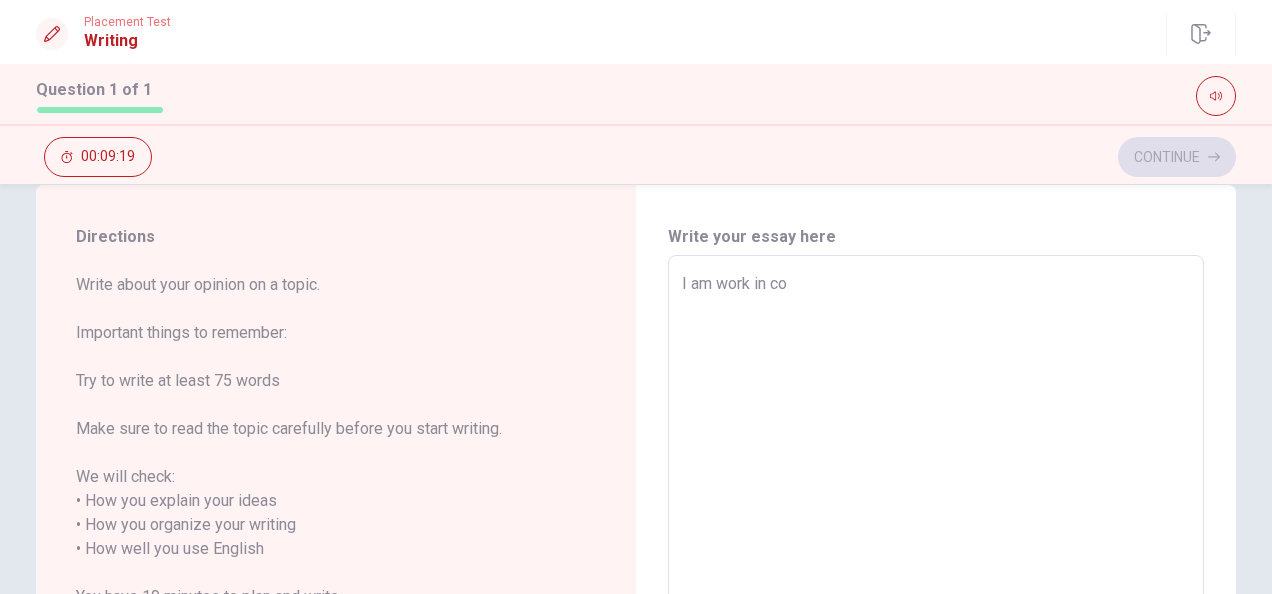 type on "x" 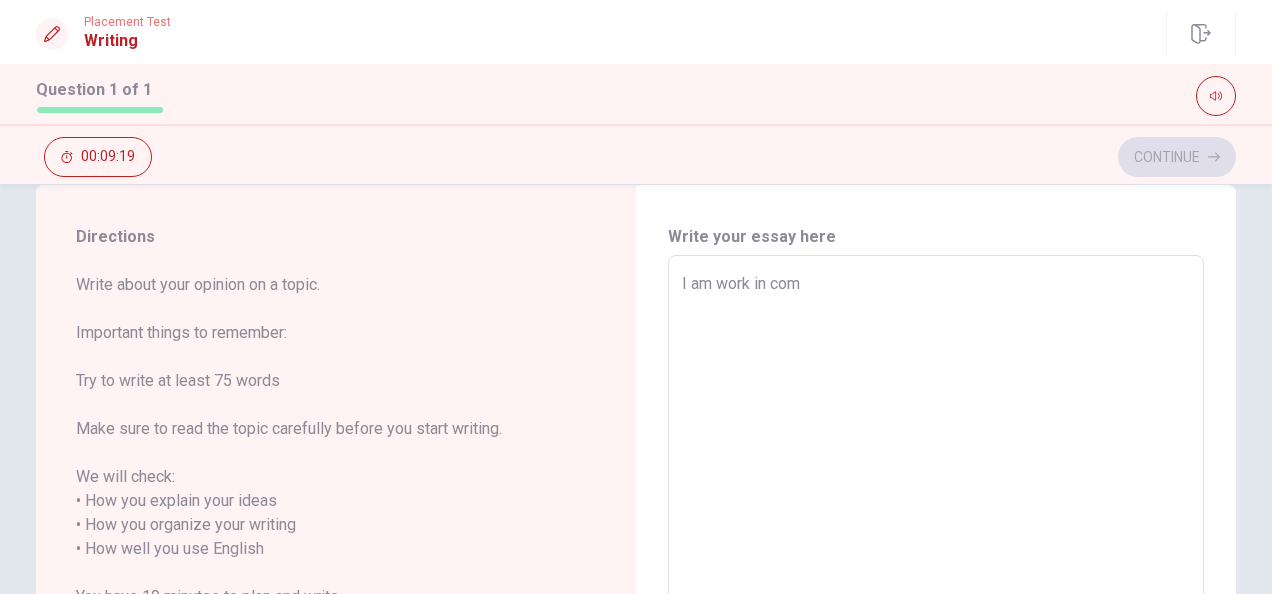 type on "x" 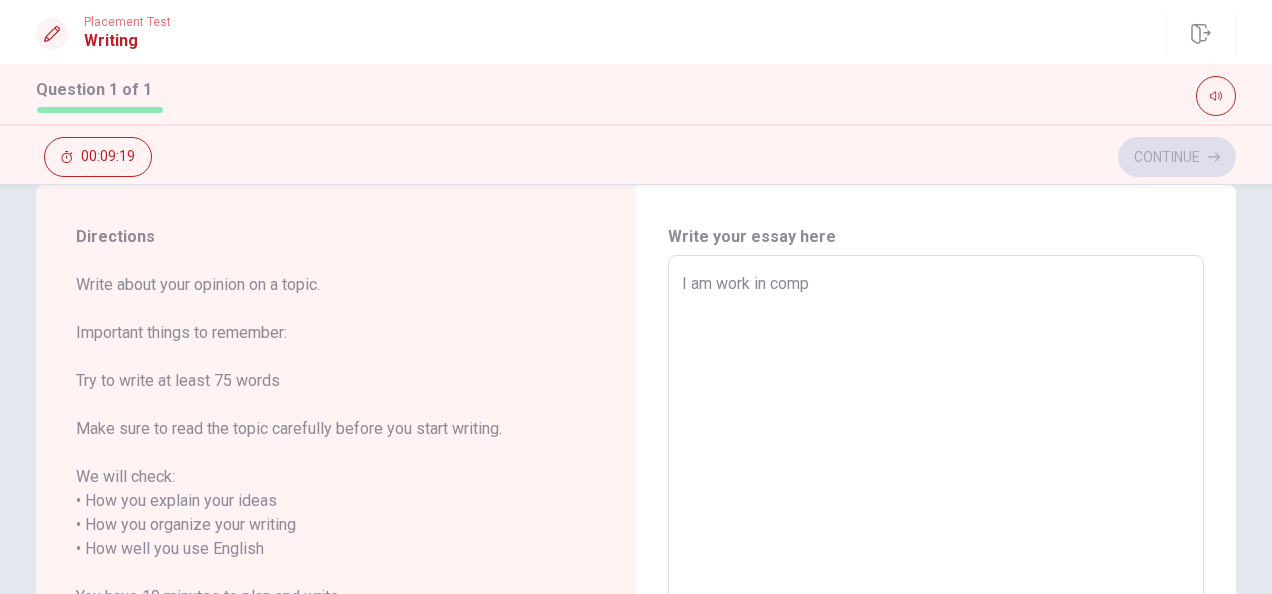 type on "x" 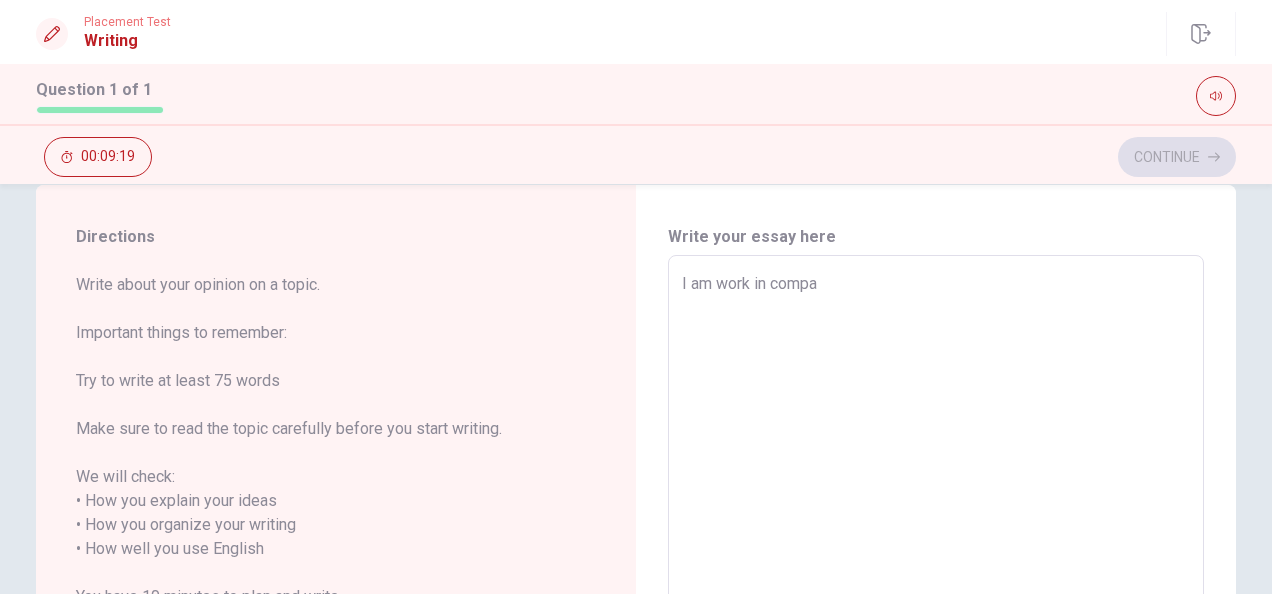 type on "x" 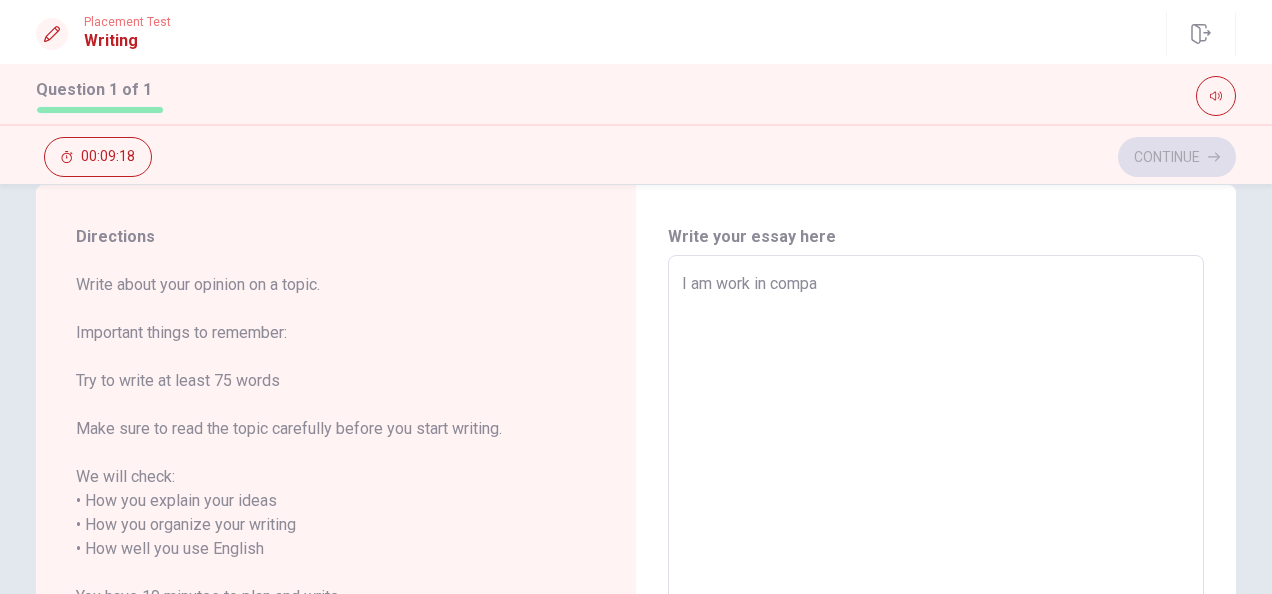 type on "I am work in compan" 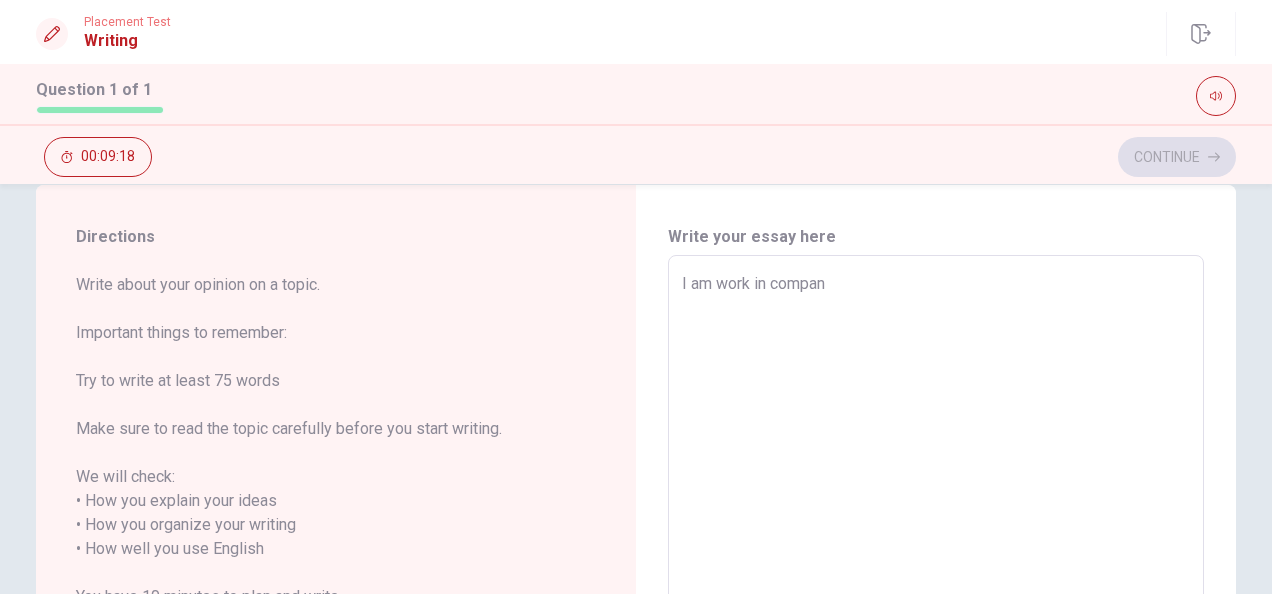 type on "x" 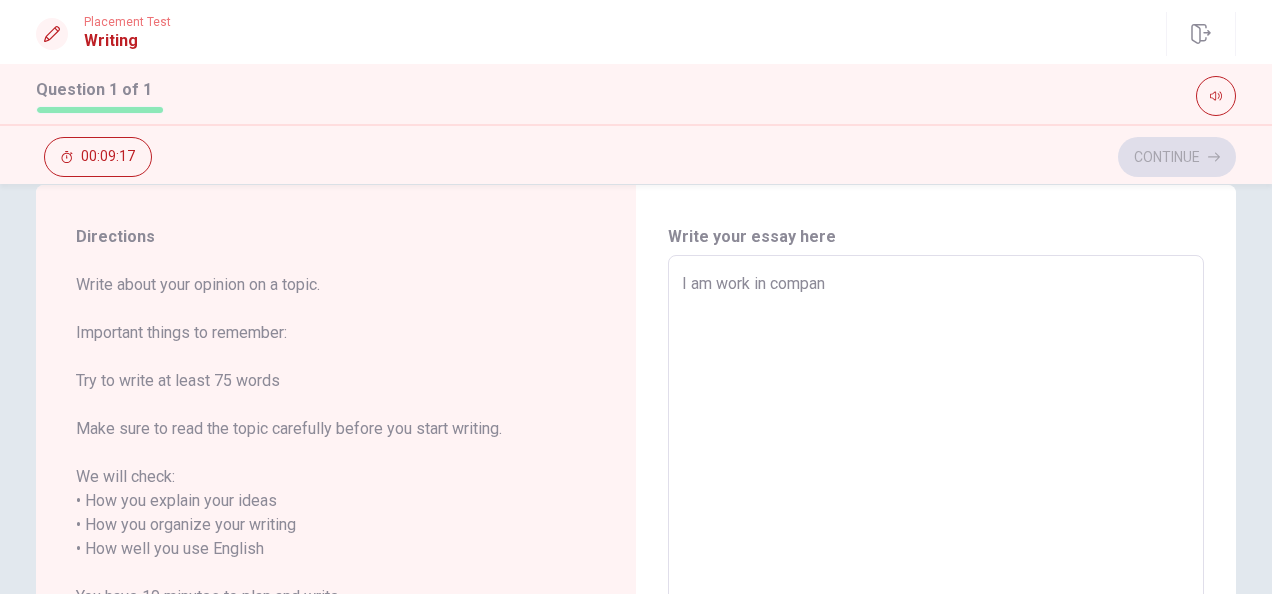 type on "I am work in company" 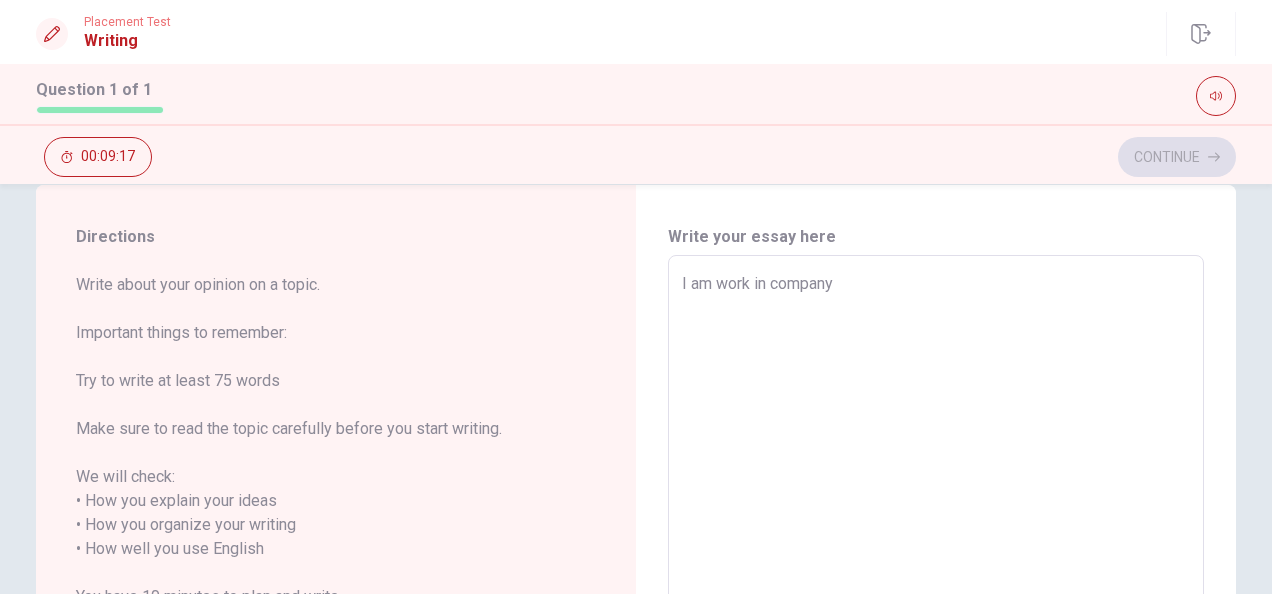 type on "x" 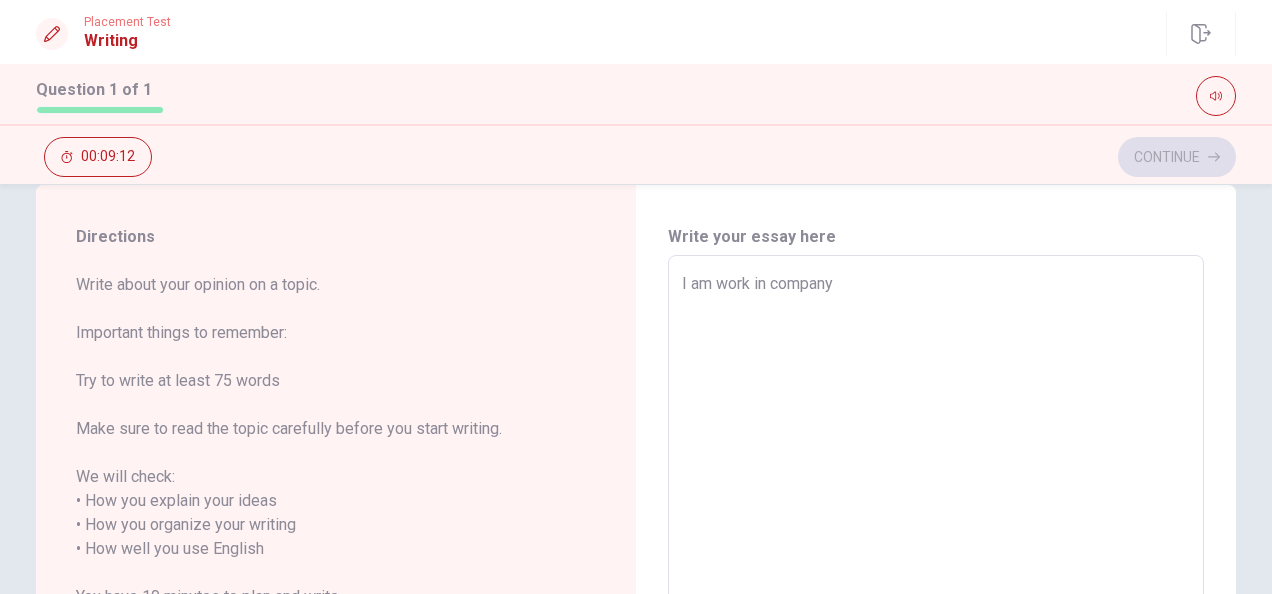 type on "x" 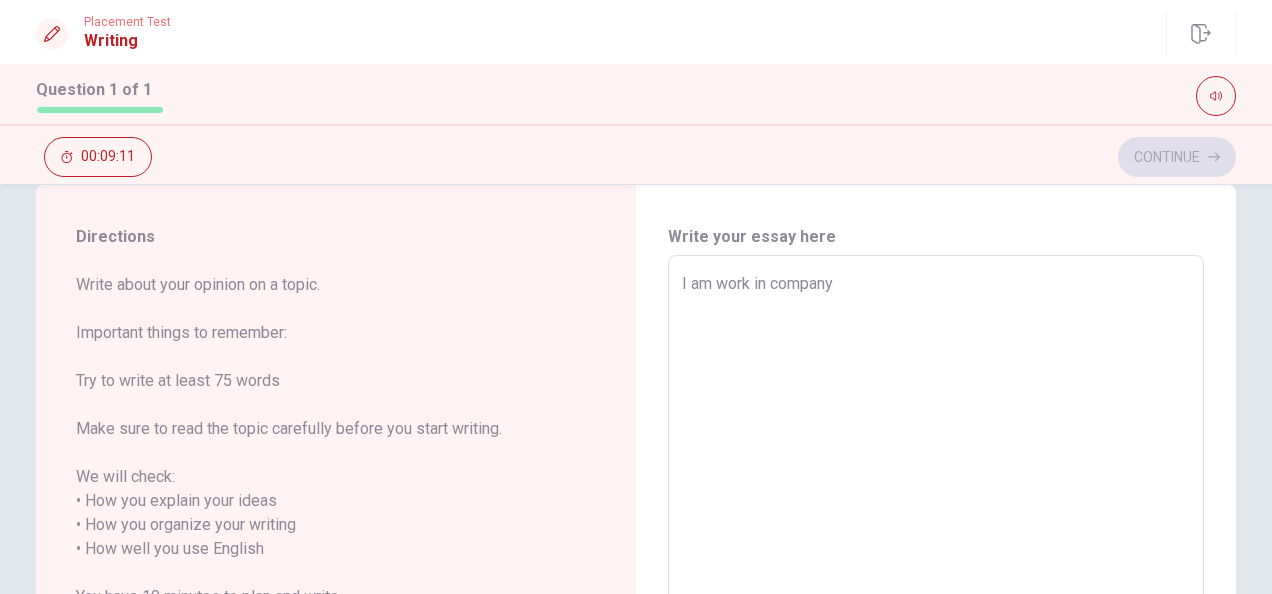 type on "I am work in company m" 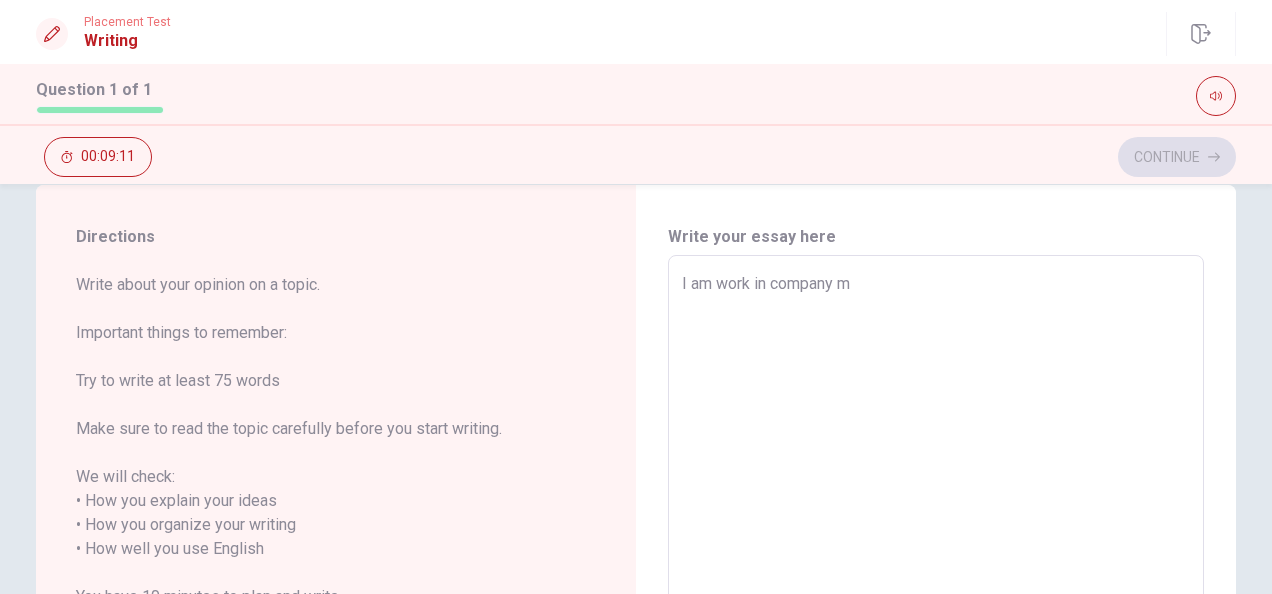 type on "x" 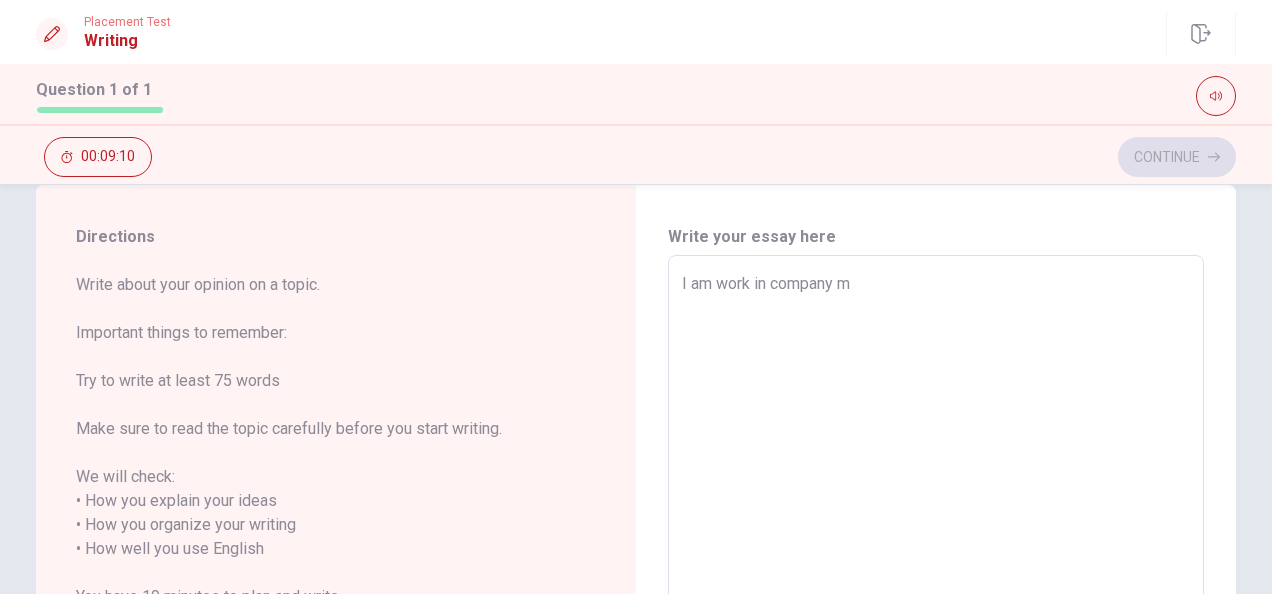 type on "I am work in company mi" 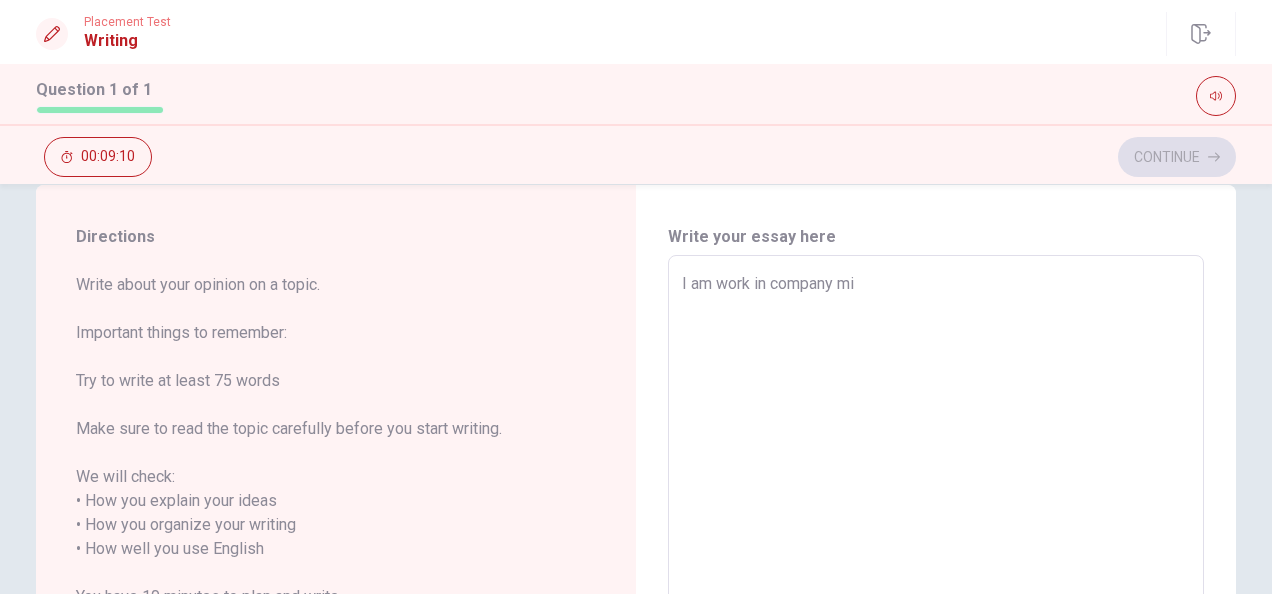 type on "x" 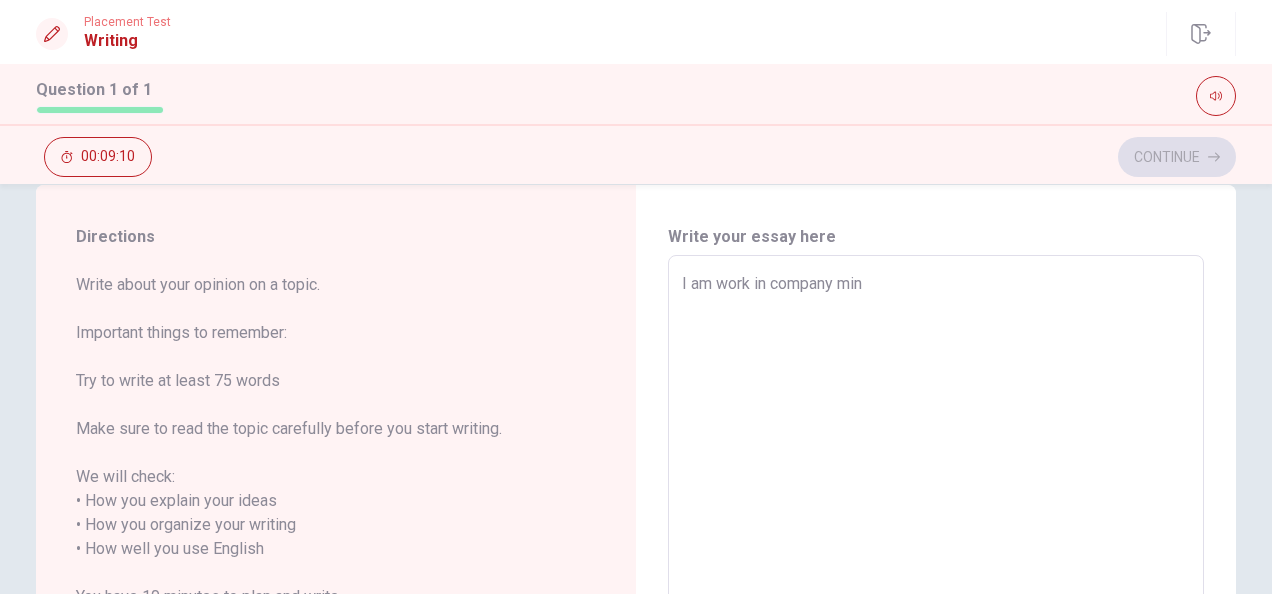type on "x" 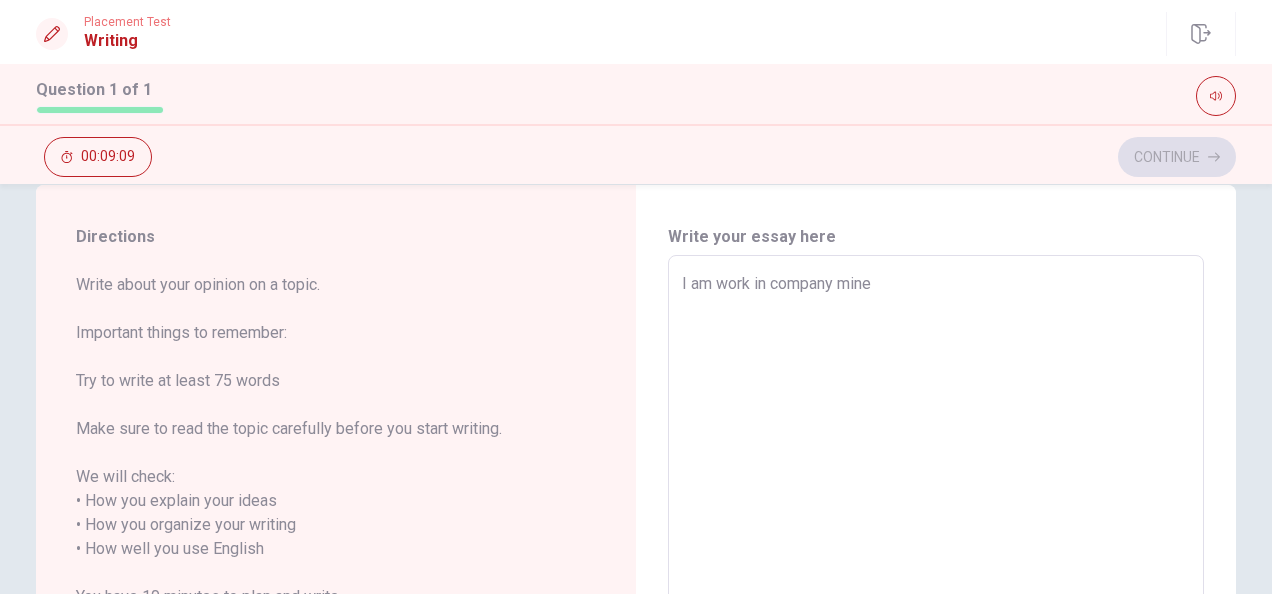 type on "x" 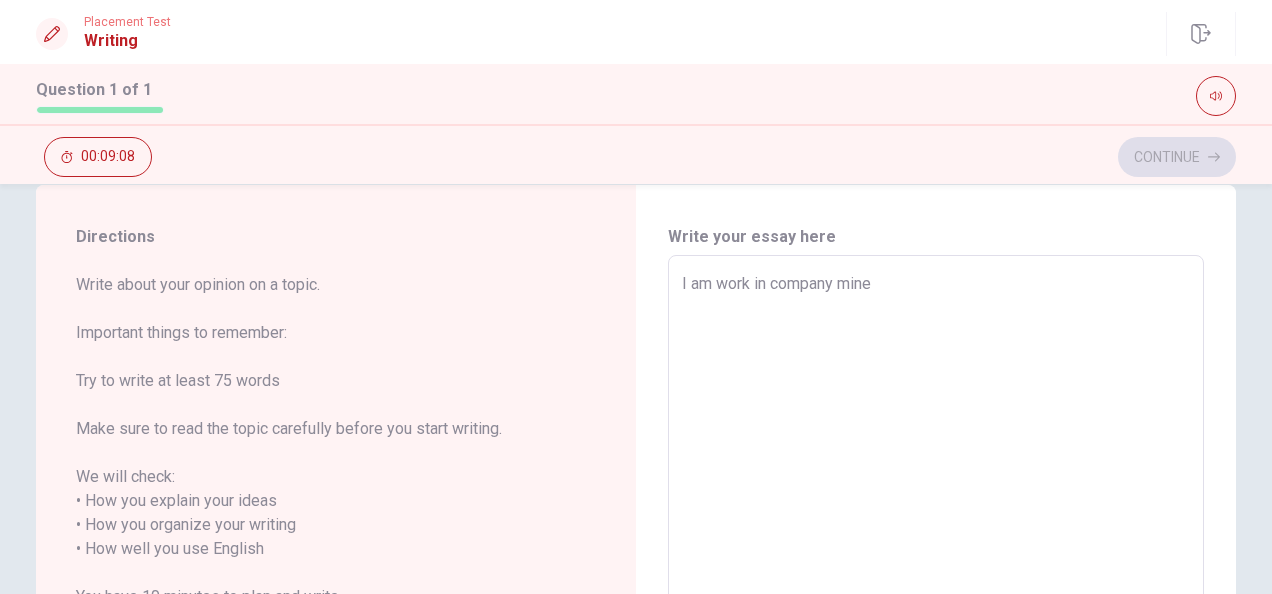type on "I am work in company mine" 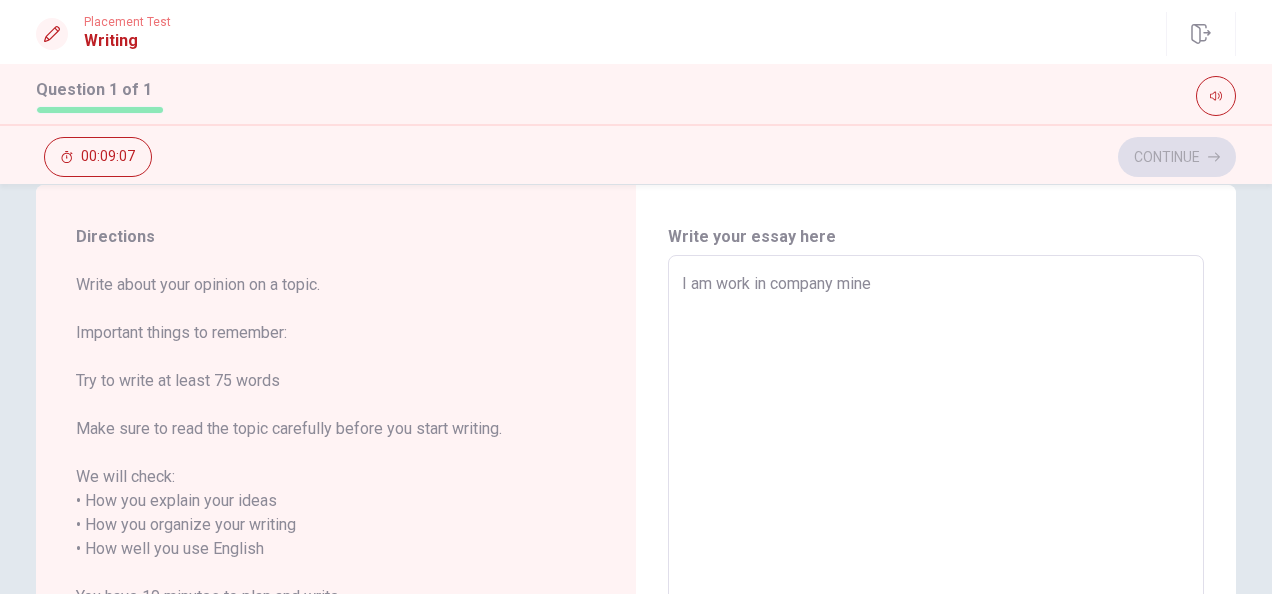type on "I am work in company mine e" 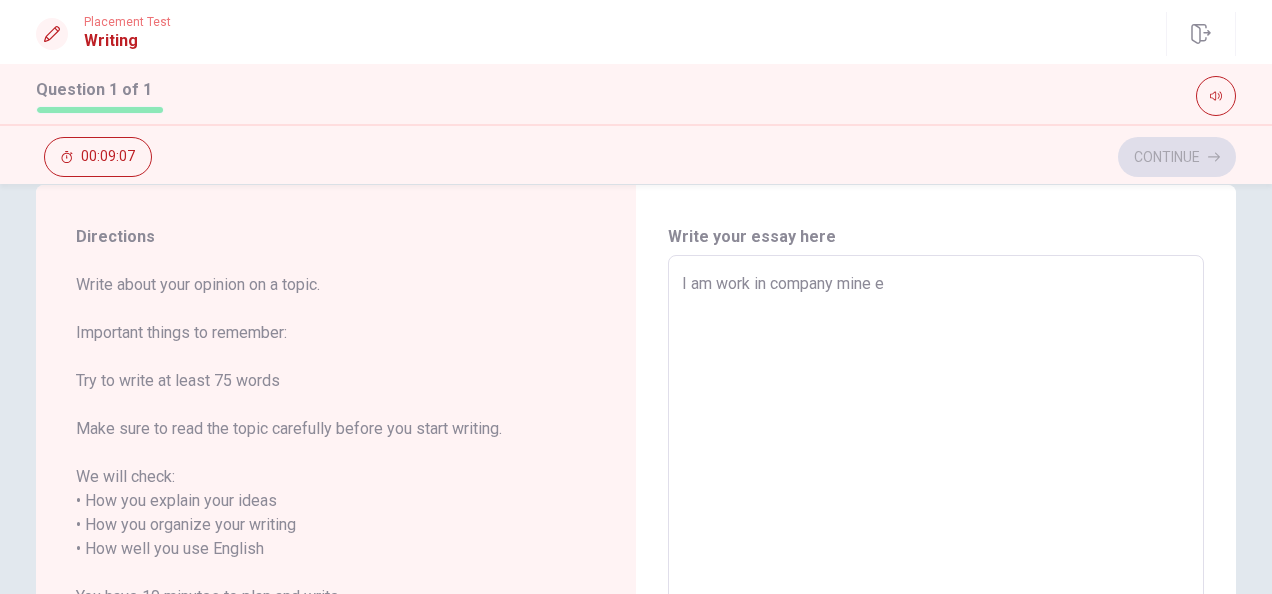 type on "x" 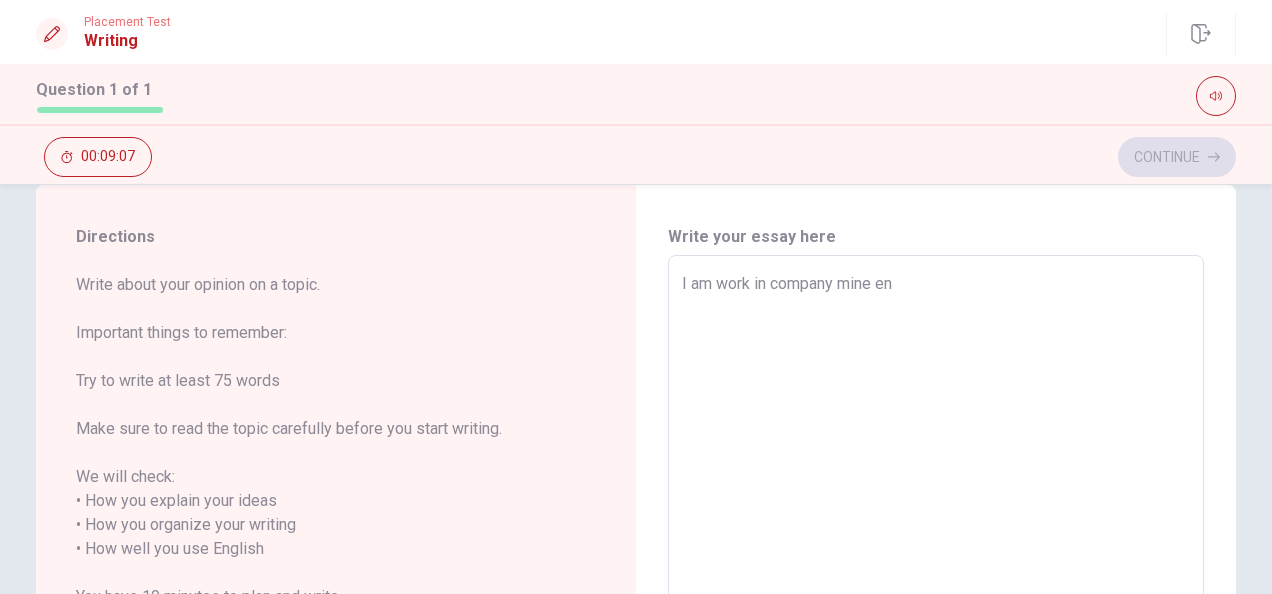 type on "x" 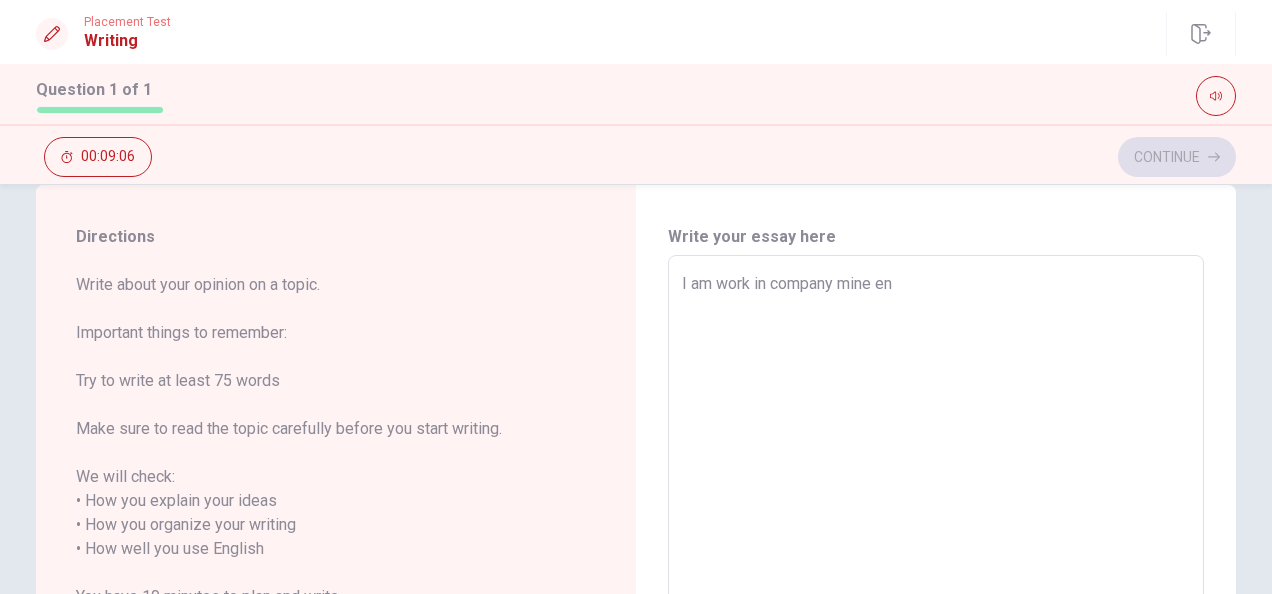 type on "I am work in company mine en" 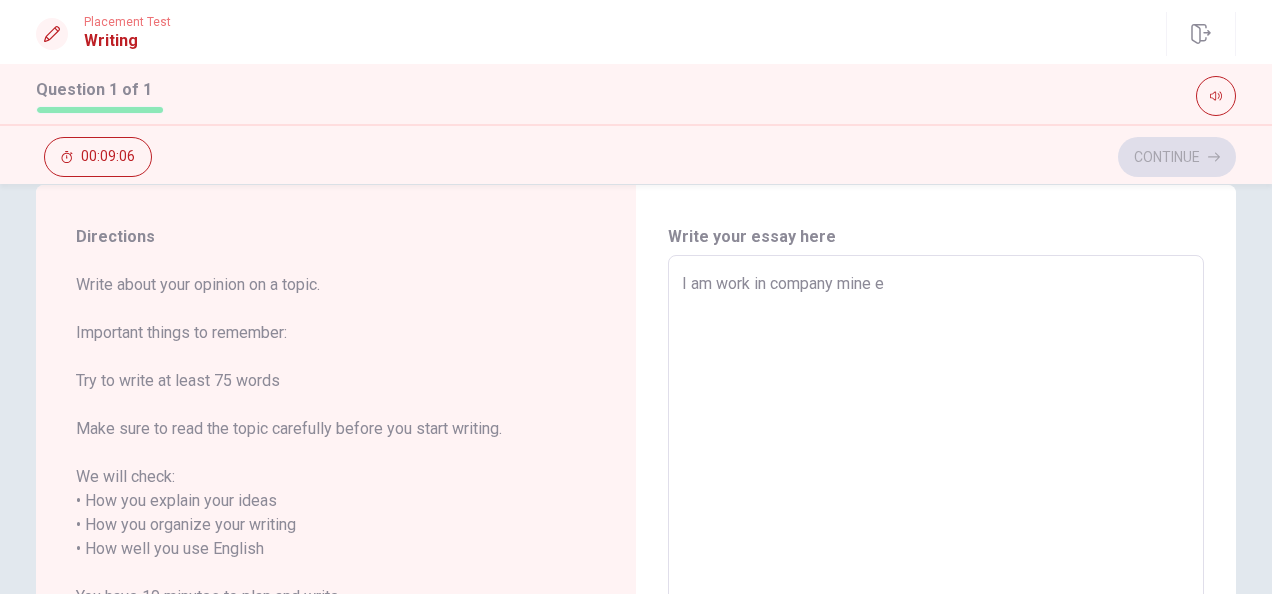 type on "x" 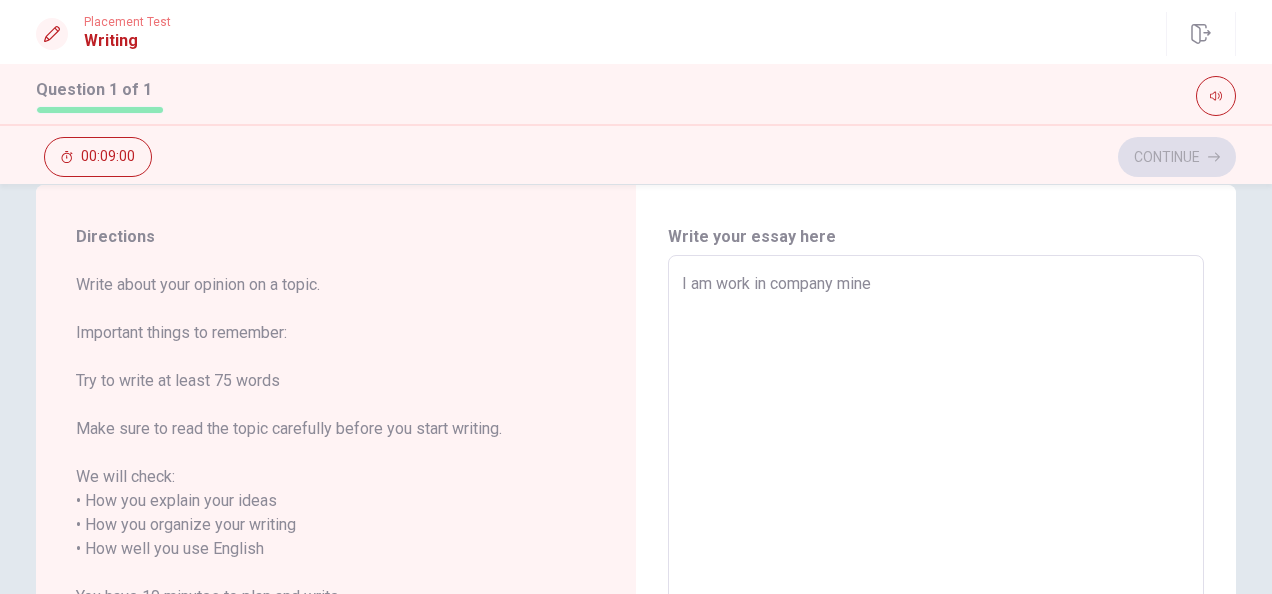 type on "x" 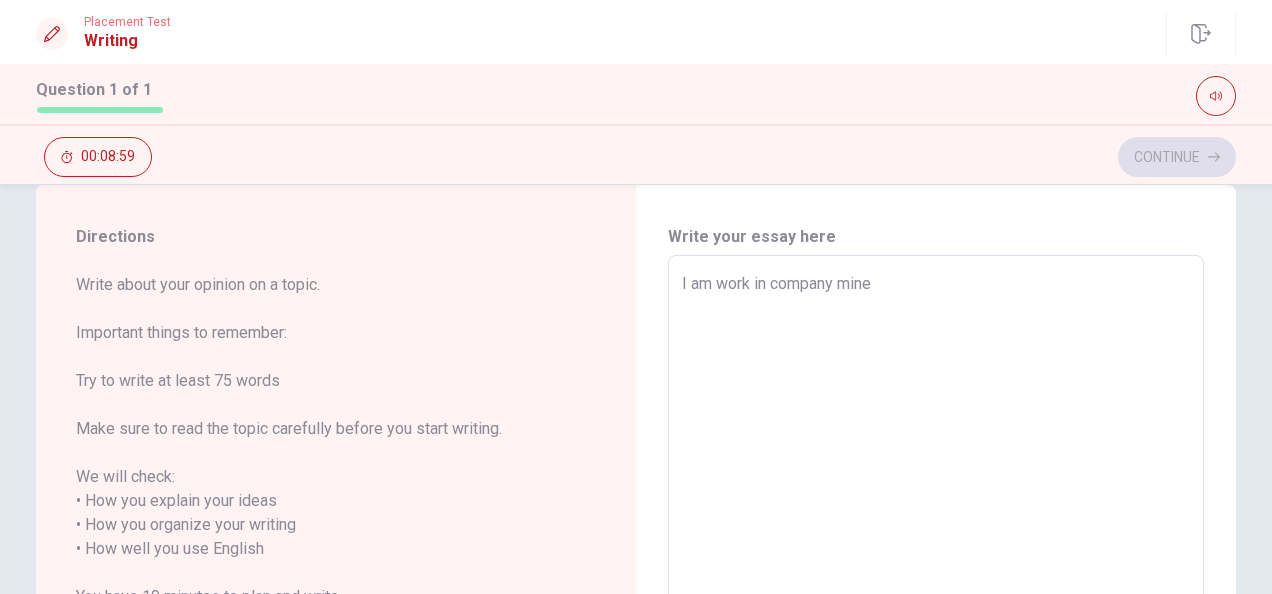 type on "I am work in company mine i" 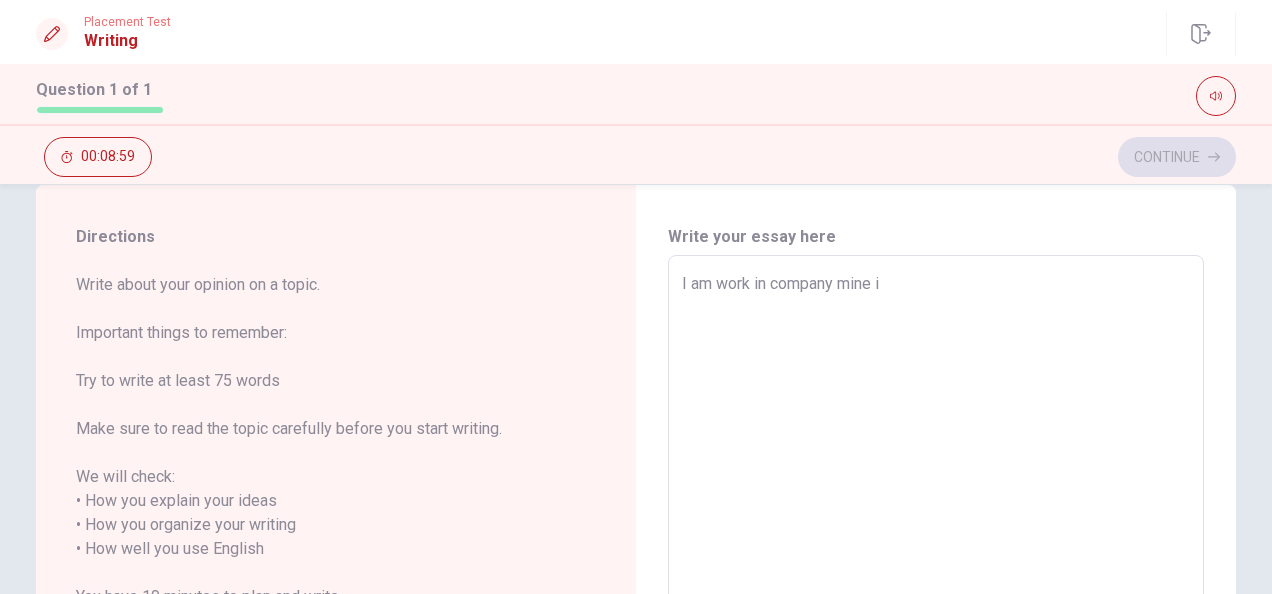 type on "x" 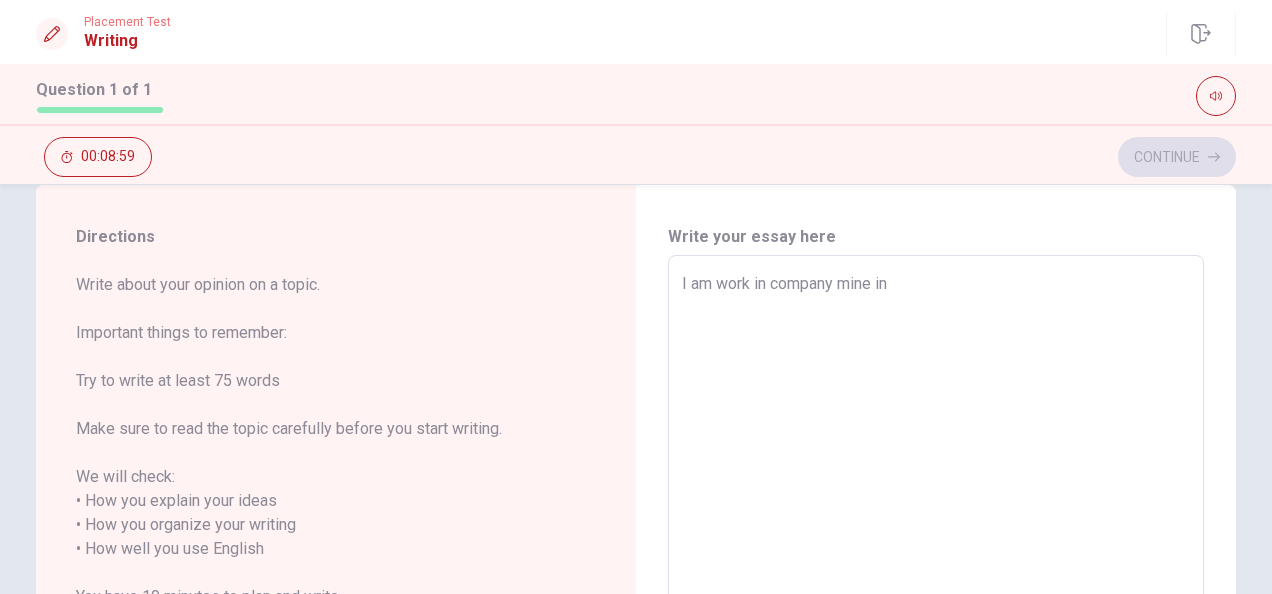 type on "x" 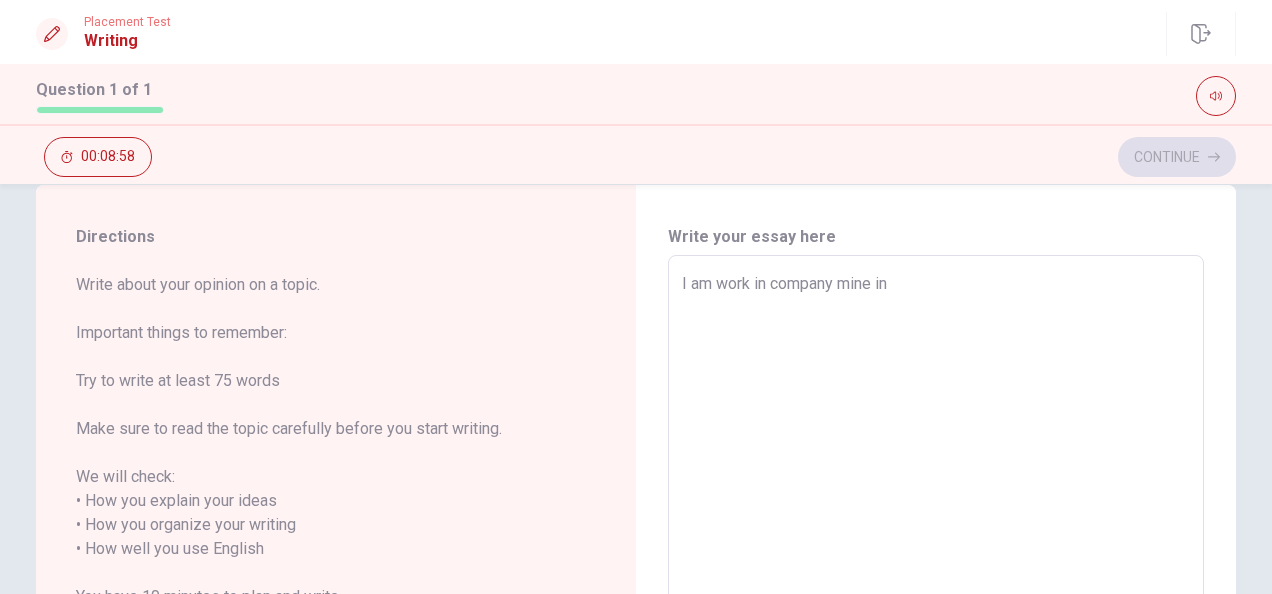 type on "I am work in company mine in P" 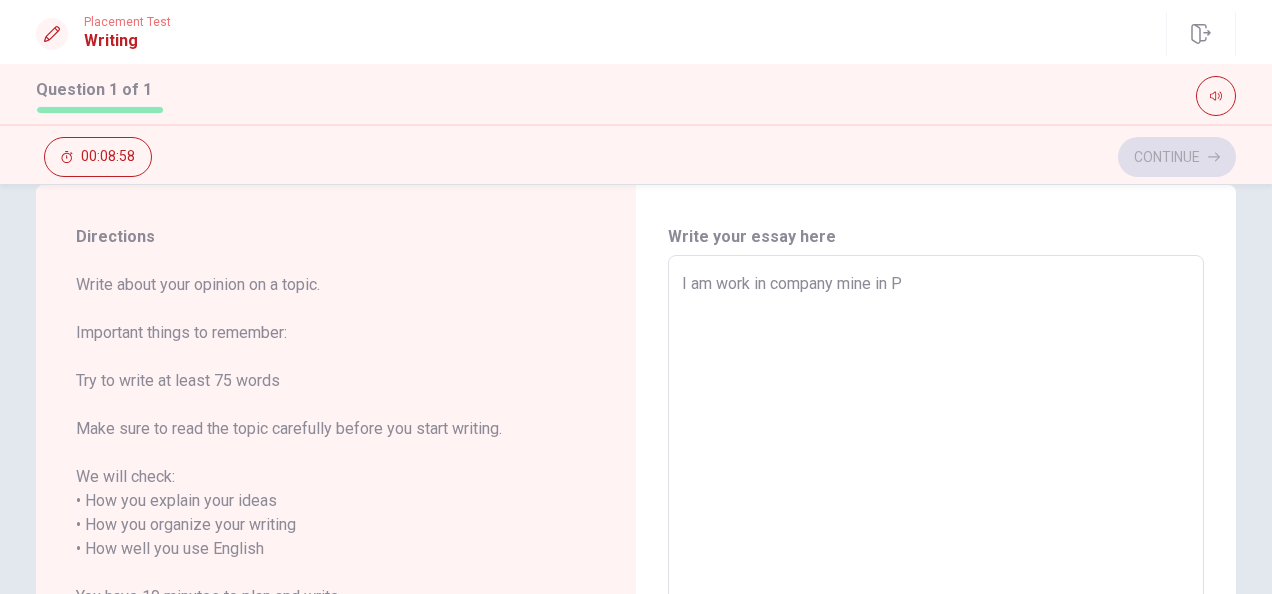 type on "x" 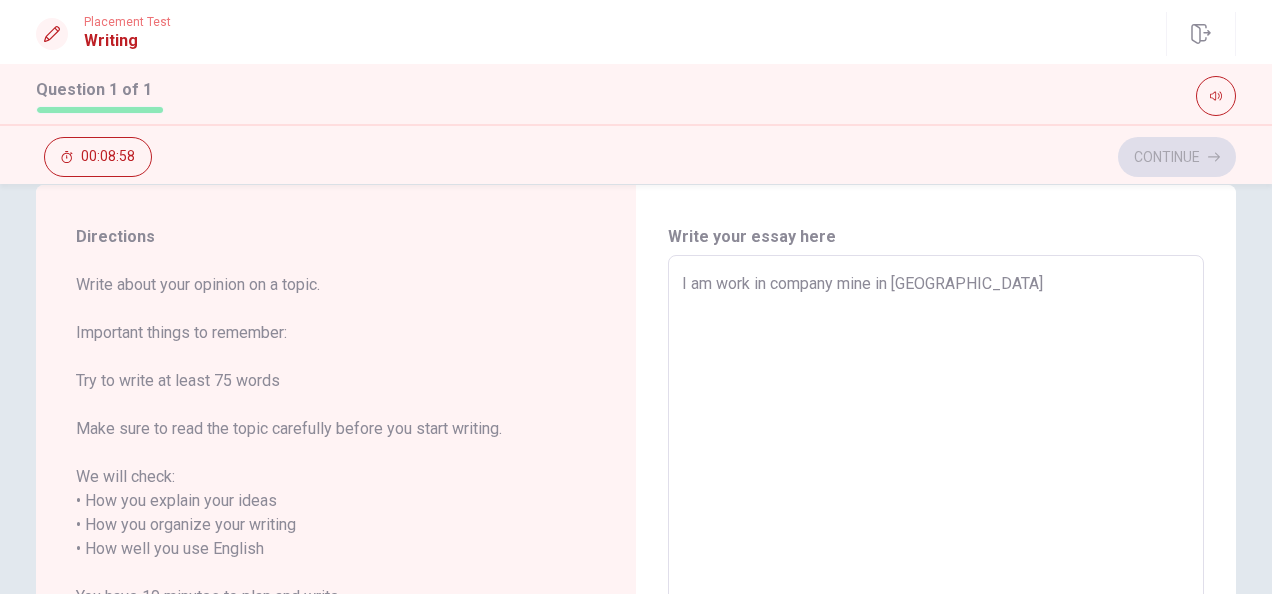type on "x" 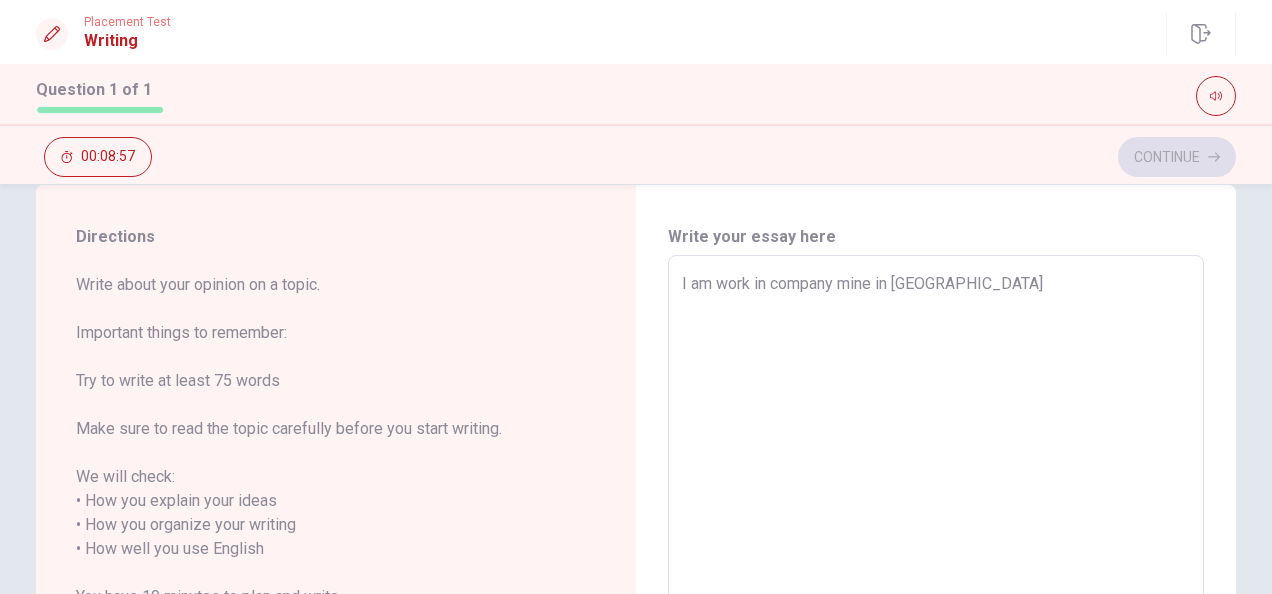 type on "I am work in company mine in [GEOGRAPHIC_DATA]" 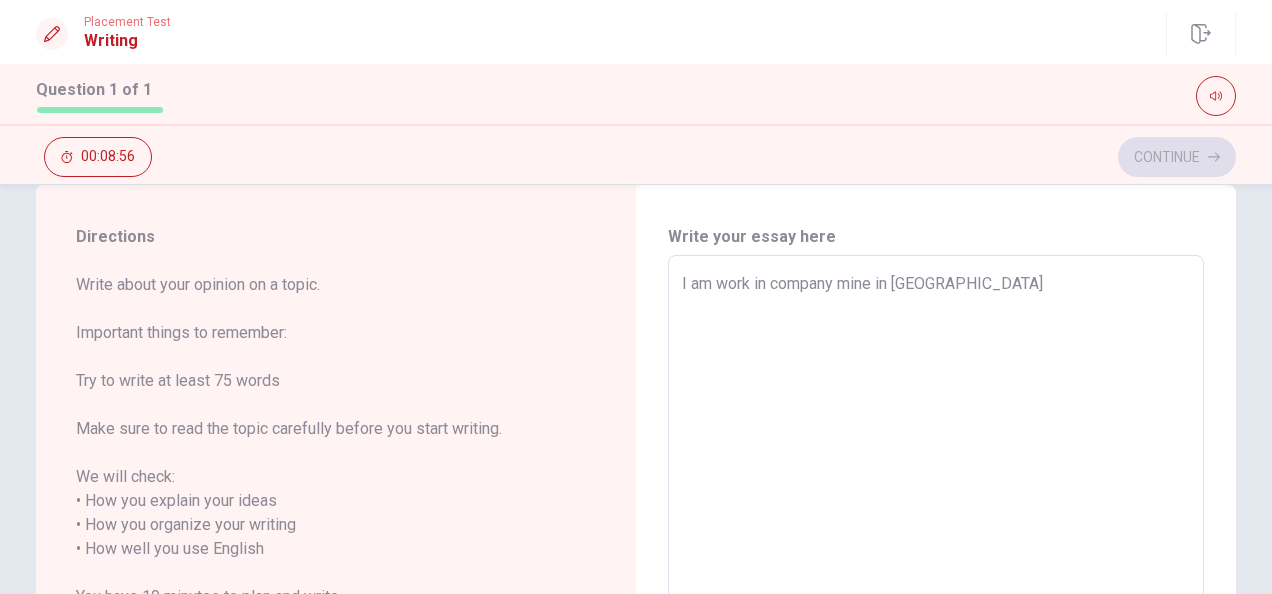 type on "I am work in company mine in [GEOGRAPHIC_DATA]," 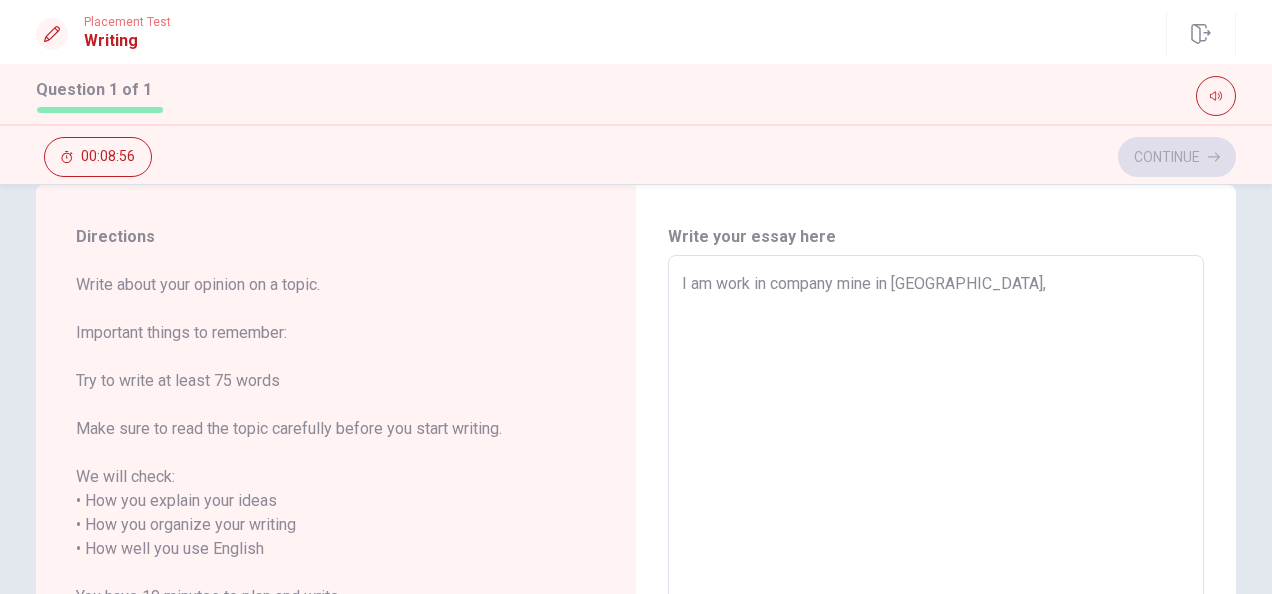 type on "x" 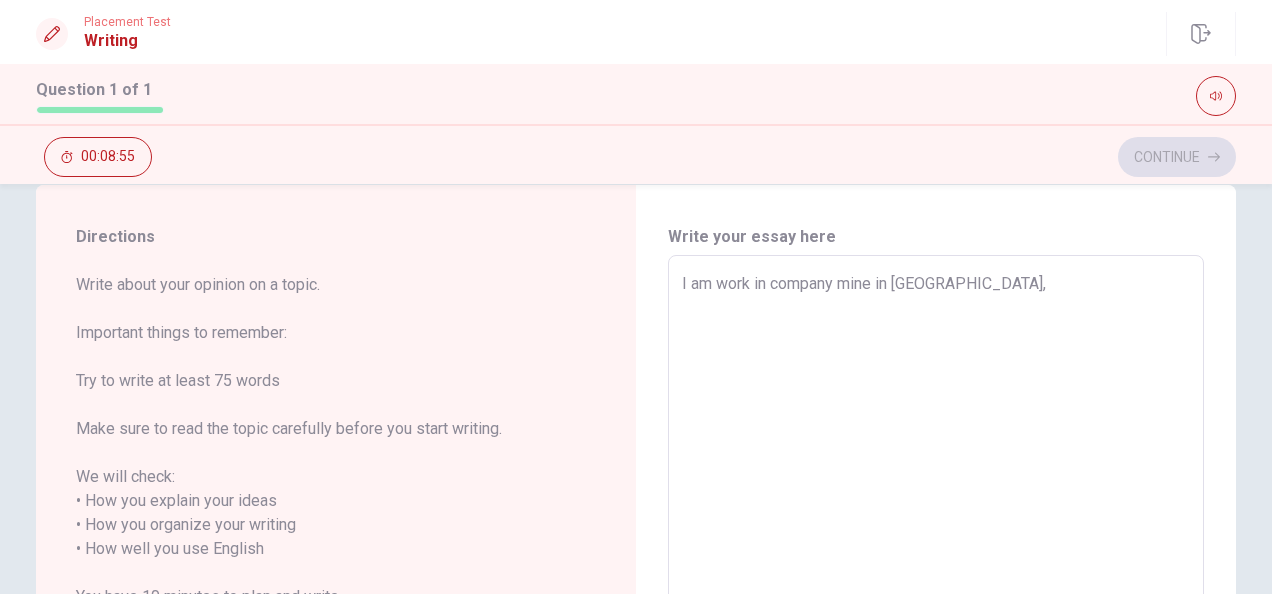 type on "I am work in company mine in [GEOGRAPHIC_DATA]," 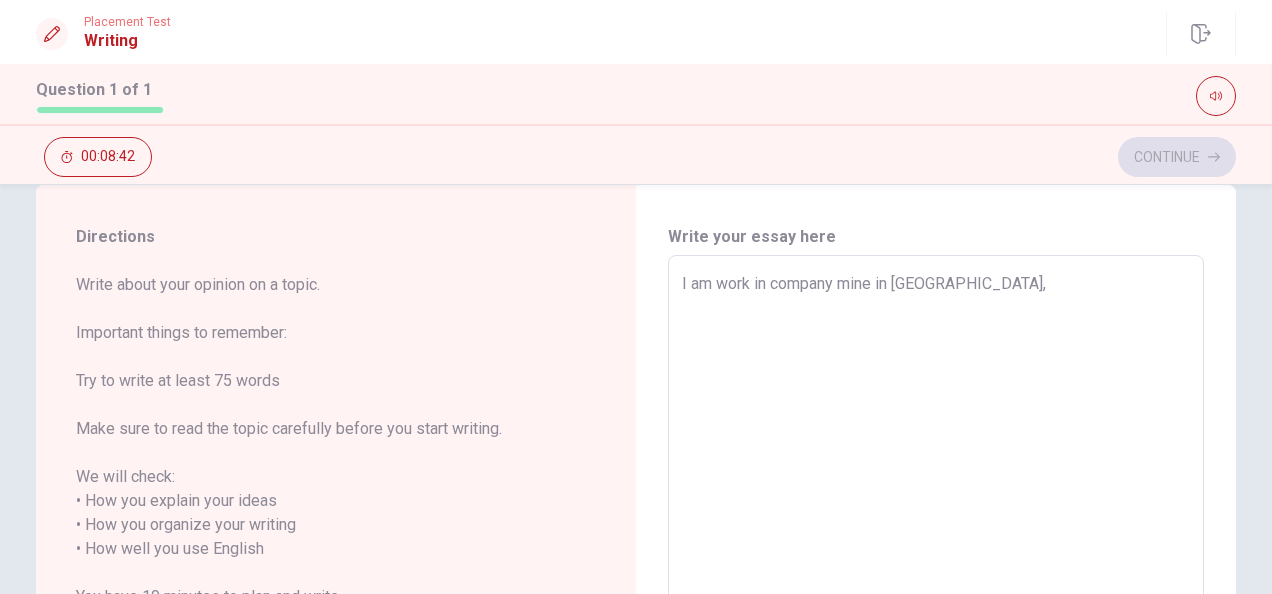 type on "x" 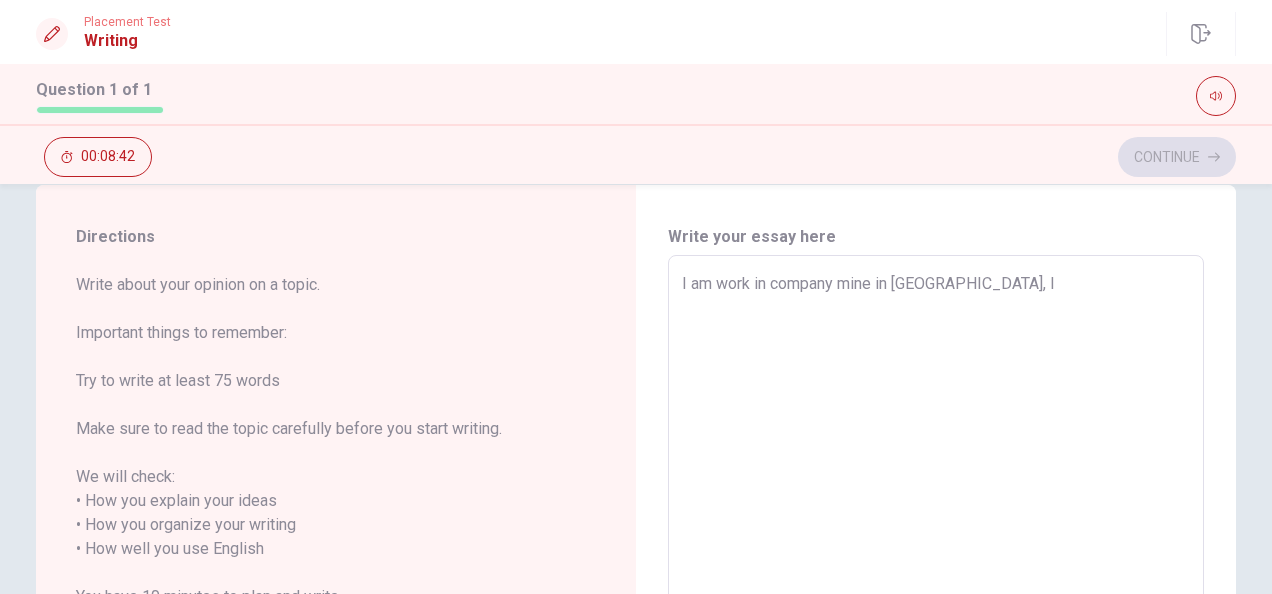 type on "x" 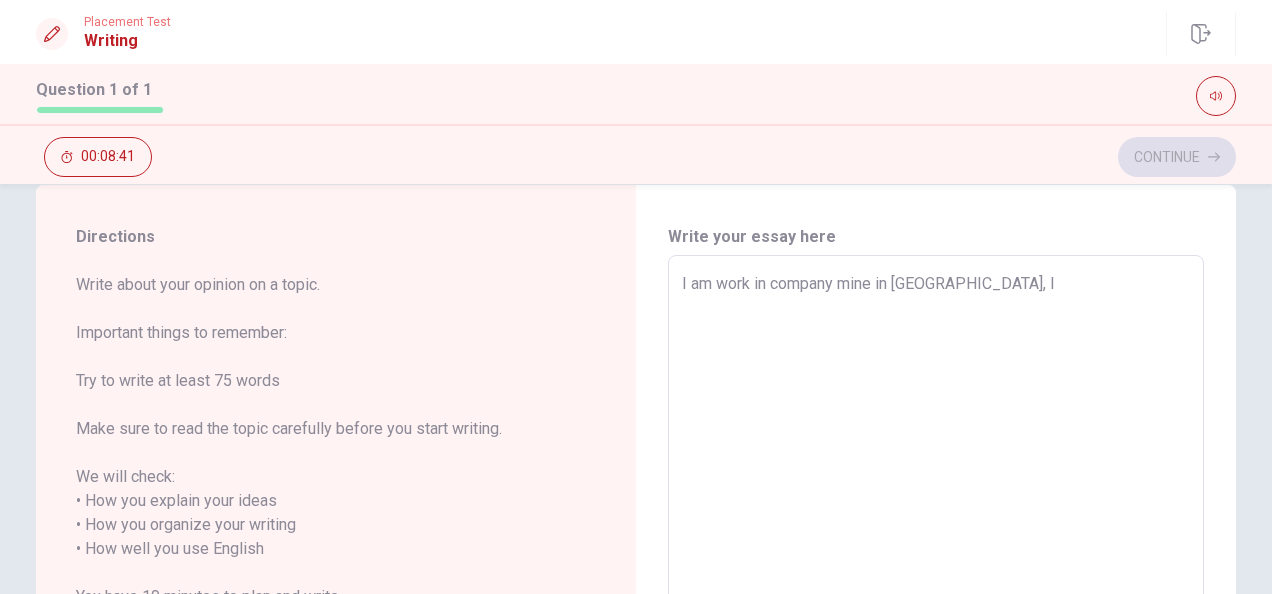 type on "I am work in company mine in [GEOGRAPHIC_DATA], Im" 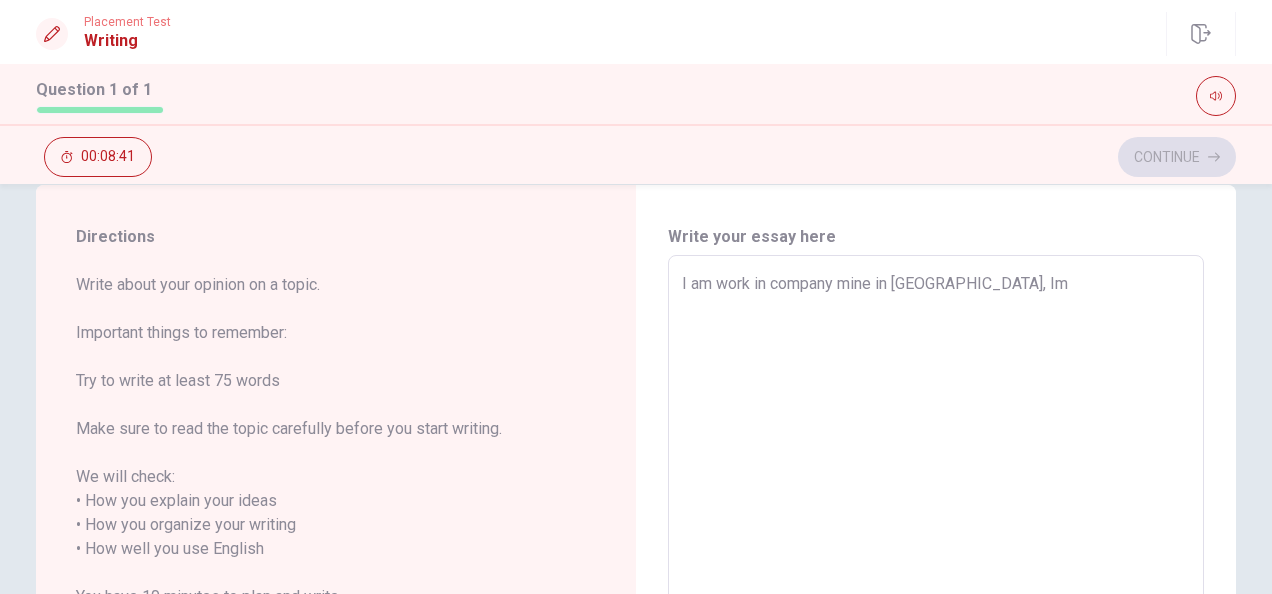 type on "x" 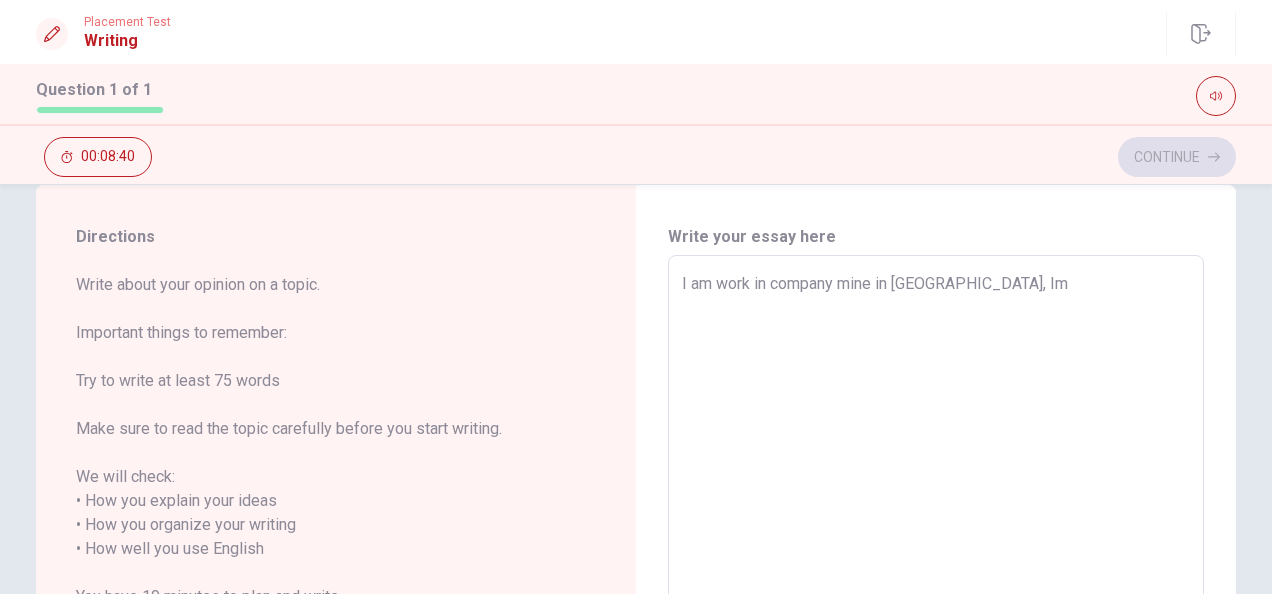 type on "I am work in company mine in [GEOGRAPHIC_DATA], I" 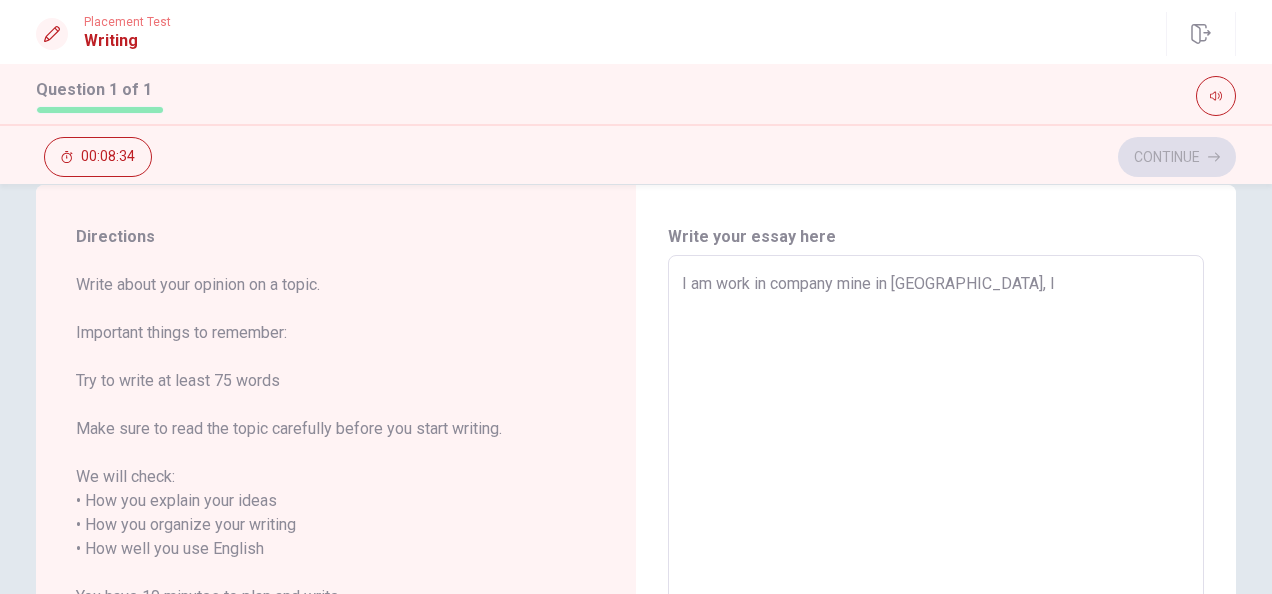 type on "x" 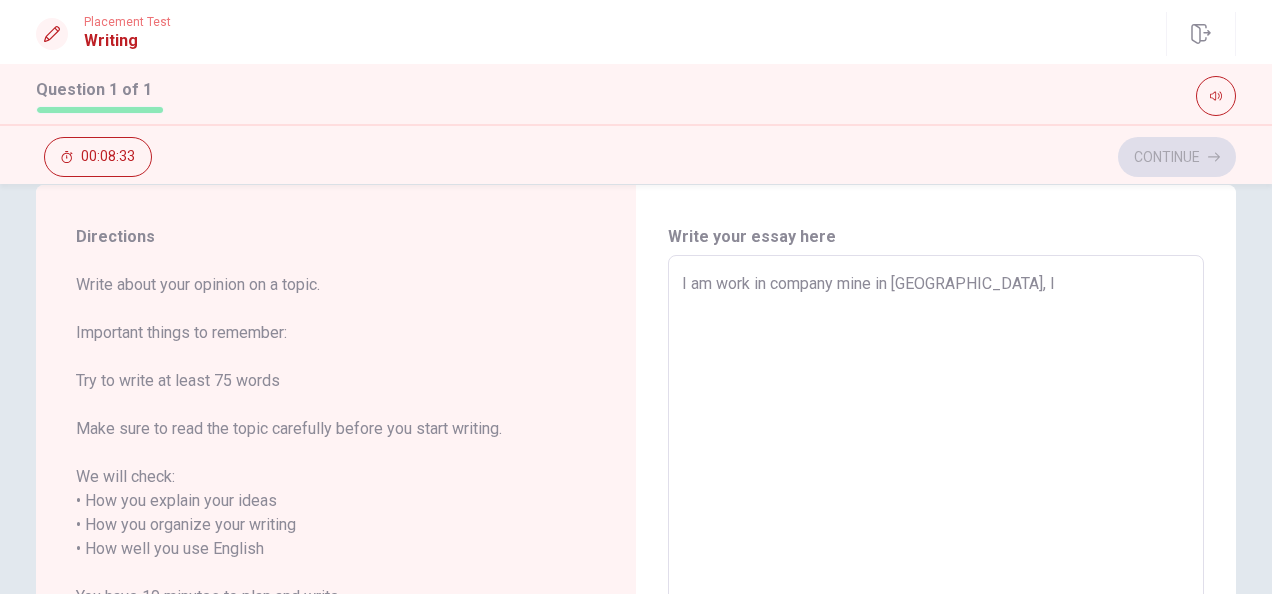type on "I am work in company mine in [GEOGRAPHIC_DATA], I" 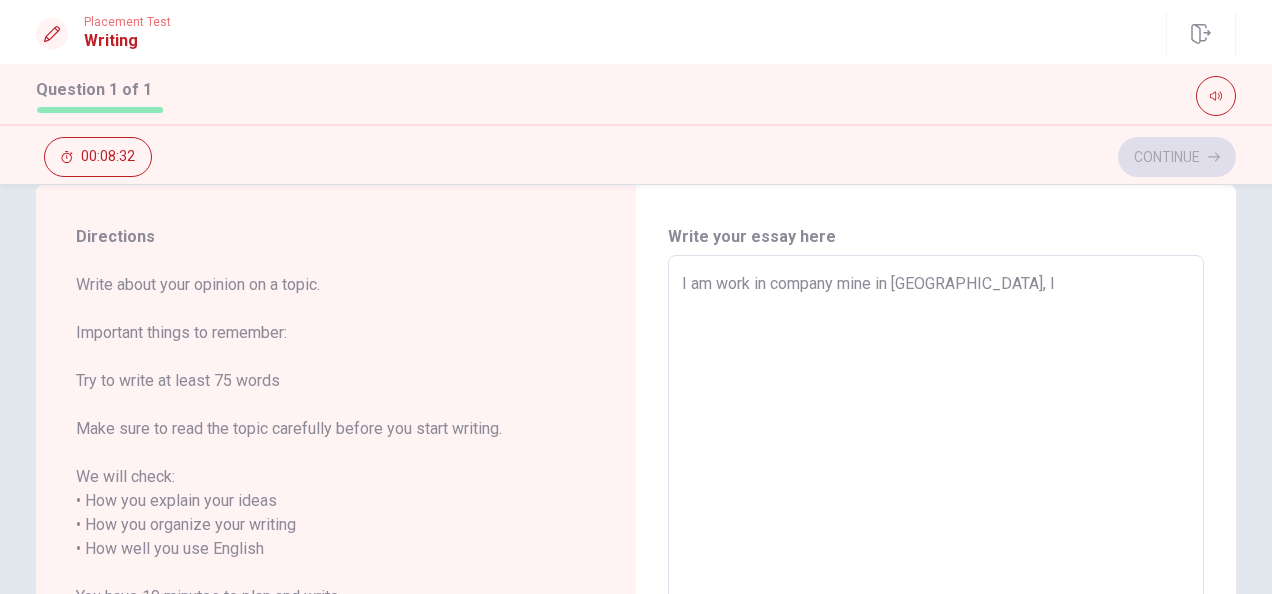 type on "x" 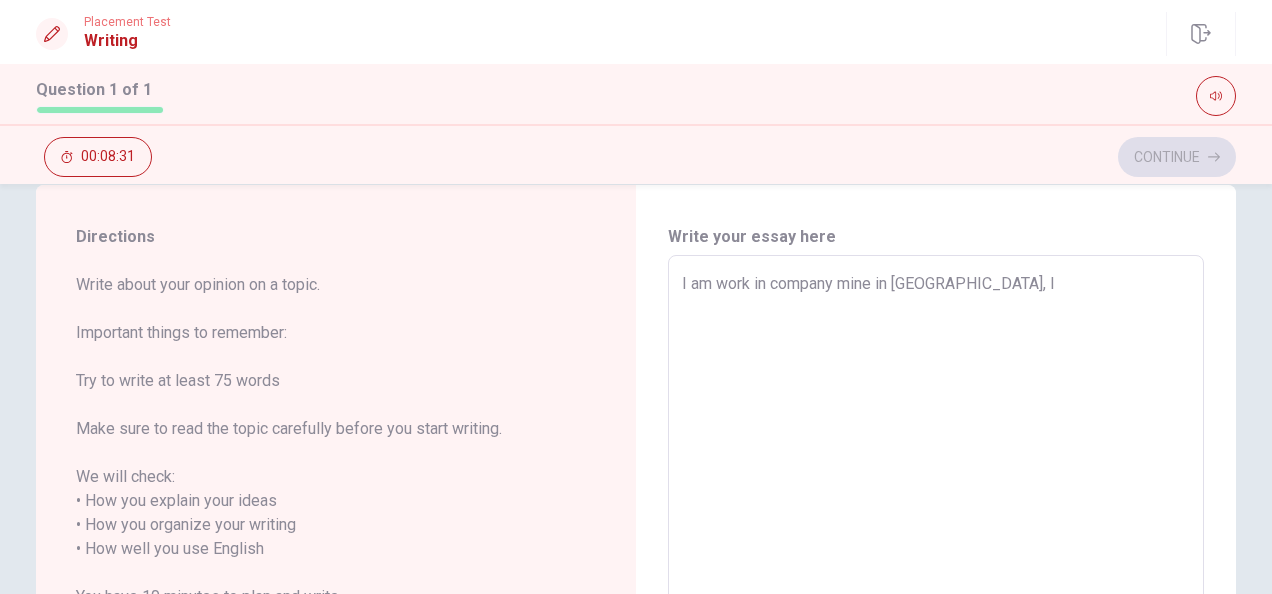 type on "I am work in company mine in [GEOGRAPHIC_DATA], I" 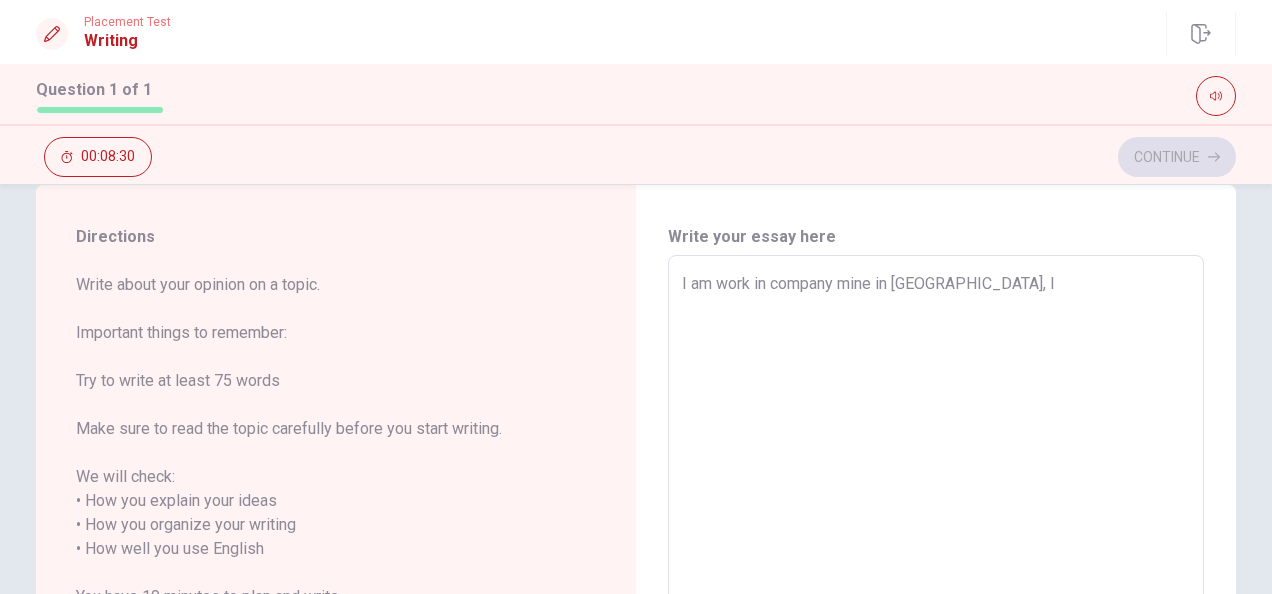 type on "I am work in company mine in [GEOGRAPHIC_DATA], [GEOGRAPHIC_DATA]" 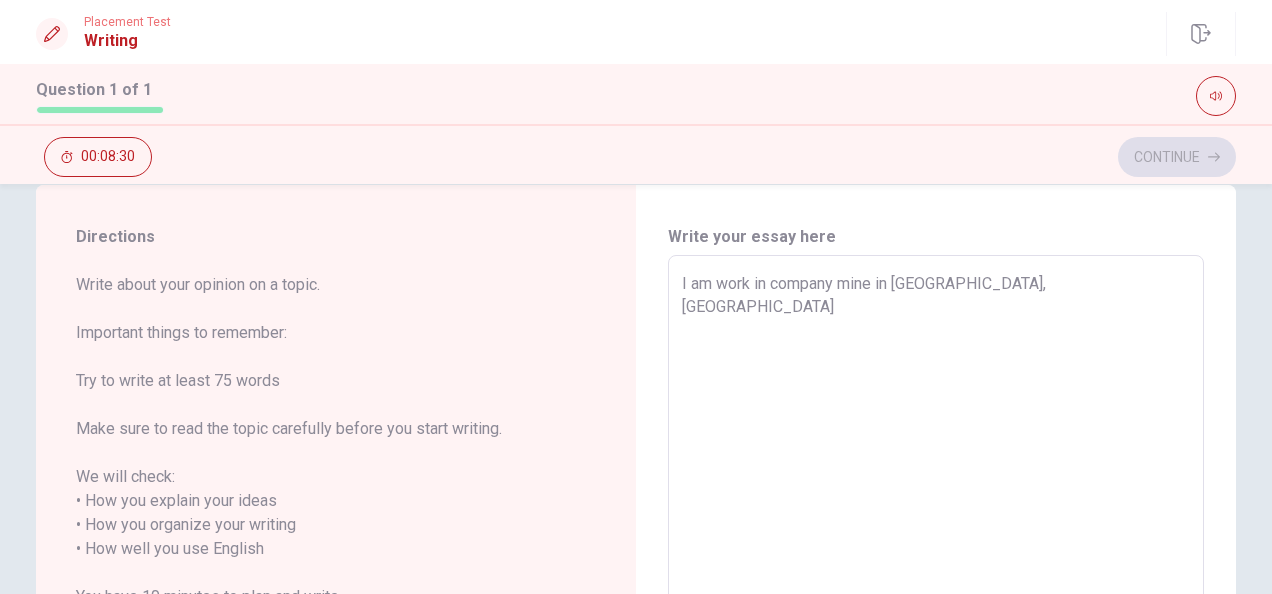 type on "x" 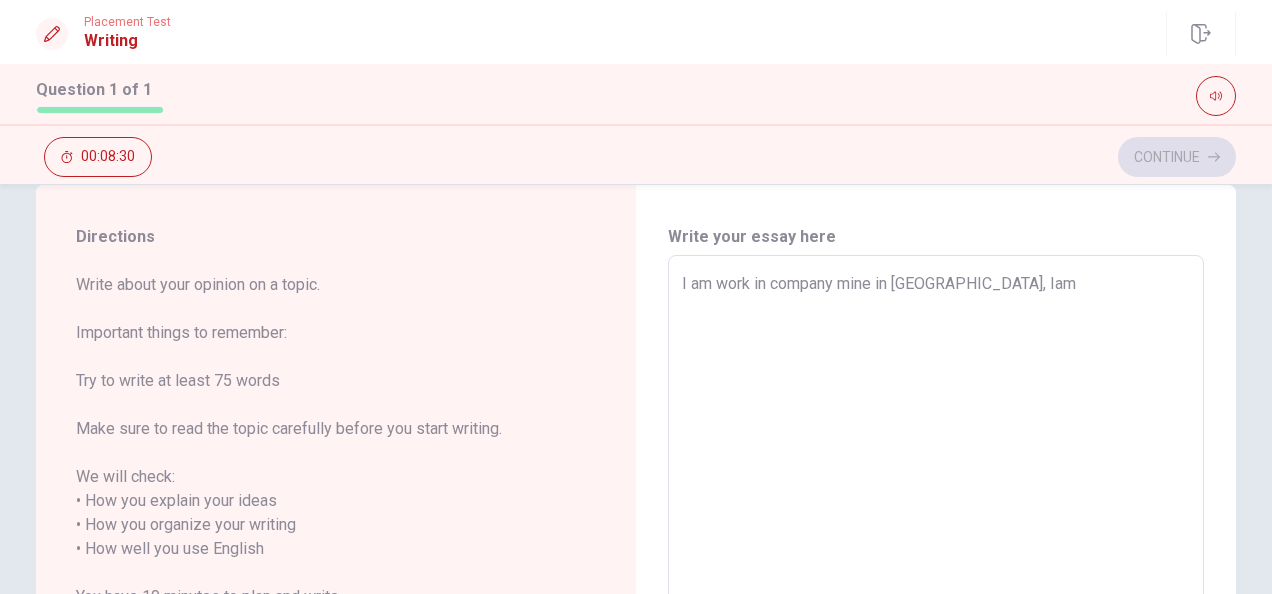 type on "I am work in company mine in [GEOGRAPHIC_DATA], Iam" 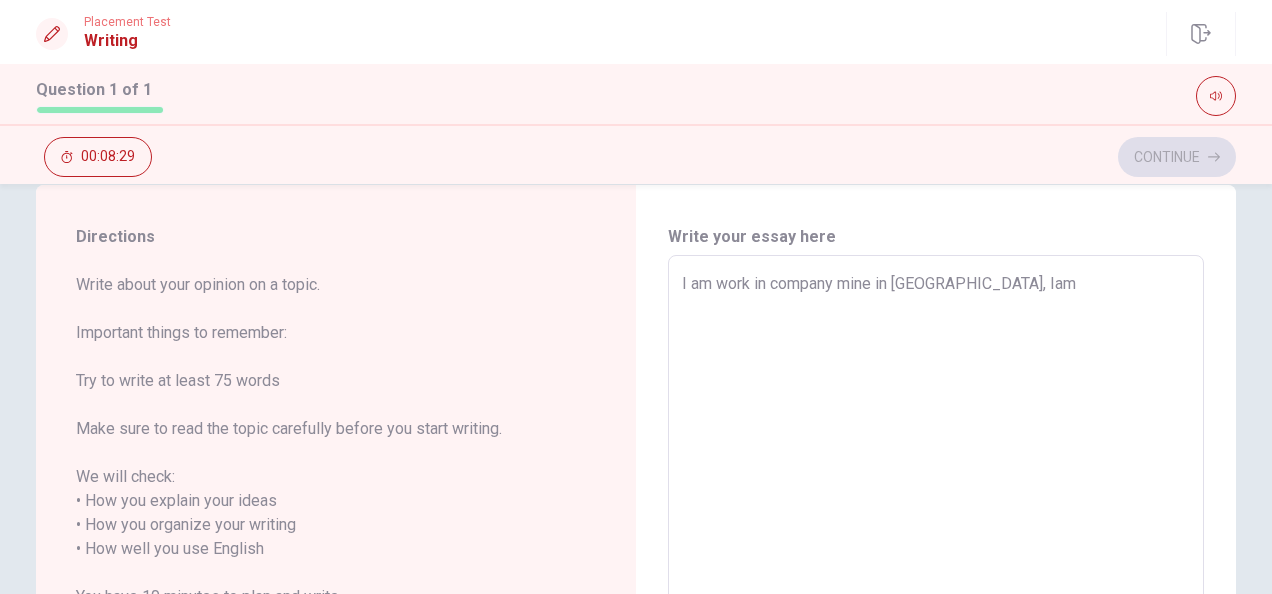 type on "I am work in company mine in [GEOGRAPHIC_DATA], Iam" 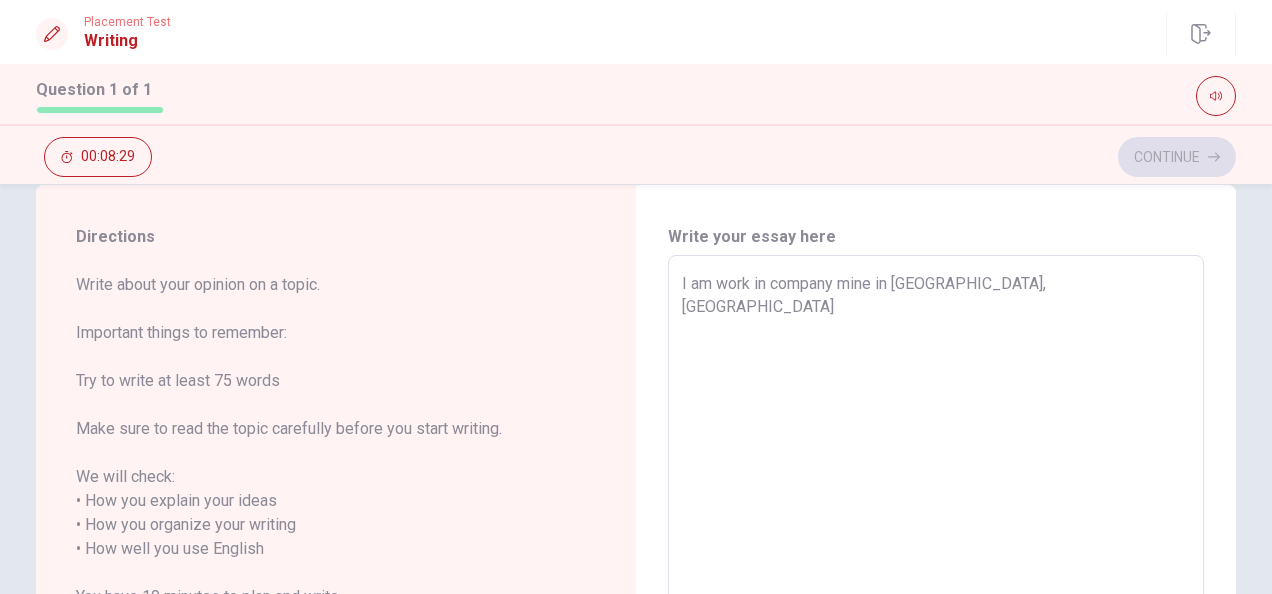 type on "x" 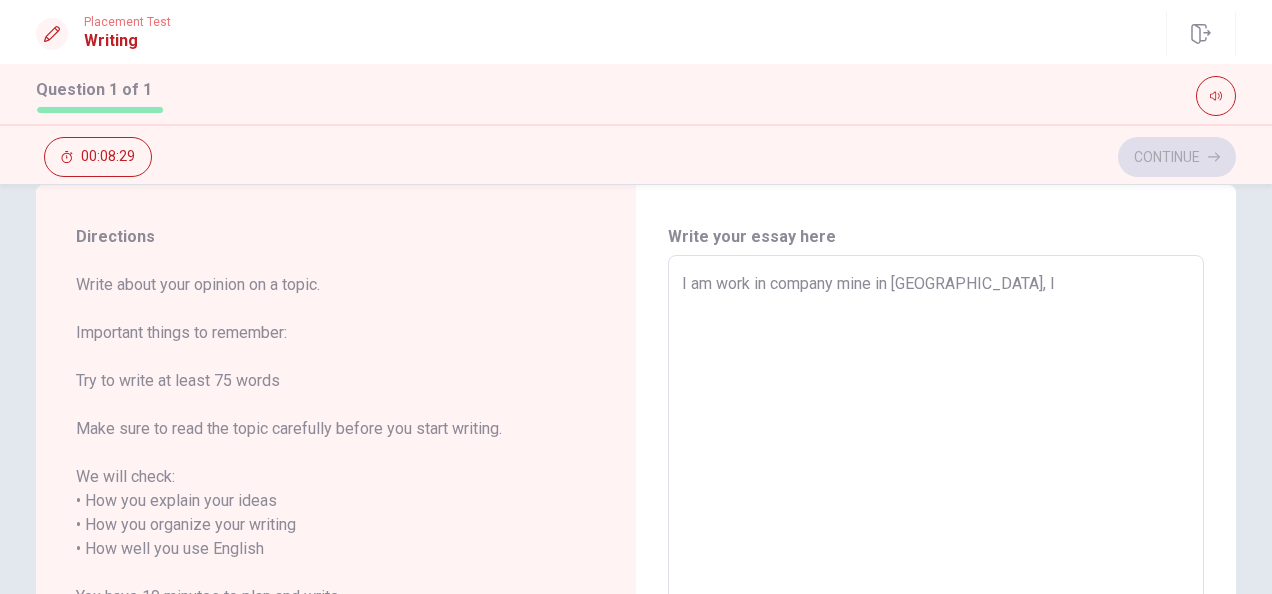 type on "x" 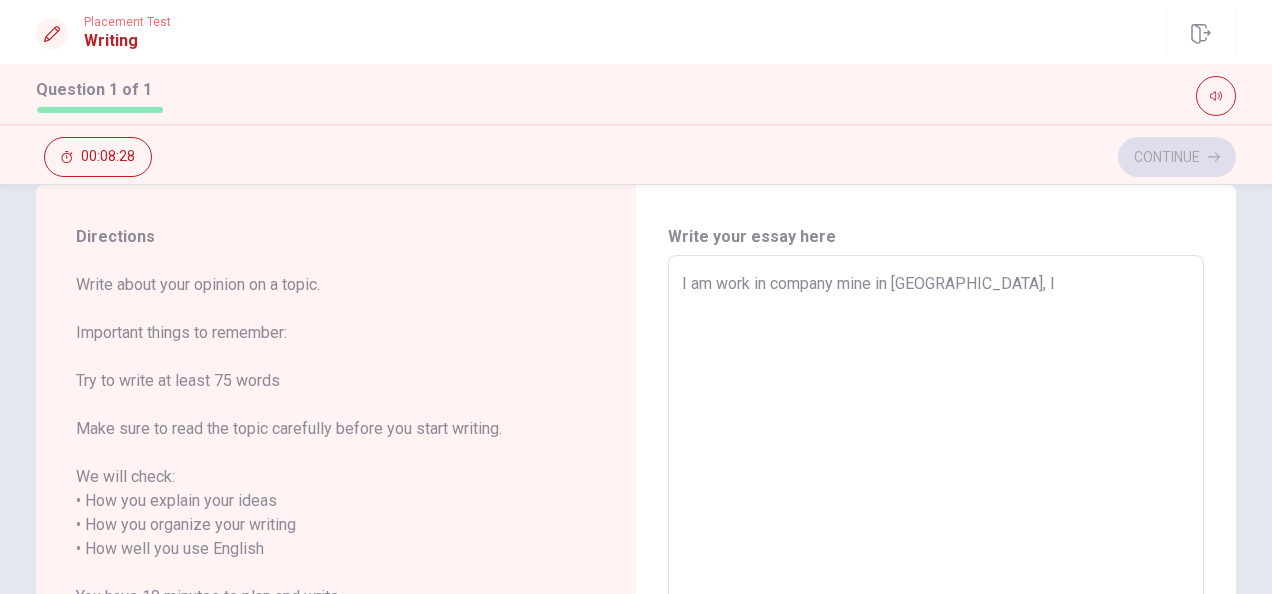 type on "I am work in company mine in [GEOGRAPHIC_DATA]," 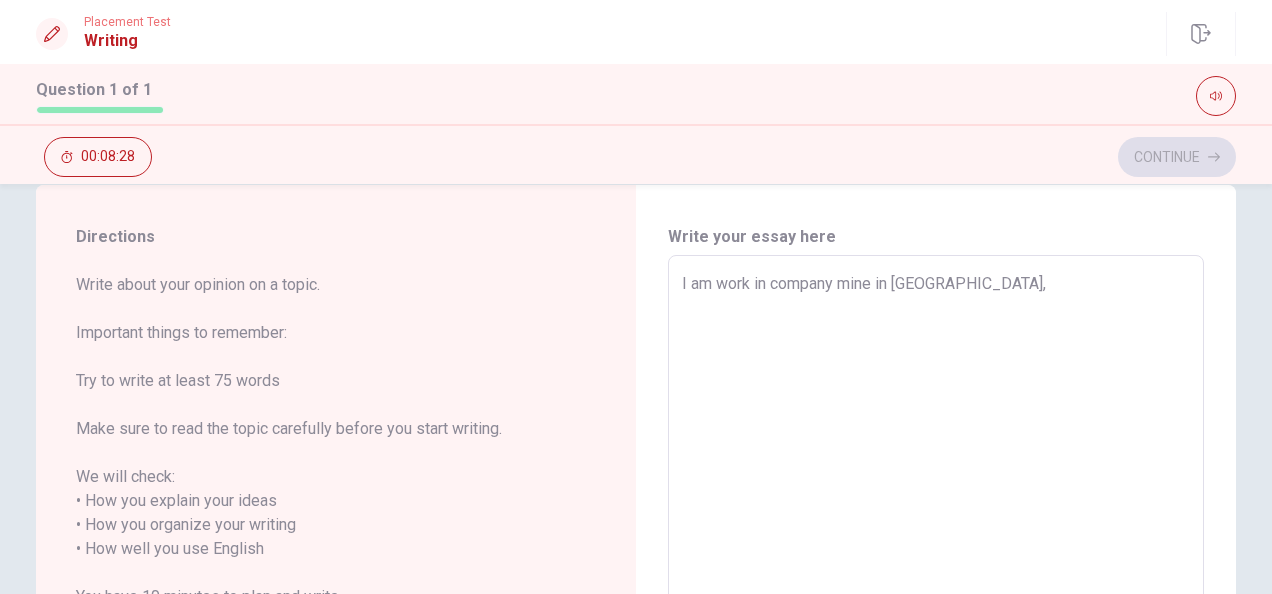 type on "x" 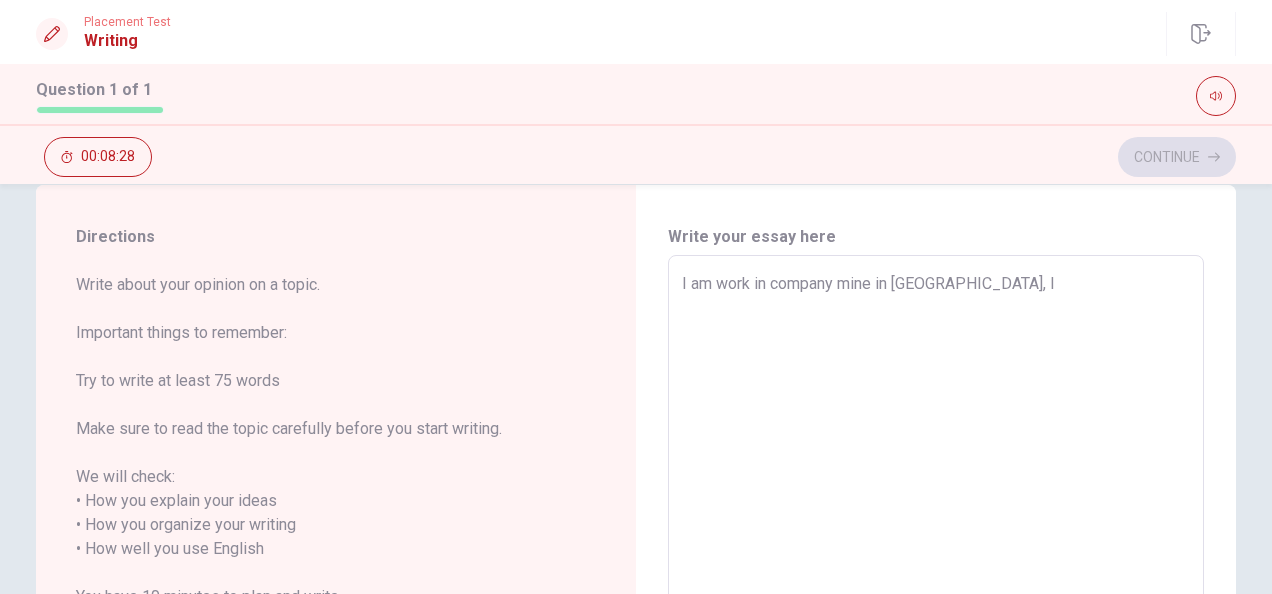 type on "x" 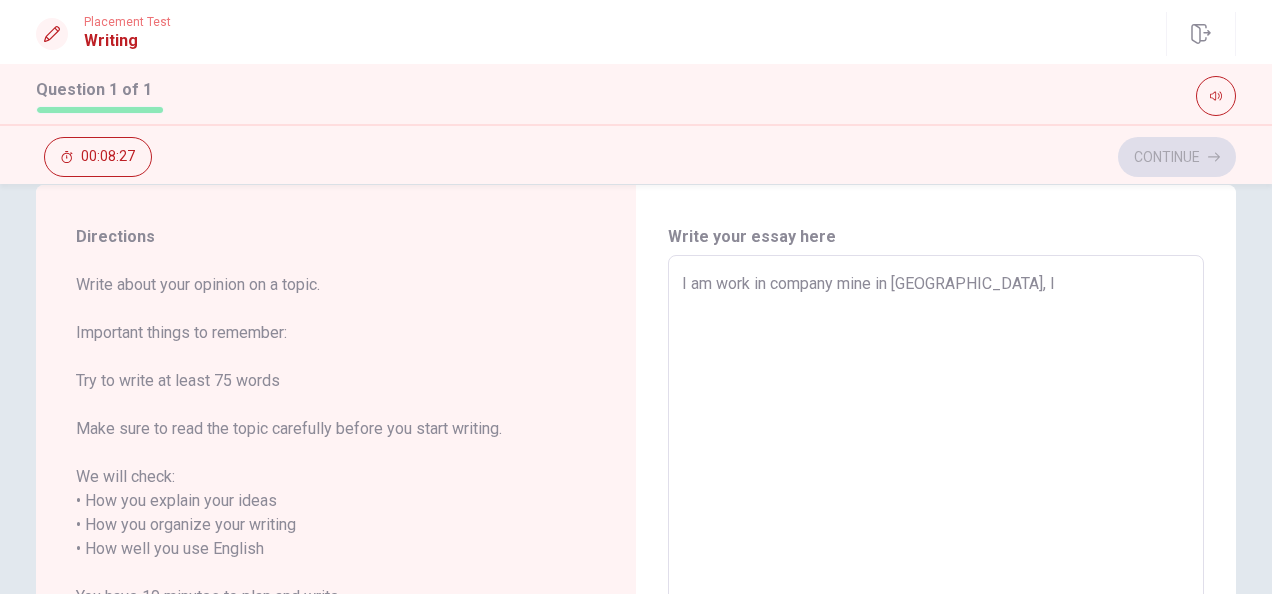 type on "I am work in company mine in [GEOGRAPHIC_DATA], I" 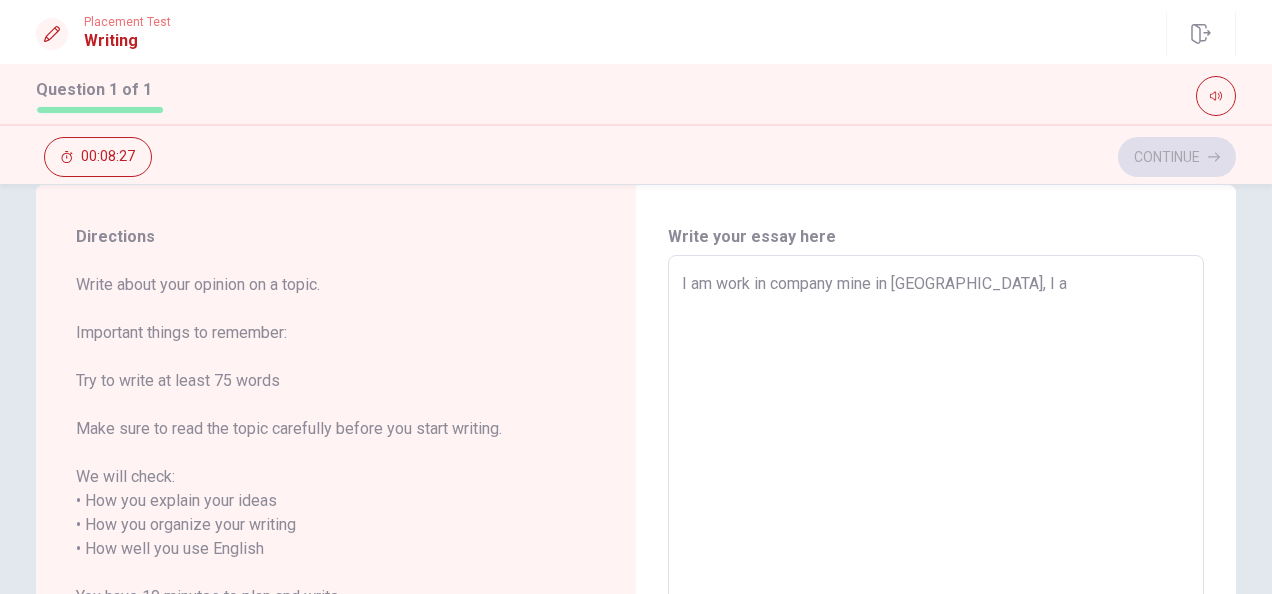 type on "x" 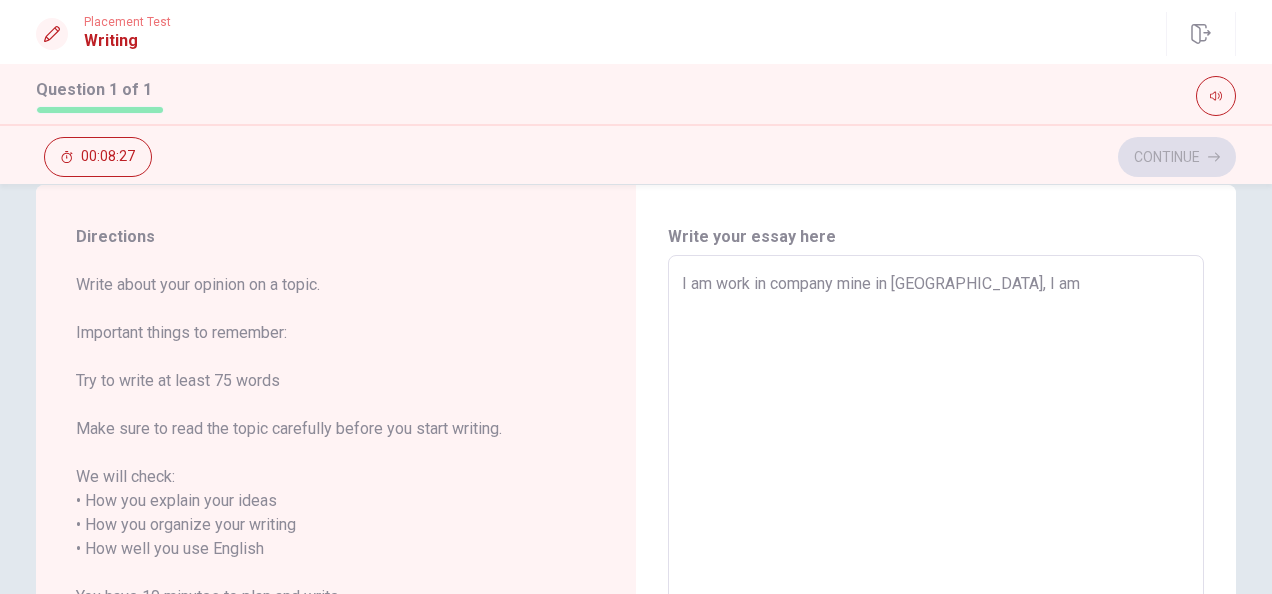 type on "x" 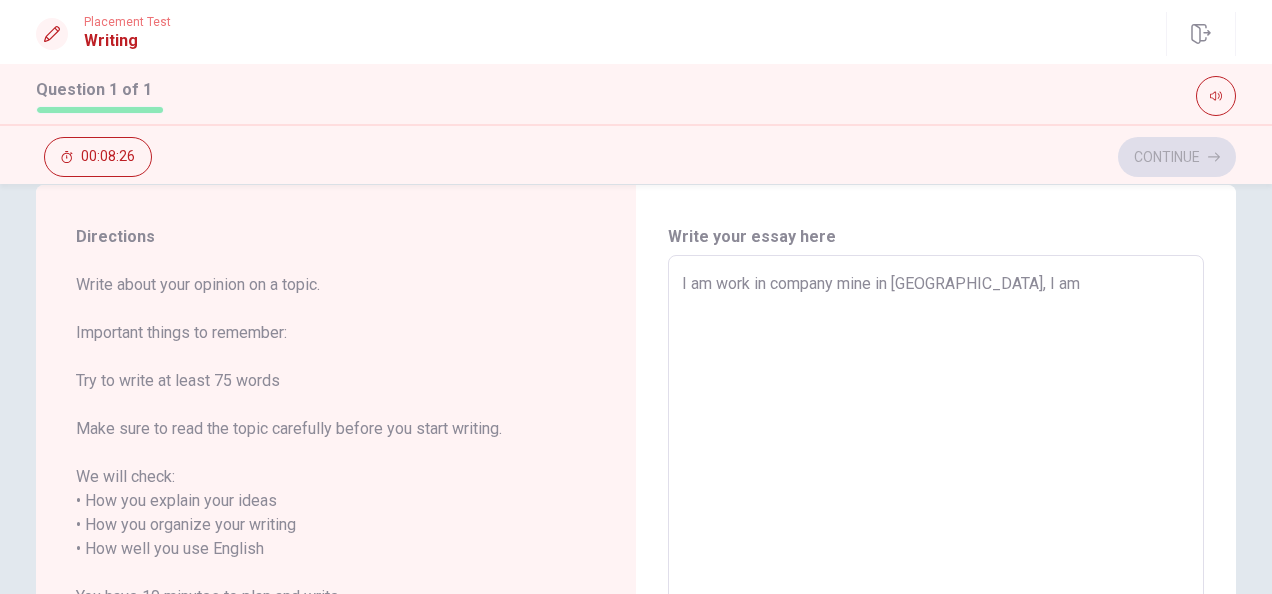 type on "I am work in company mine in [GEOGRAPHIC_DATA], I am" 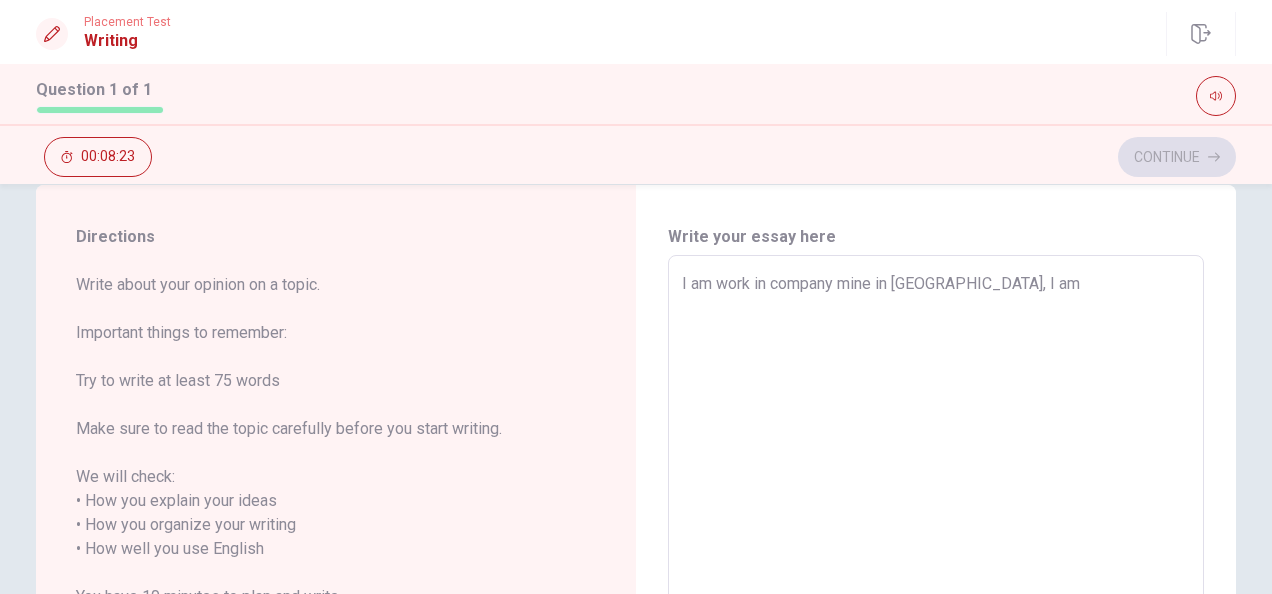 type on "x" 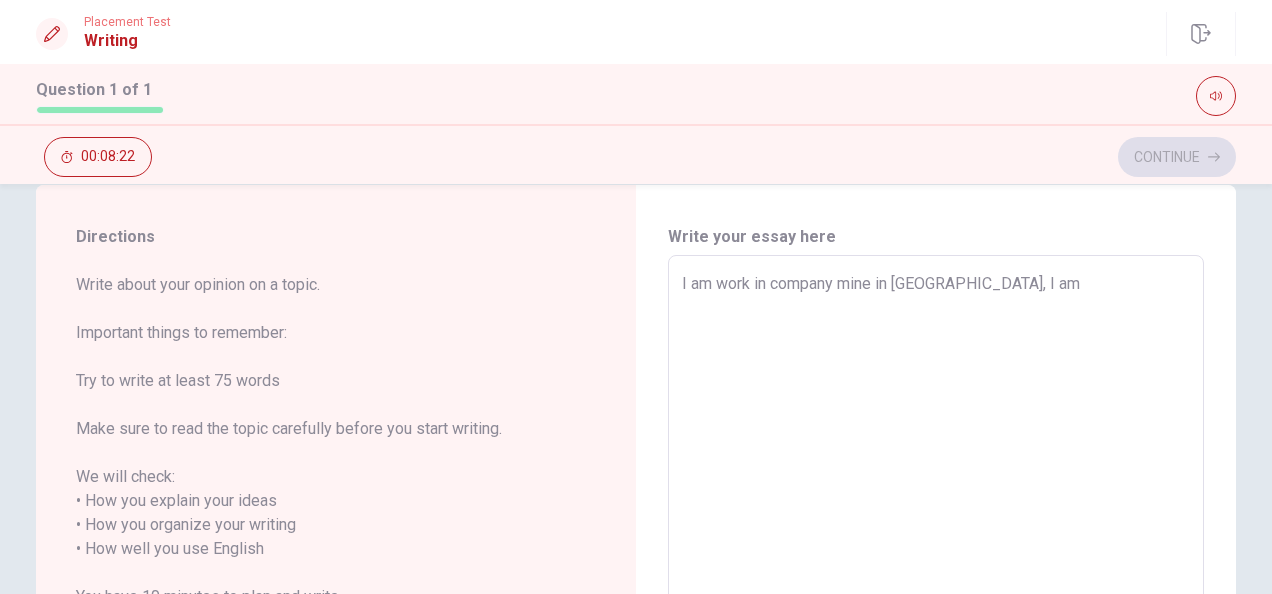 type on "I am work in company mine in [GEOGRAPHIC_DATA], I am w" 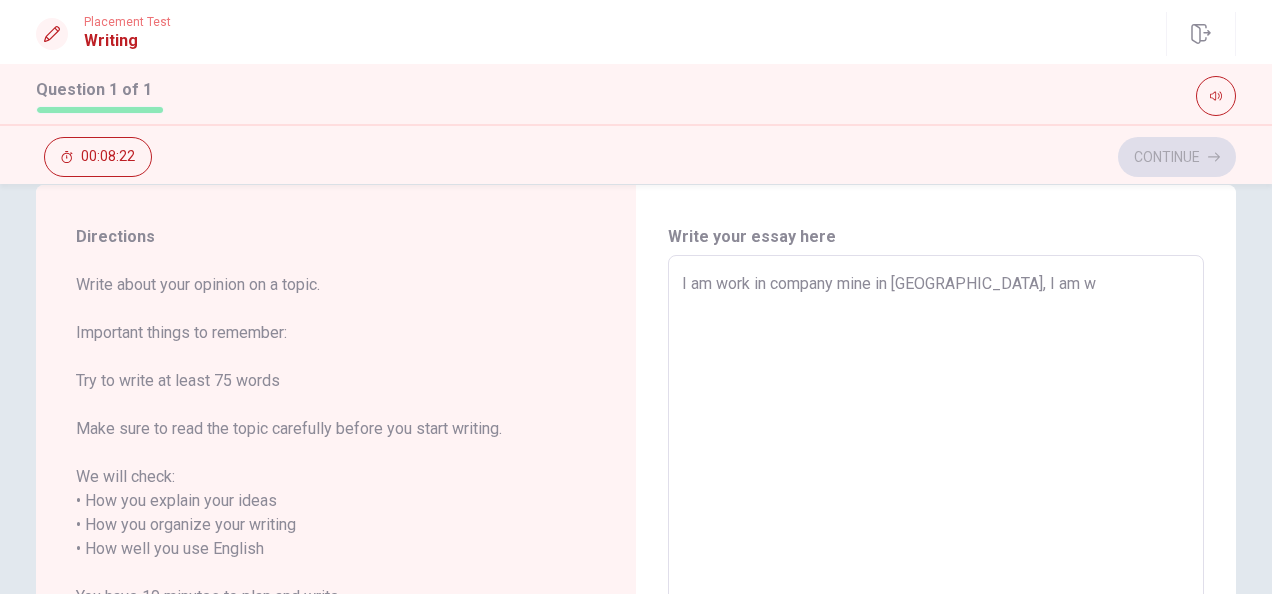 type on "x" 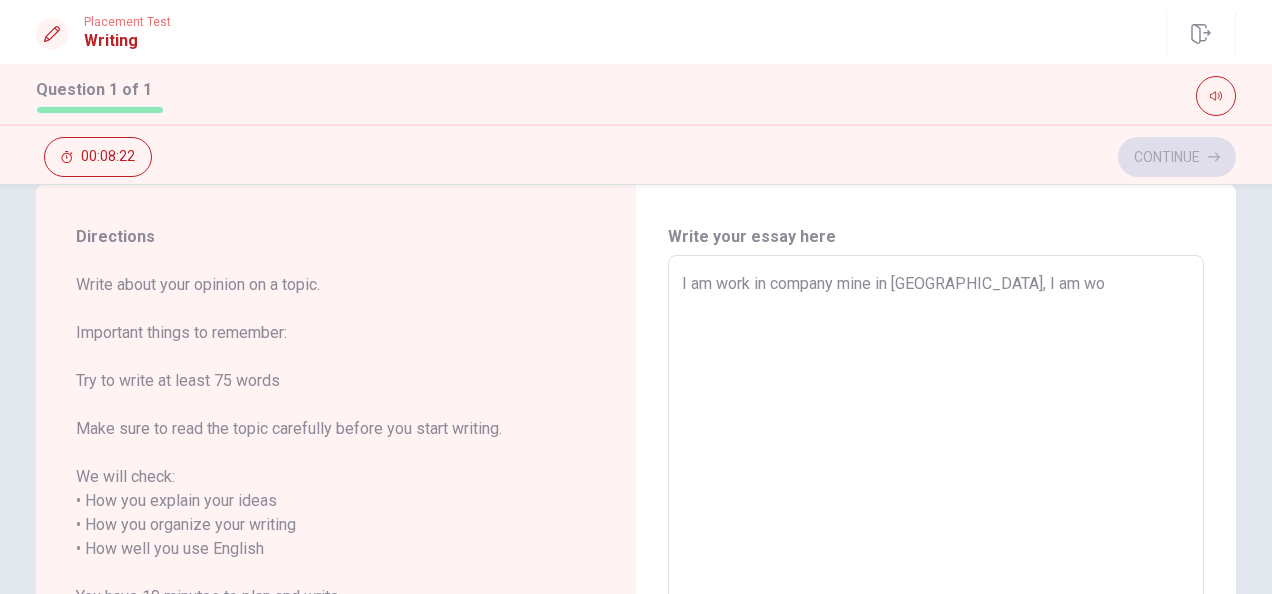 type on "x" 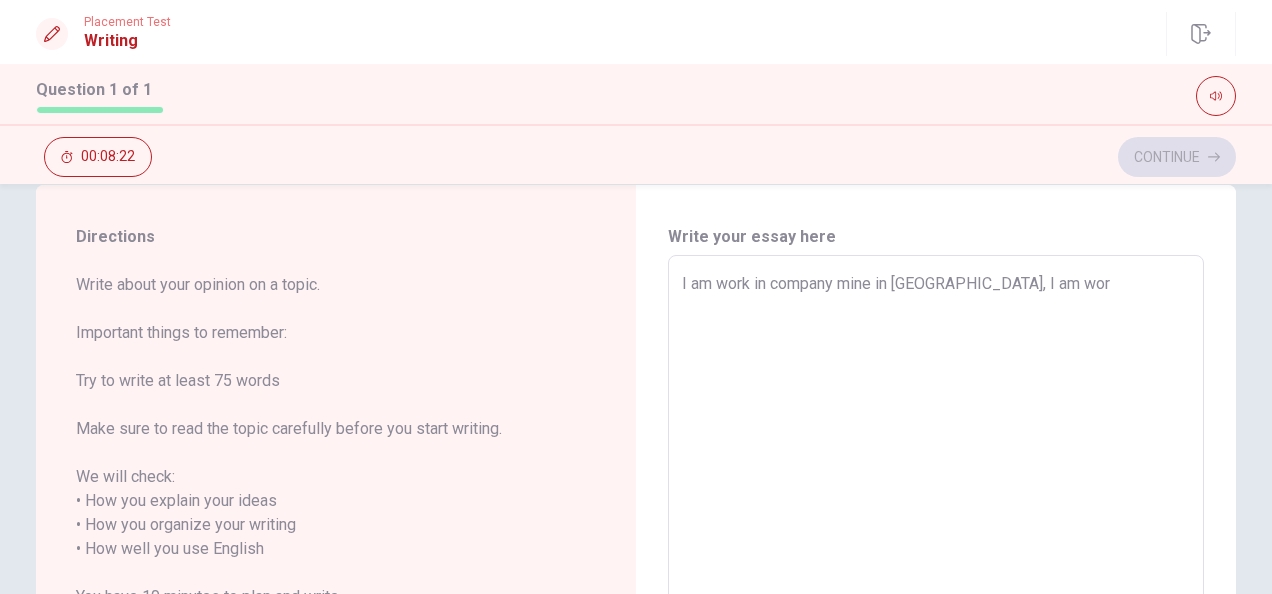 type on "x" 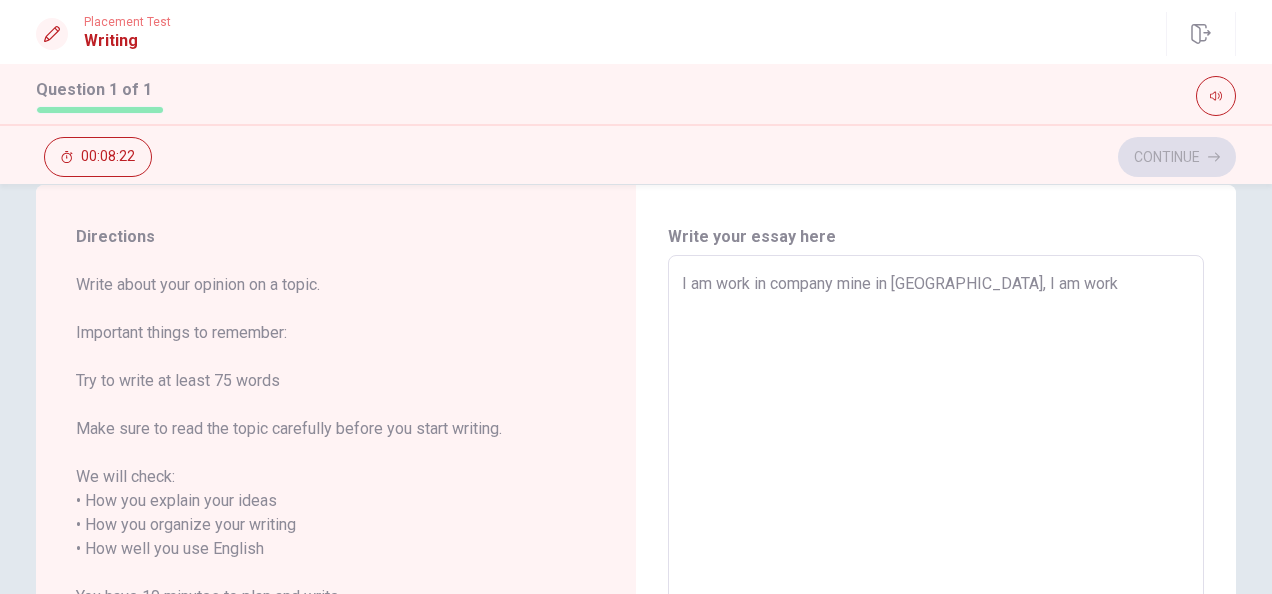 type on "x" 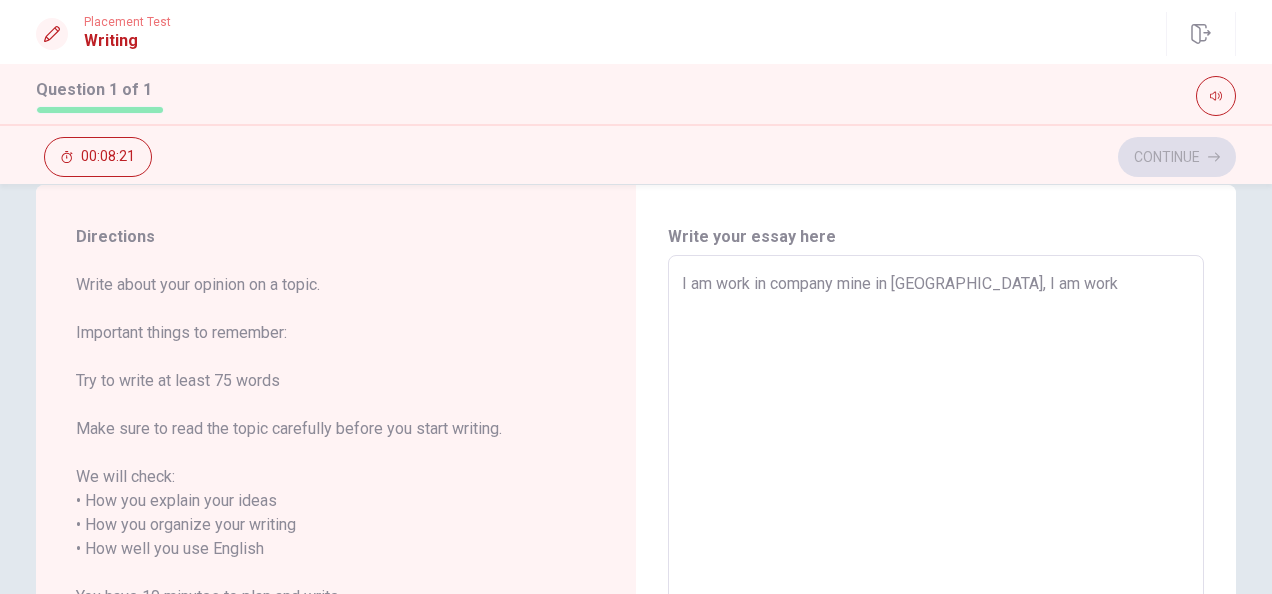 type on "I am work in company mine in [GEOGRAPHIC_DATA], I am wor" 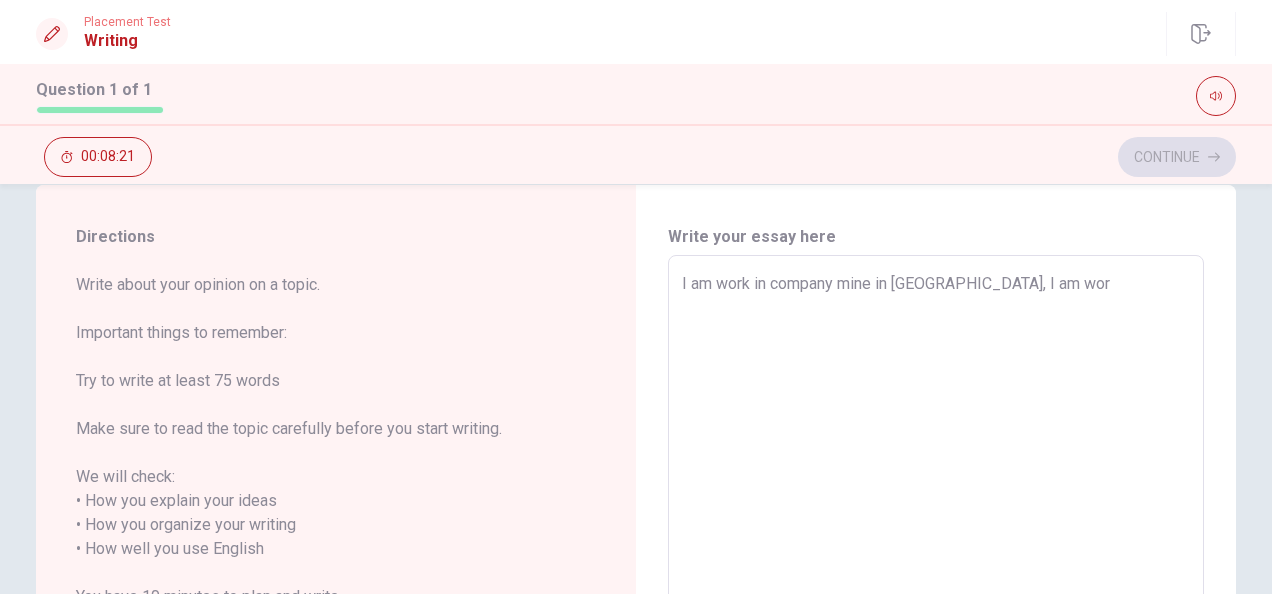 type on "x" 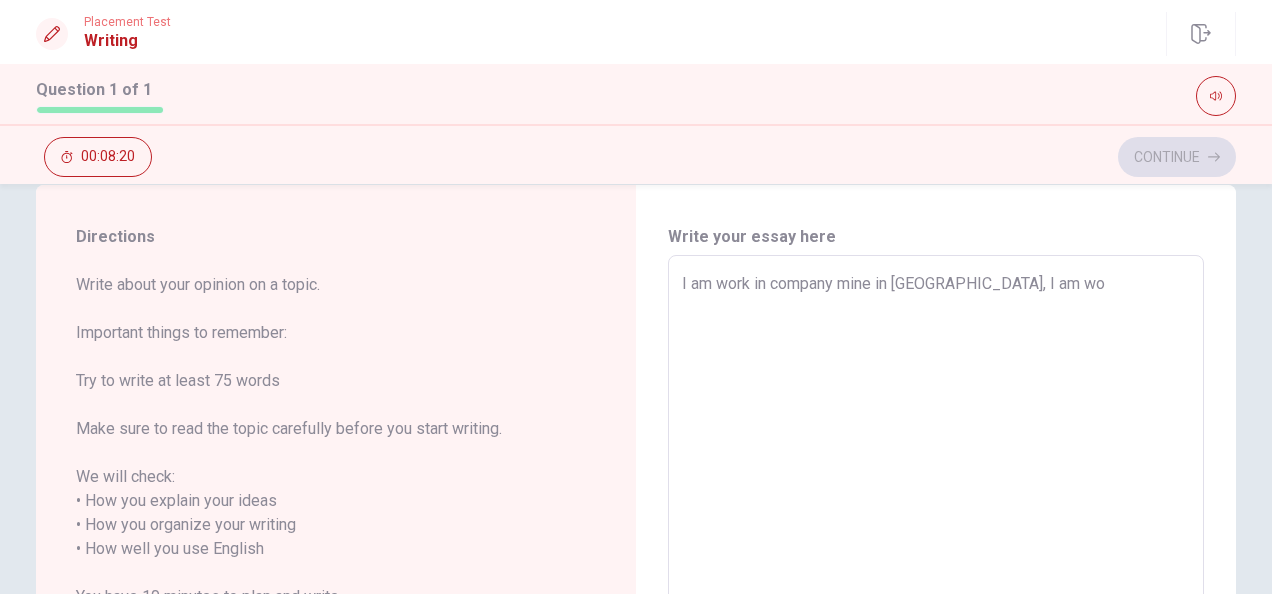 type on "x" 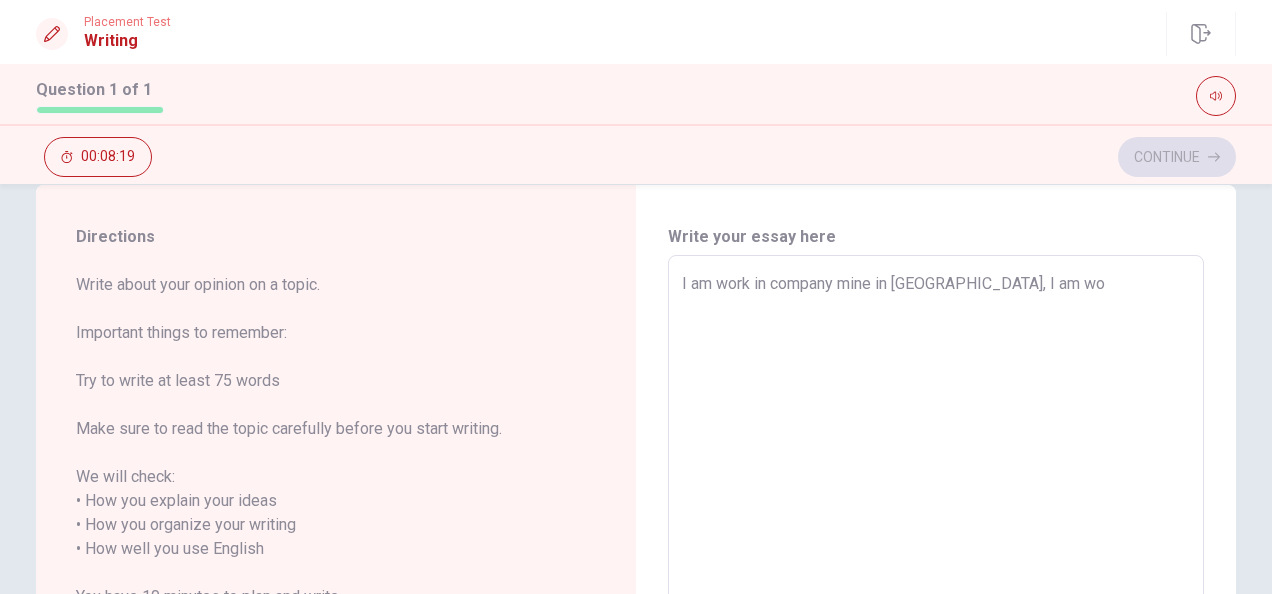 type on "I am work in company mine in [GEOGRAPHIC_DATA], I am w" 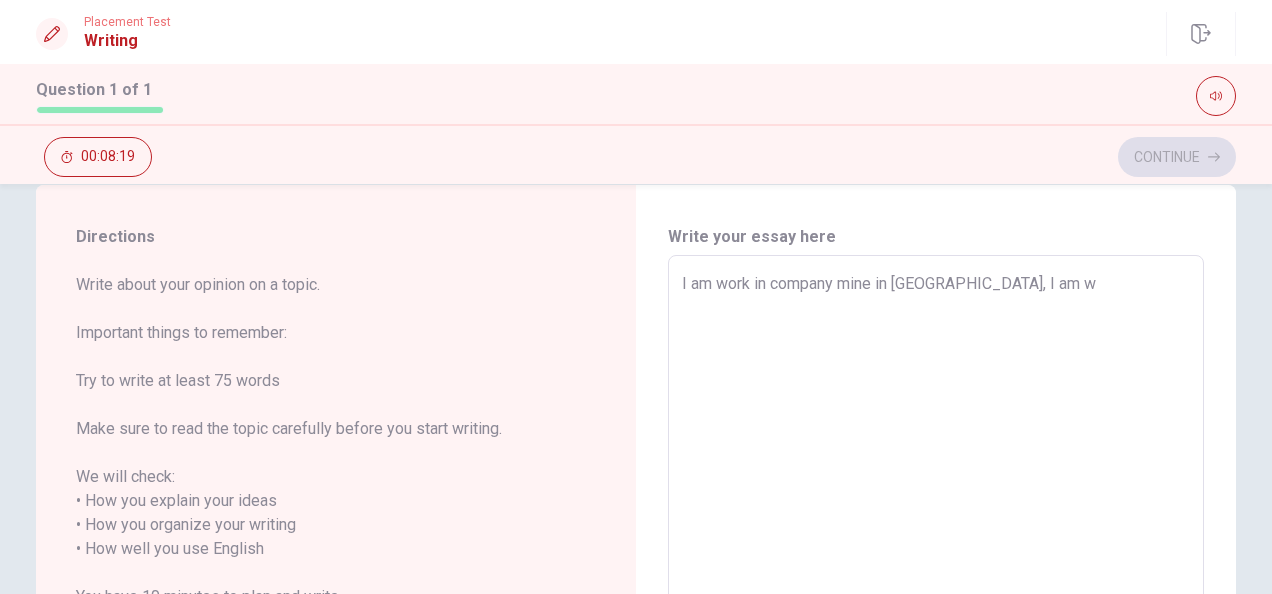 type on "x" 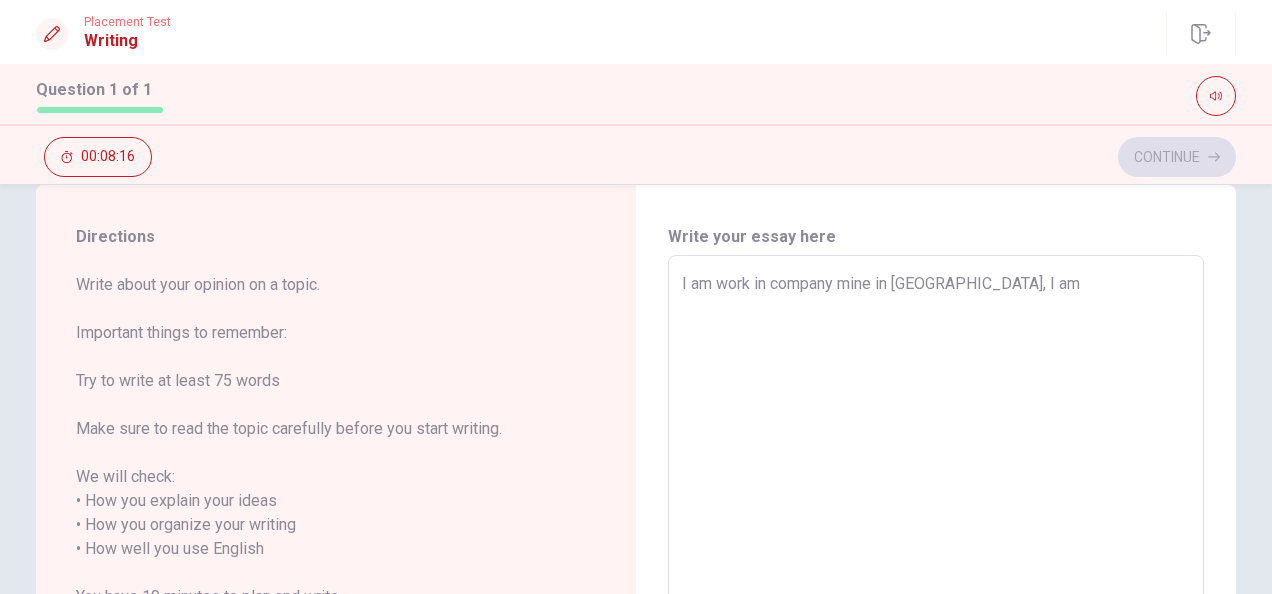 type on "x" 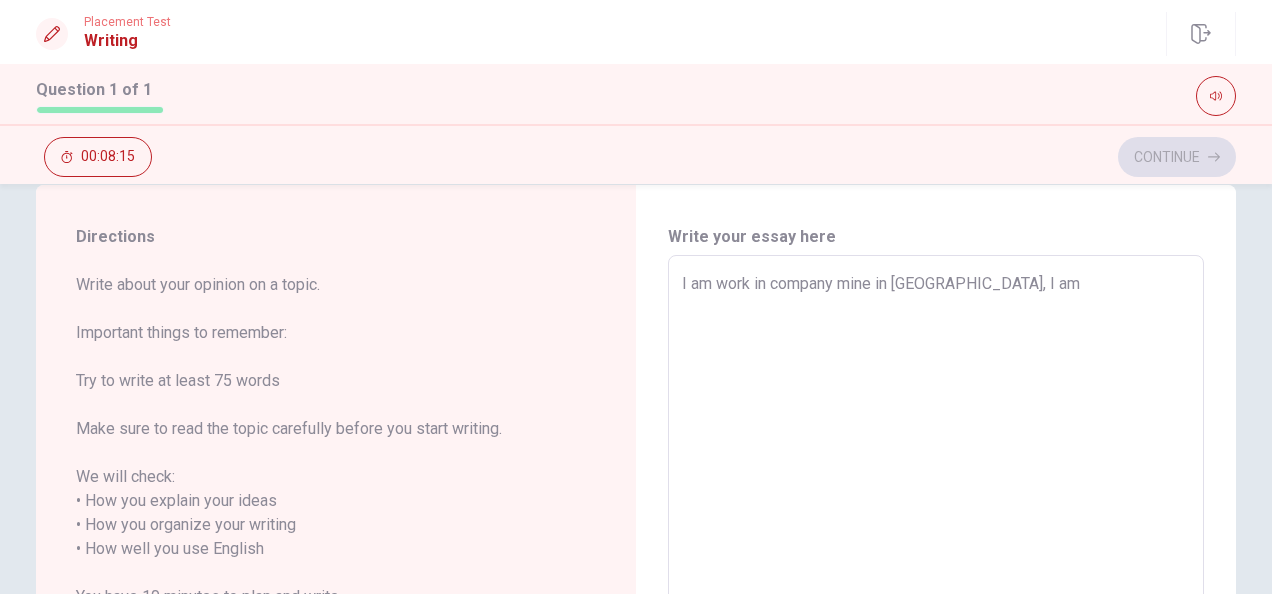 type on "I am work in company mine in [GEOGRAPHIC_DATA], I am s" 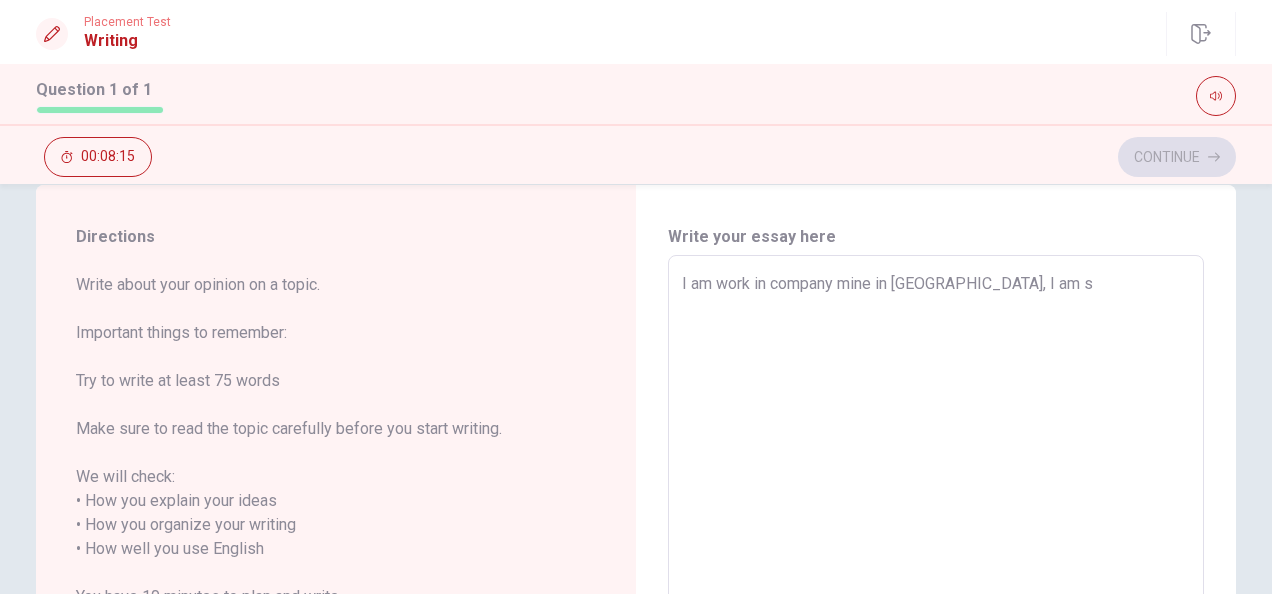 type on "x" 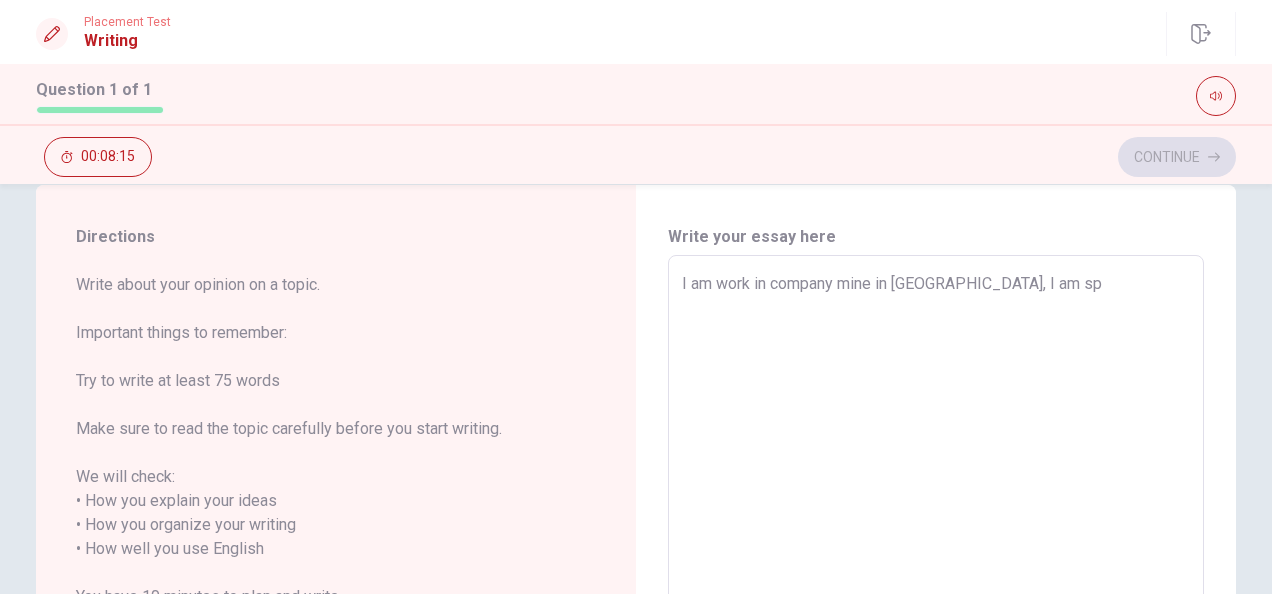 type on "x" 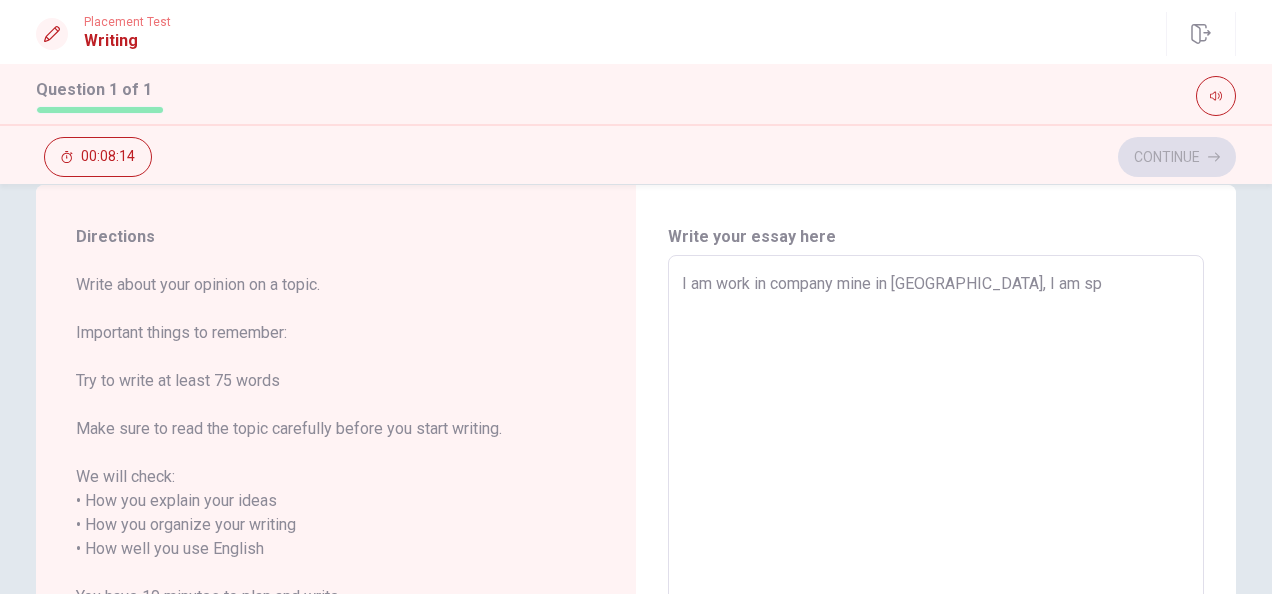 type on "I am work in company mine in [GEOGRAPHIC_DATA], I am spe" 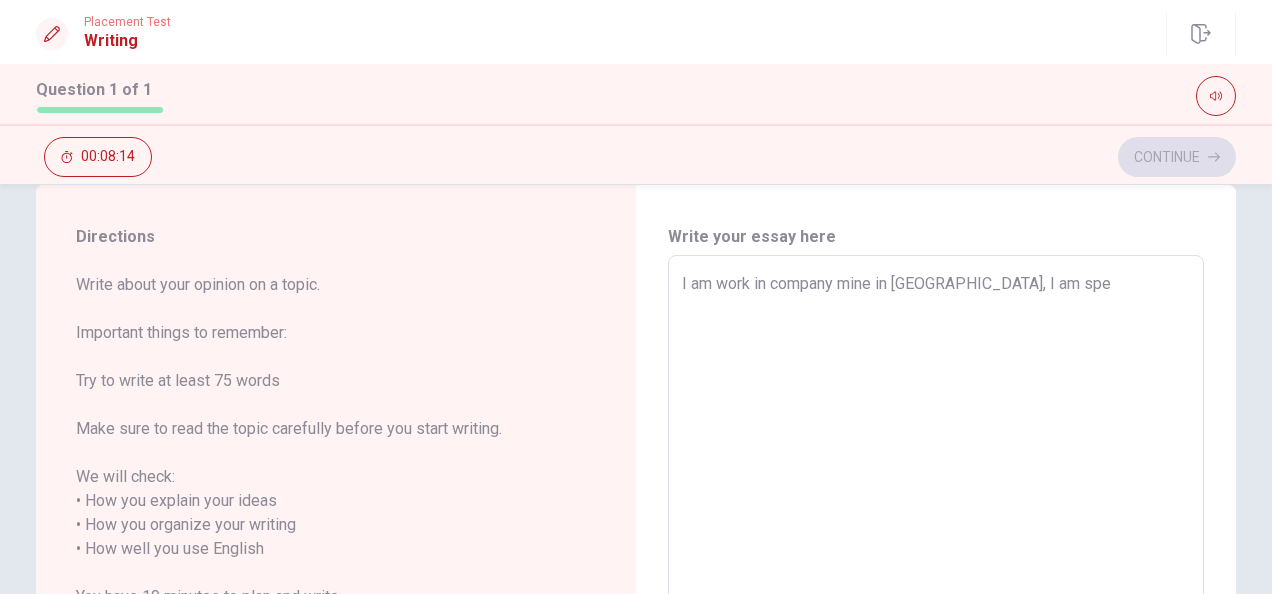 type on "x" 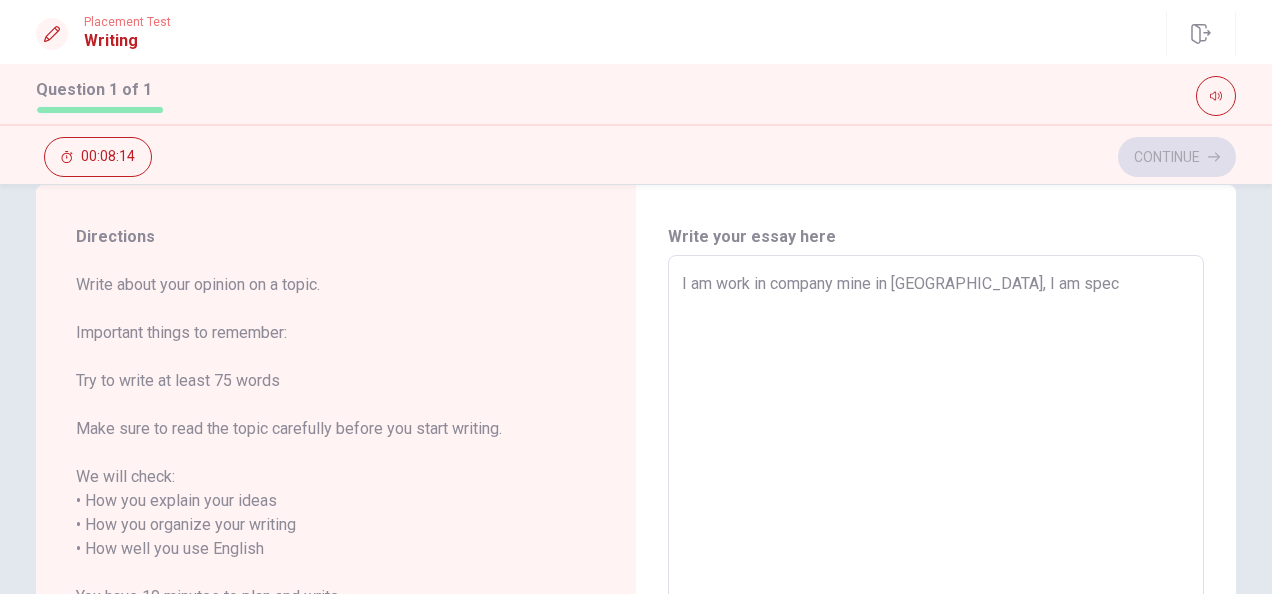 type on "x" 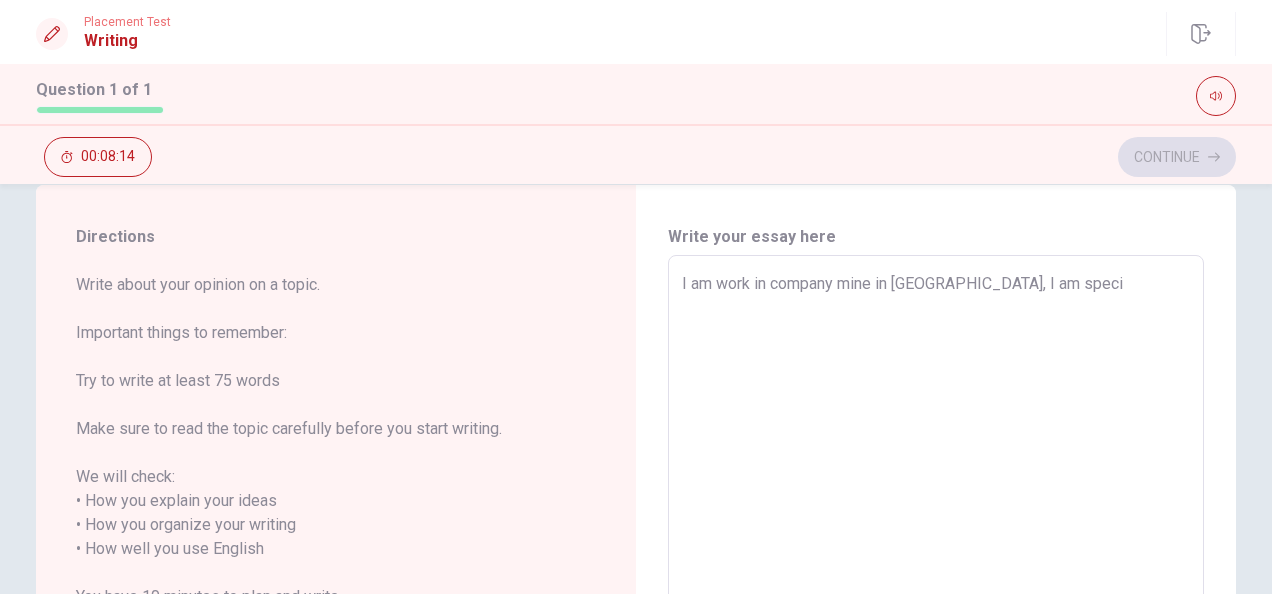 type on "x" 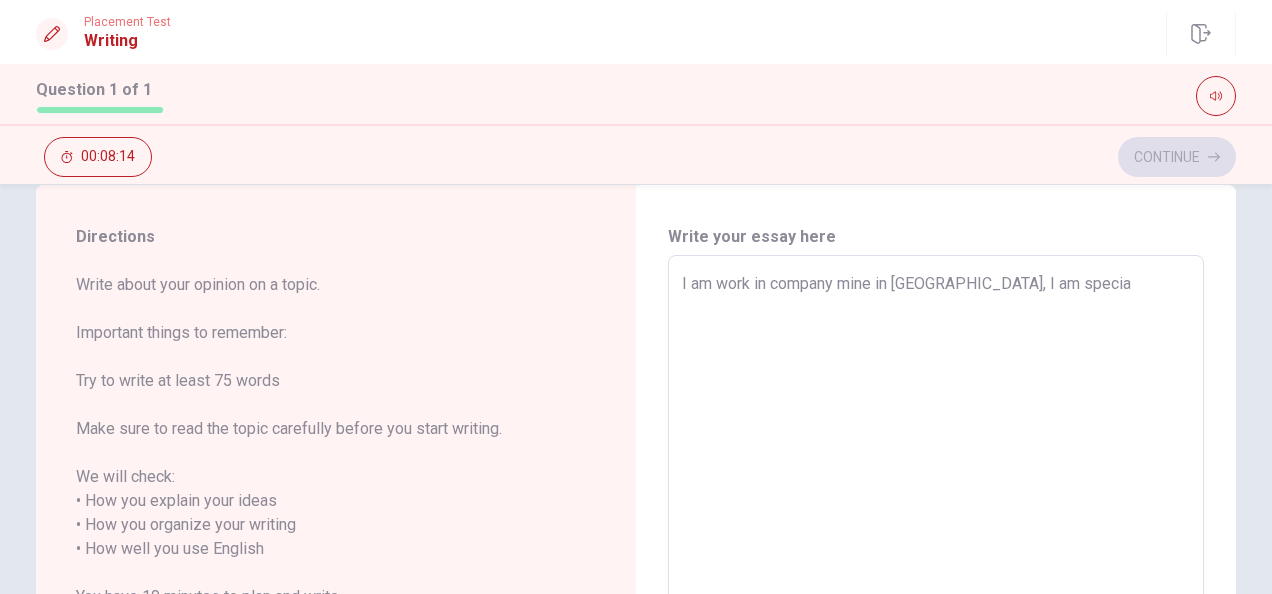 type on "x" 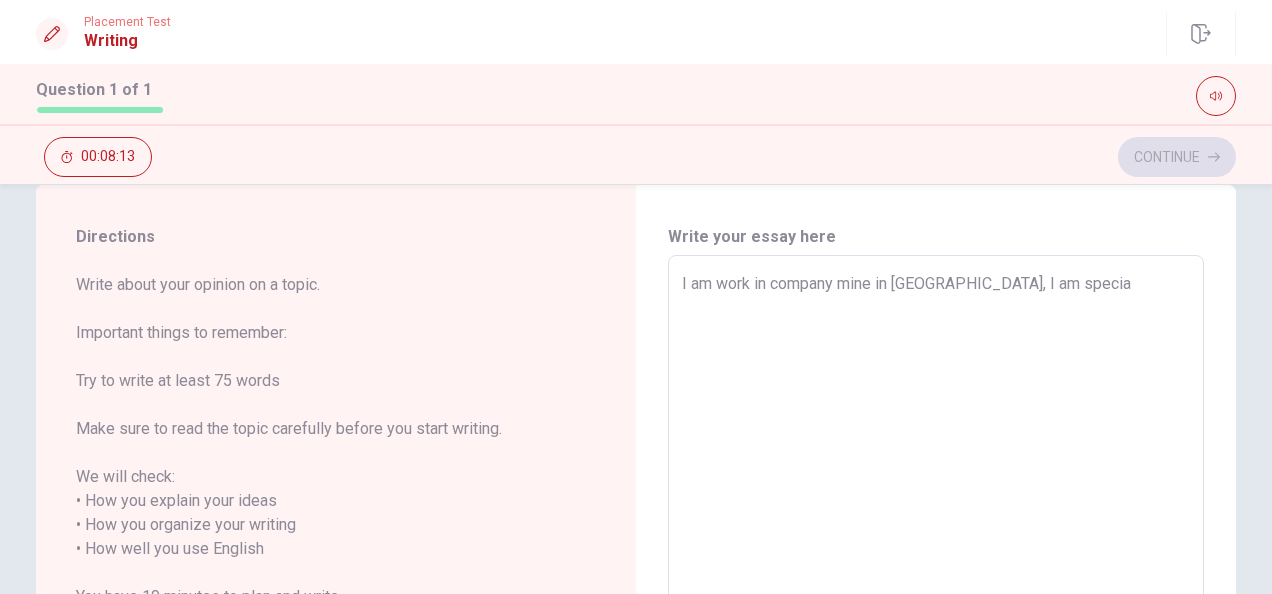 type on "I am work in company mine in [GEOGRAPHIC_DATA], I am special" 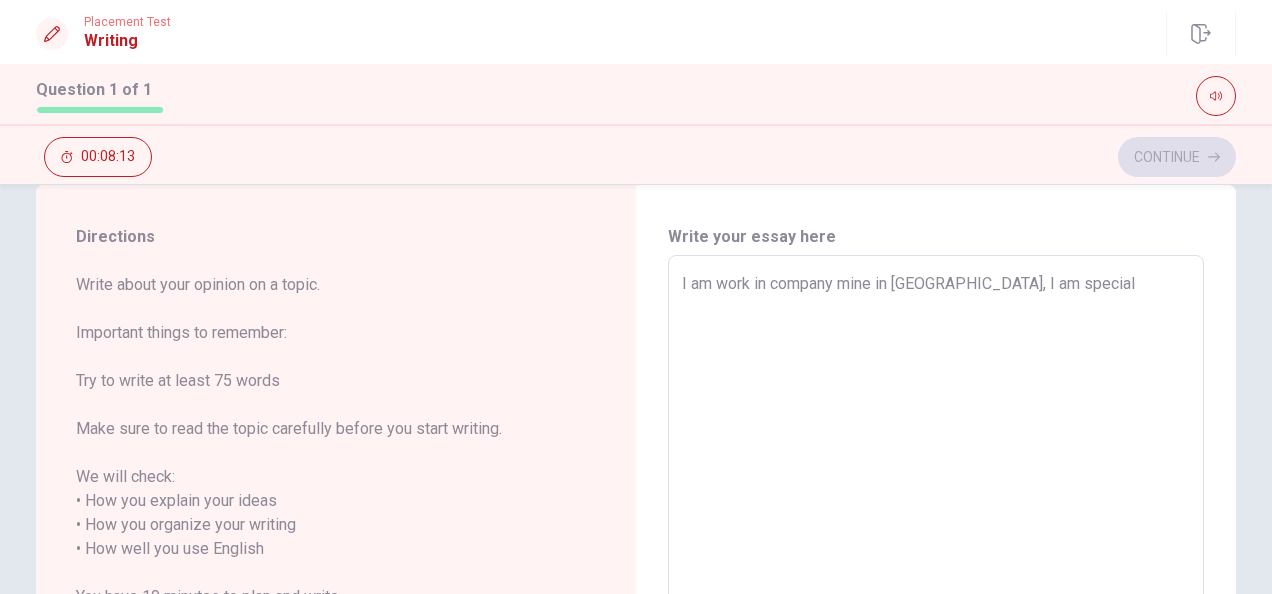 type on "x" 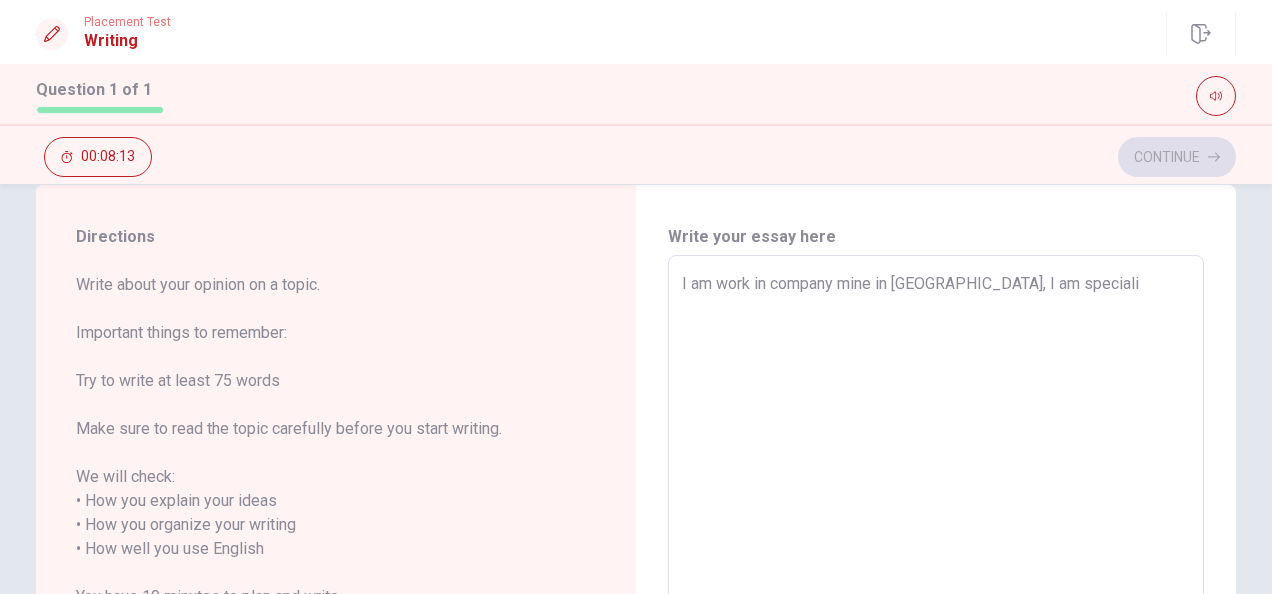 type on "x" 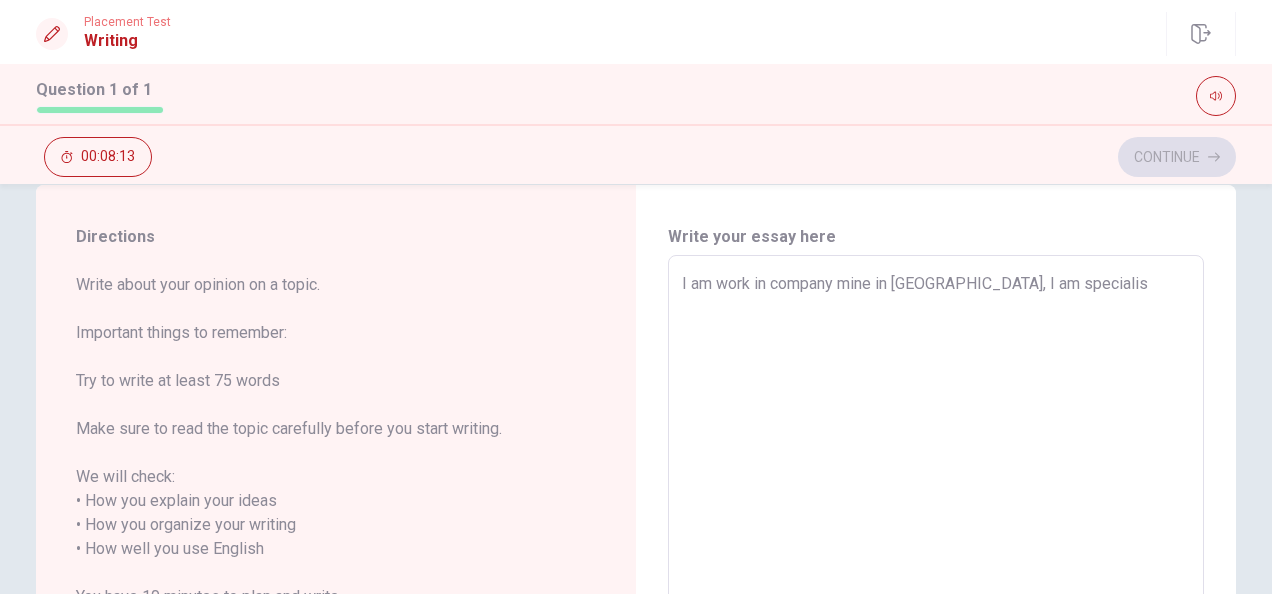 type on "I am work in company mine in [GEOGRAPHIC_DATA], I am specialist" 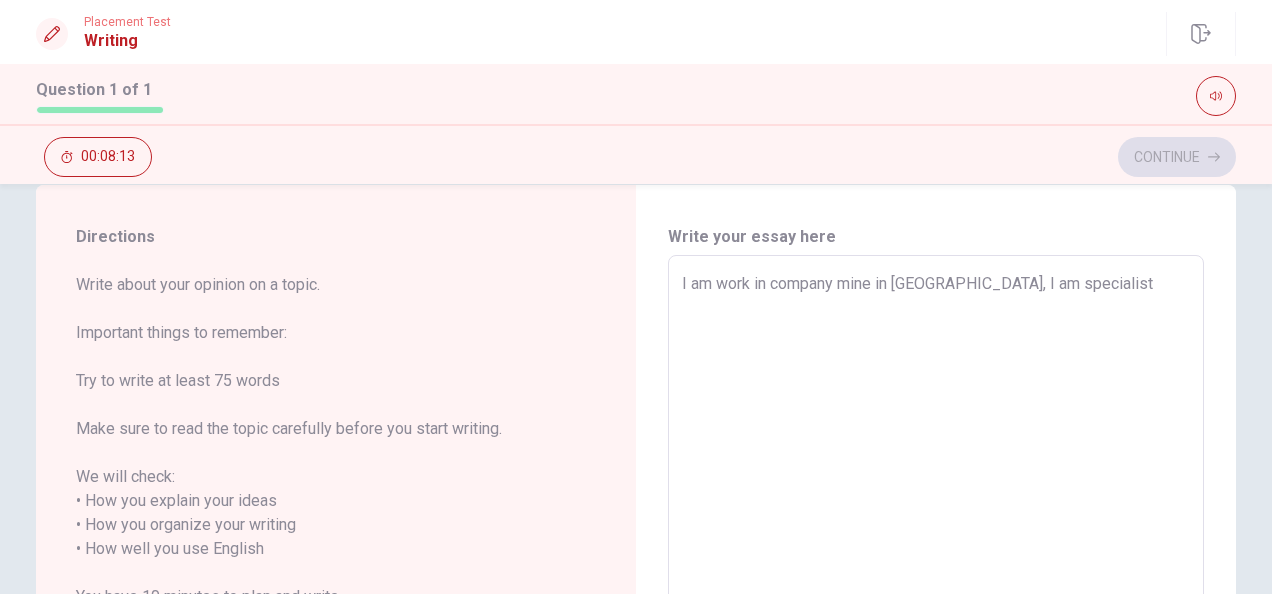 type on "x" 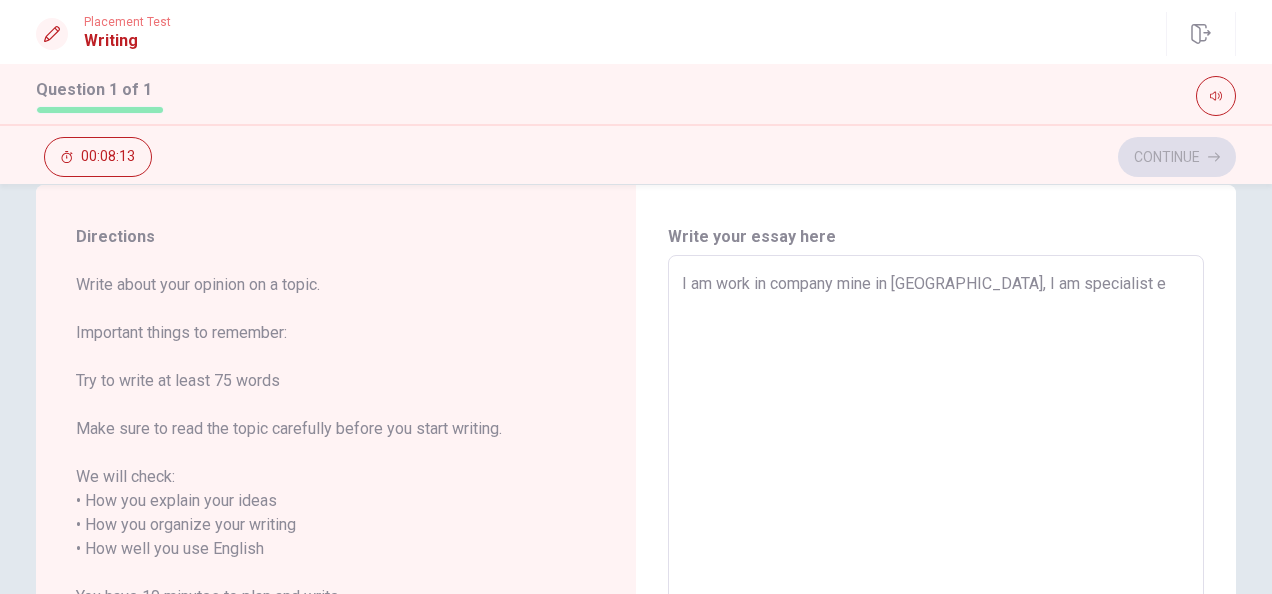 type on "x" 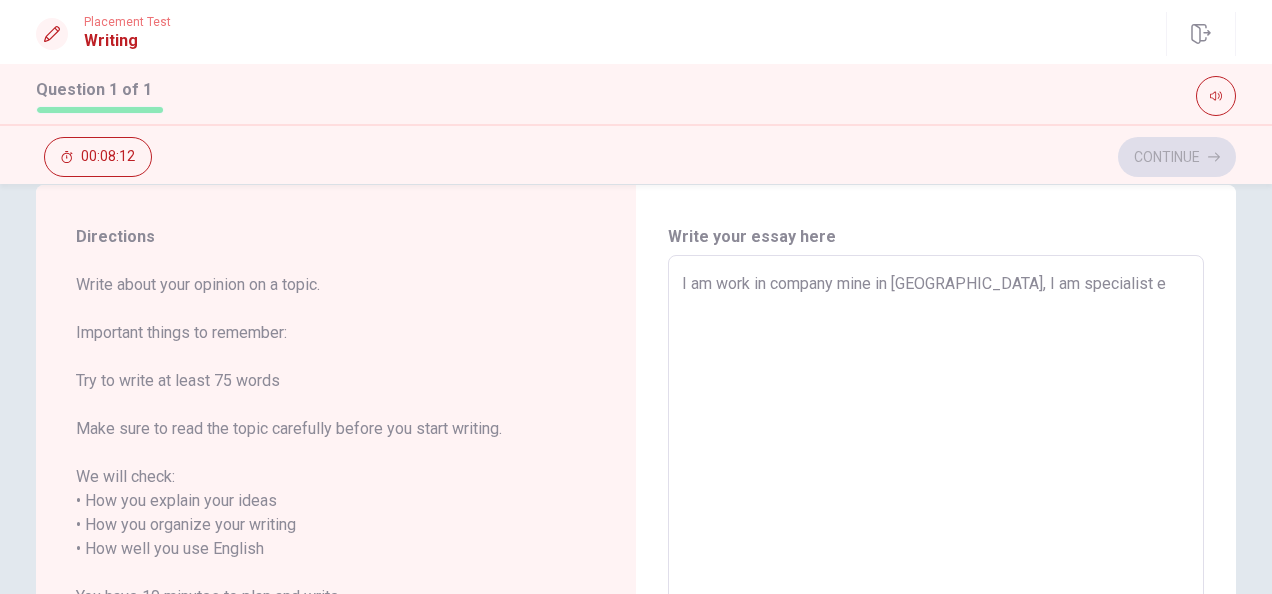 type on "I am work in company mine in [GEOGRAPHIC_DATA], I am specialist ei" 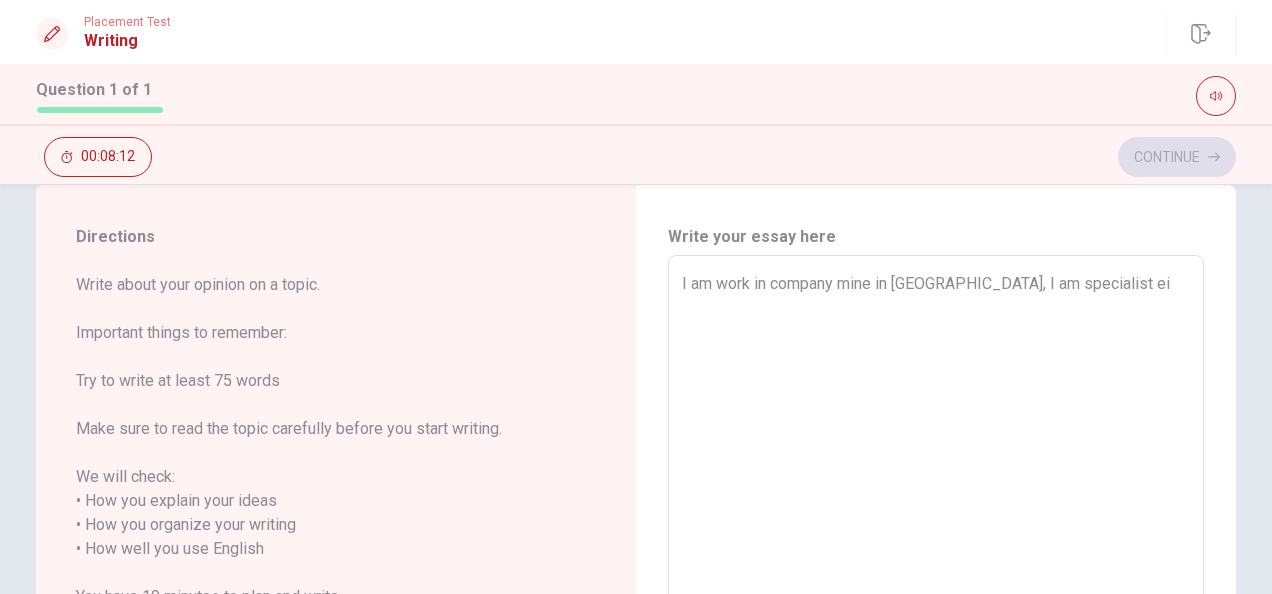type on "x" 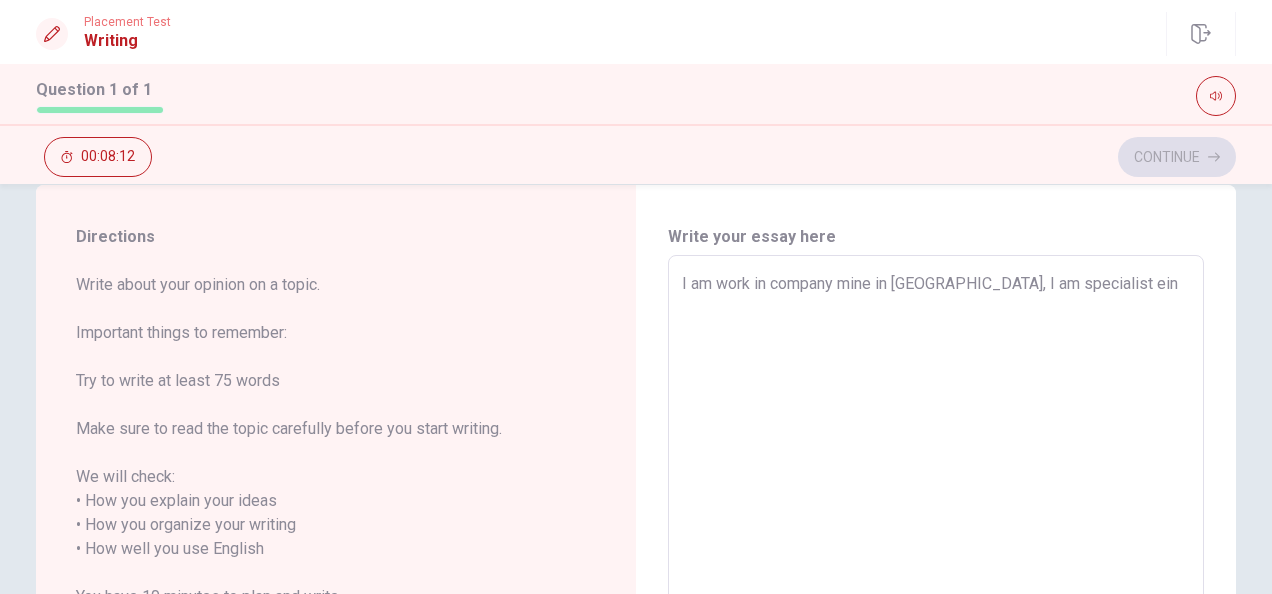 type on "x" 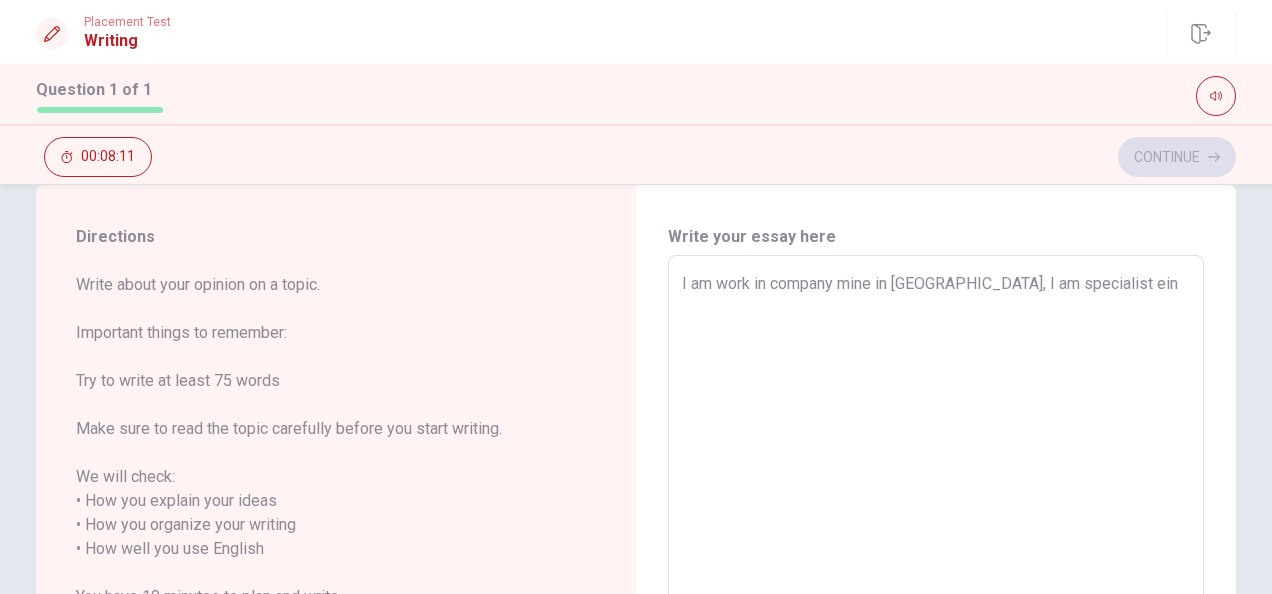 type on "I am work in company mine in [GEOGRAPHIC_DATA], I am specialist ein" 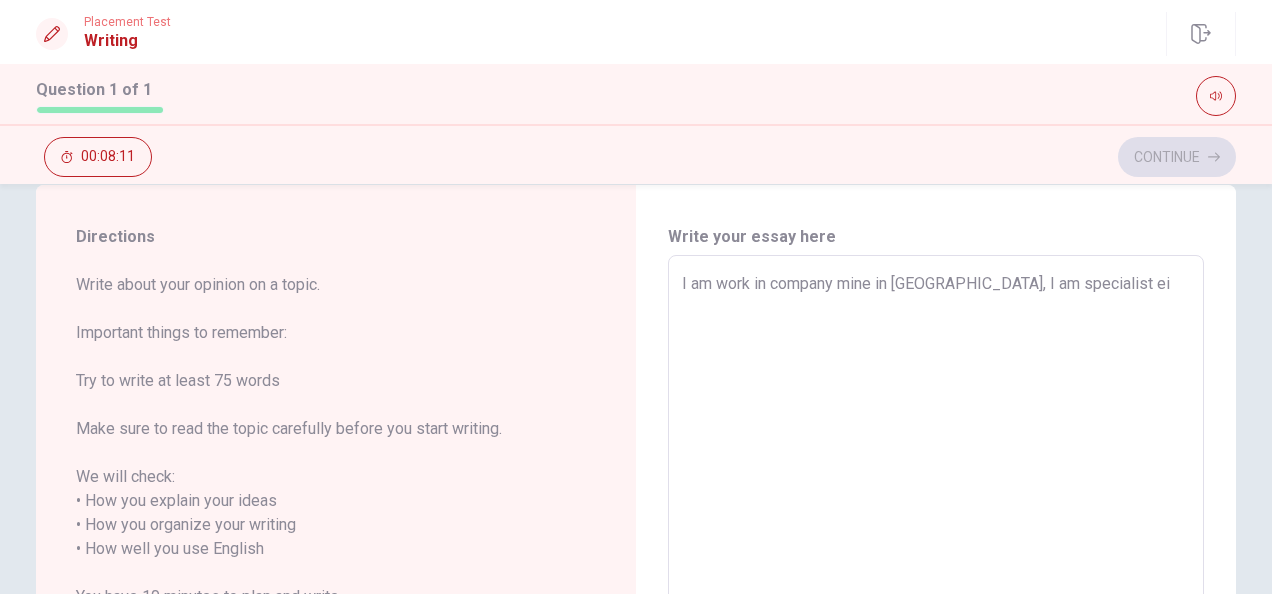 type on "x" 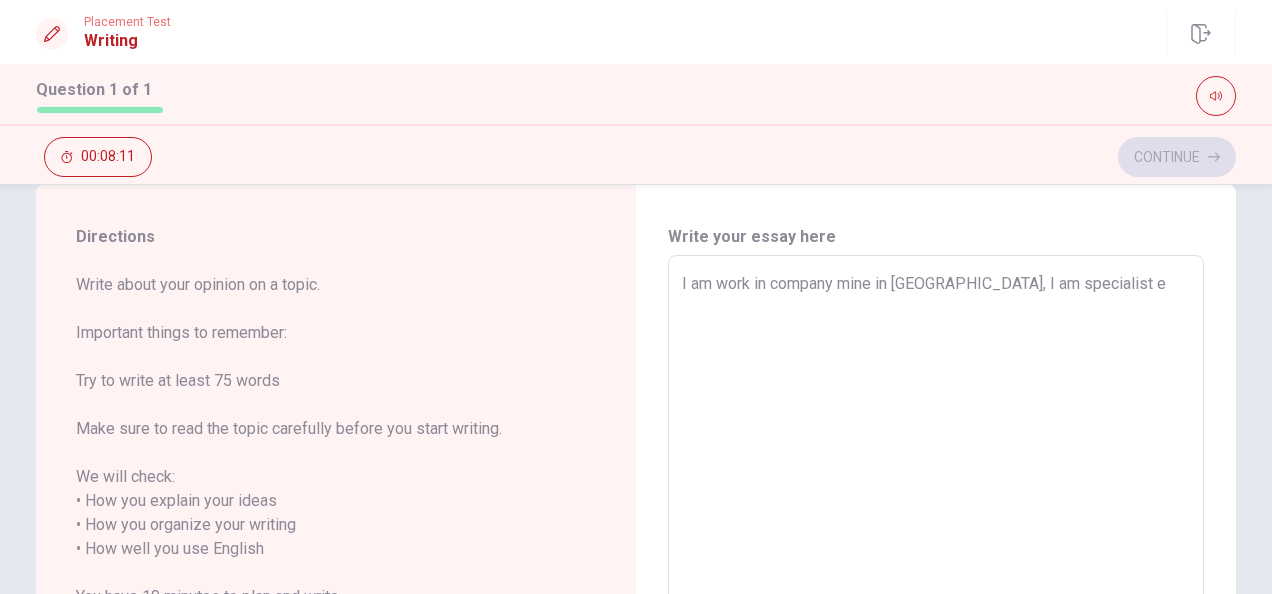 type on "x" 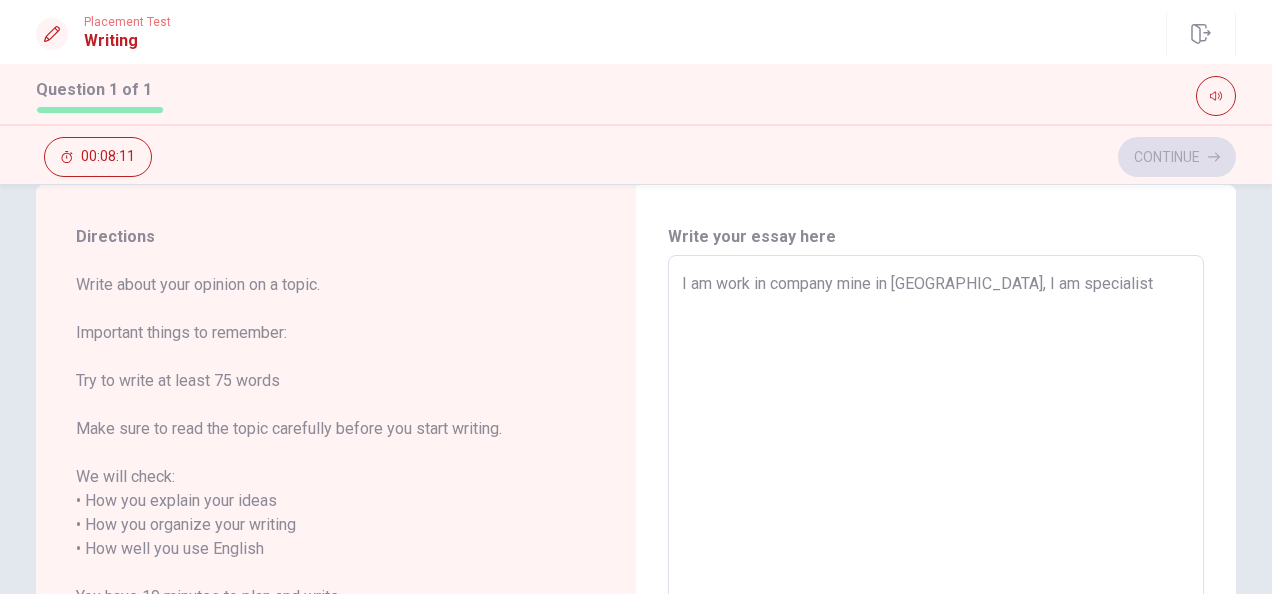 type on "x" 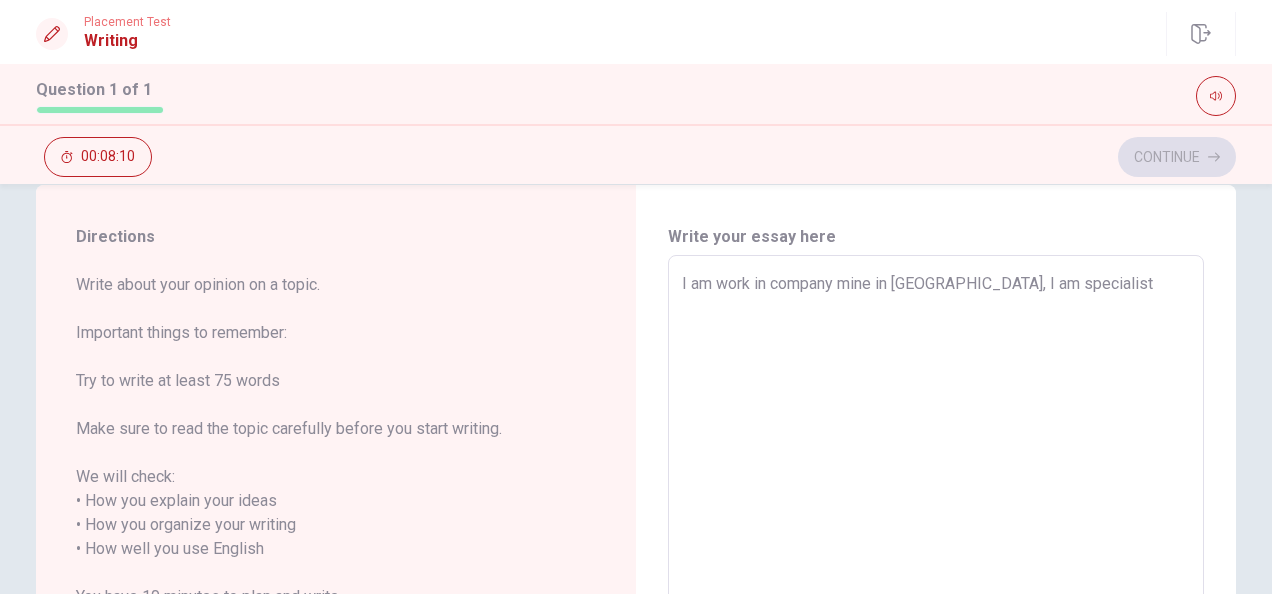 type on "I am work in company mine in [GEOGRAPHIC_DATA], I am specialist i" 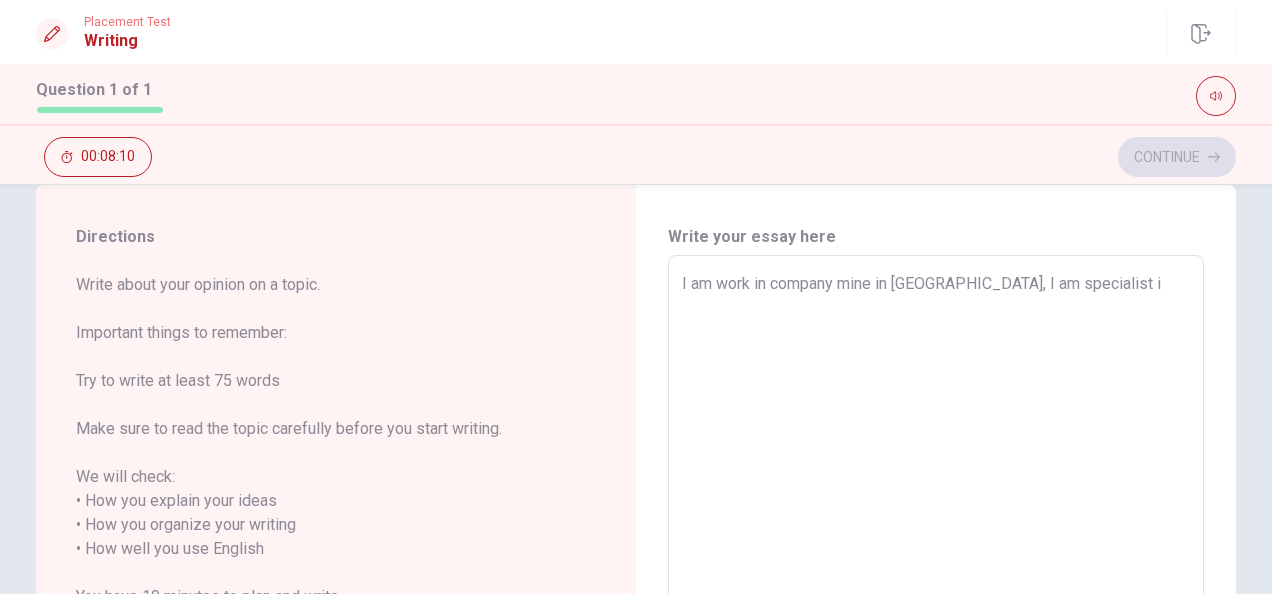 type on "x" 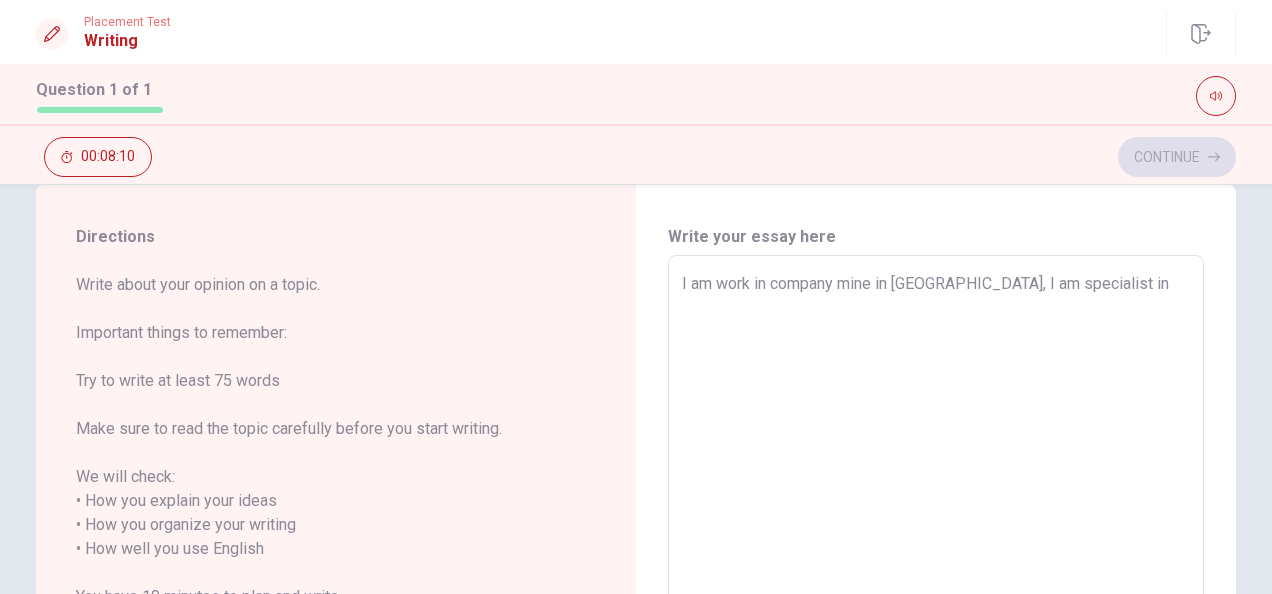 type on "x" 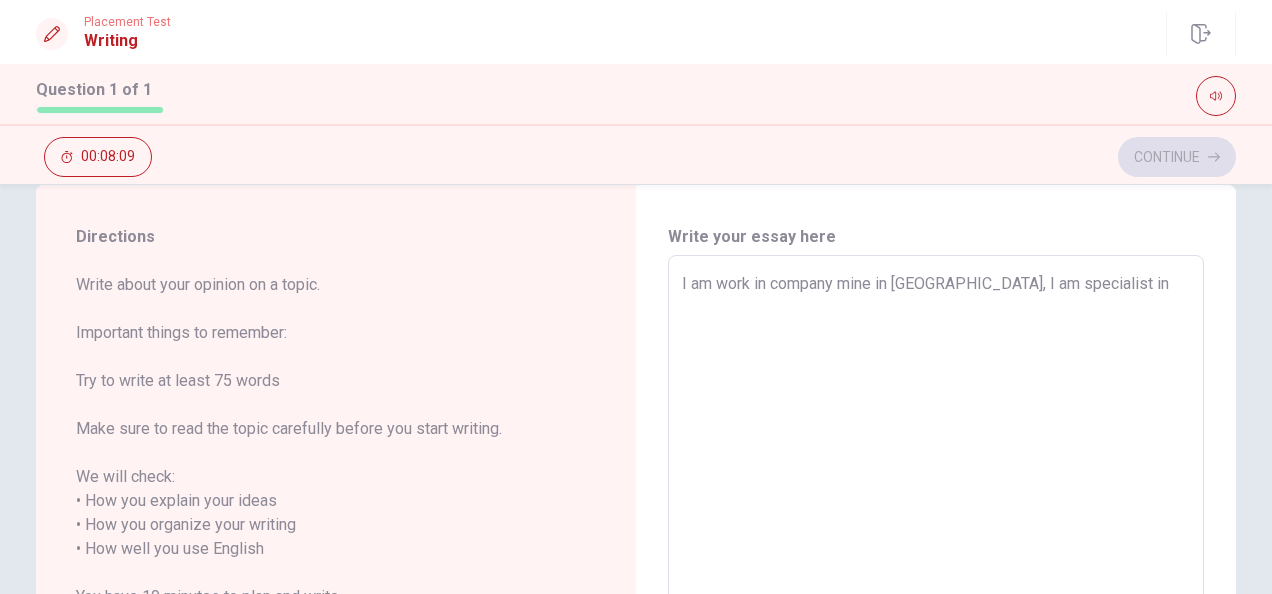 type on "I am work in company mine in [GEOGRAPHIC_DATA], I am specialist in h" 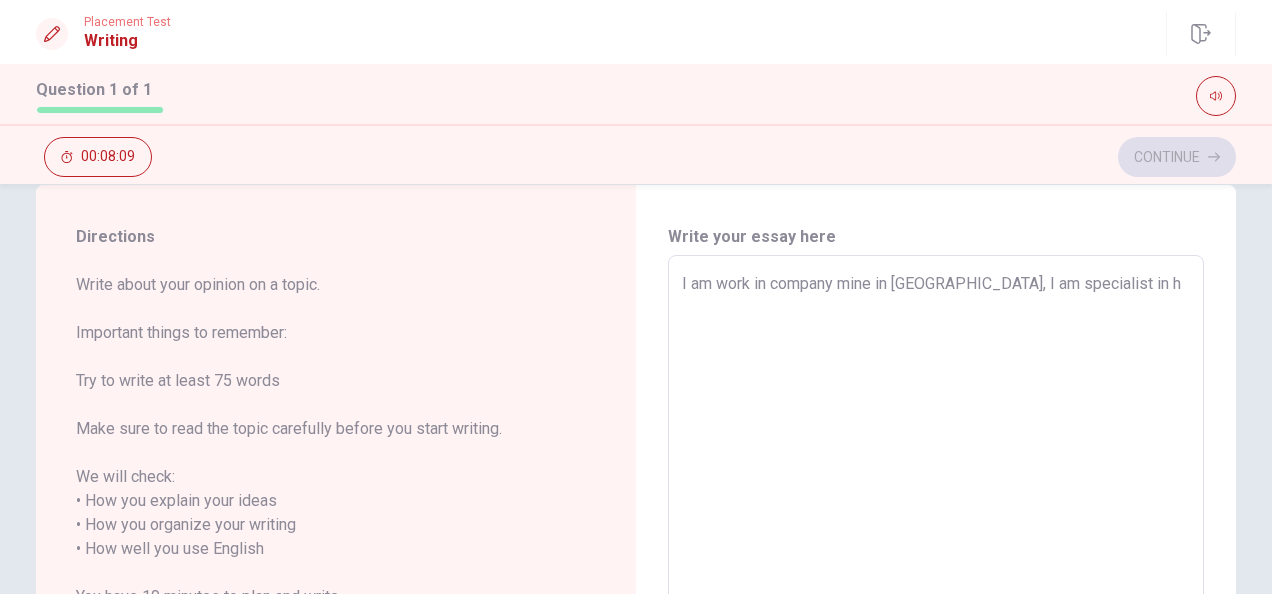 type on "x" 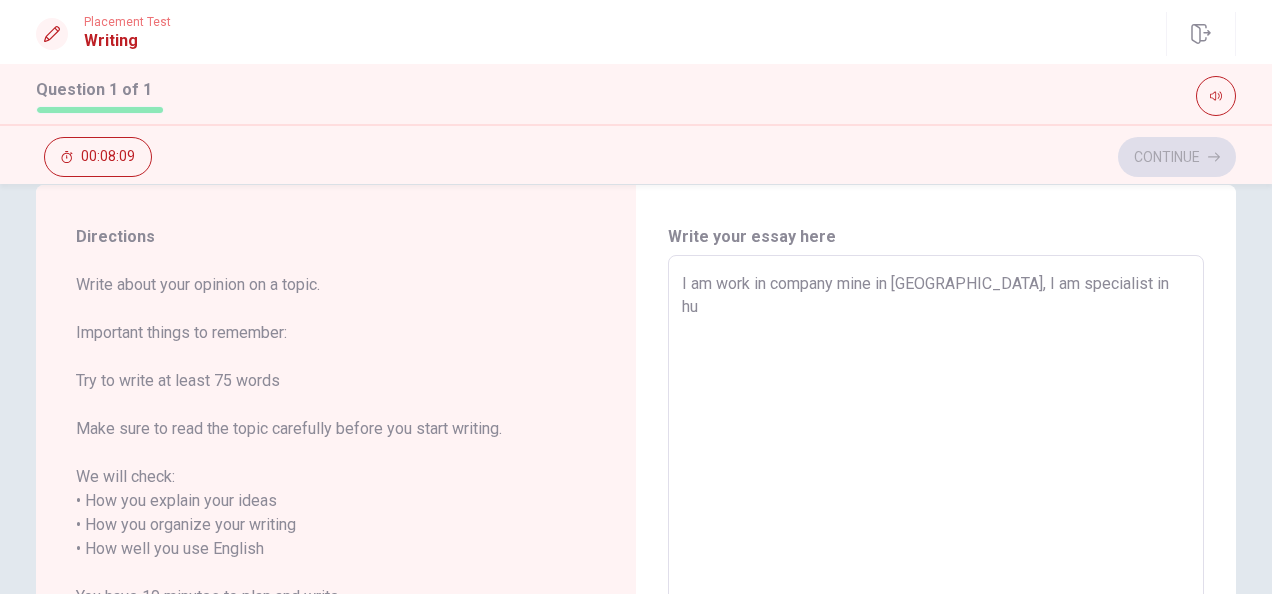 type on "x" 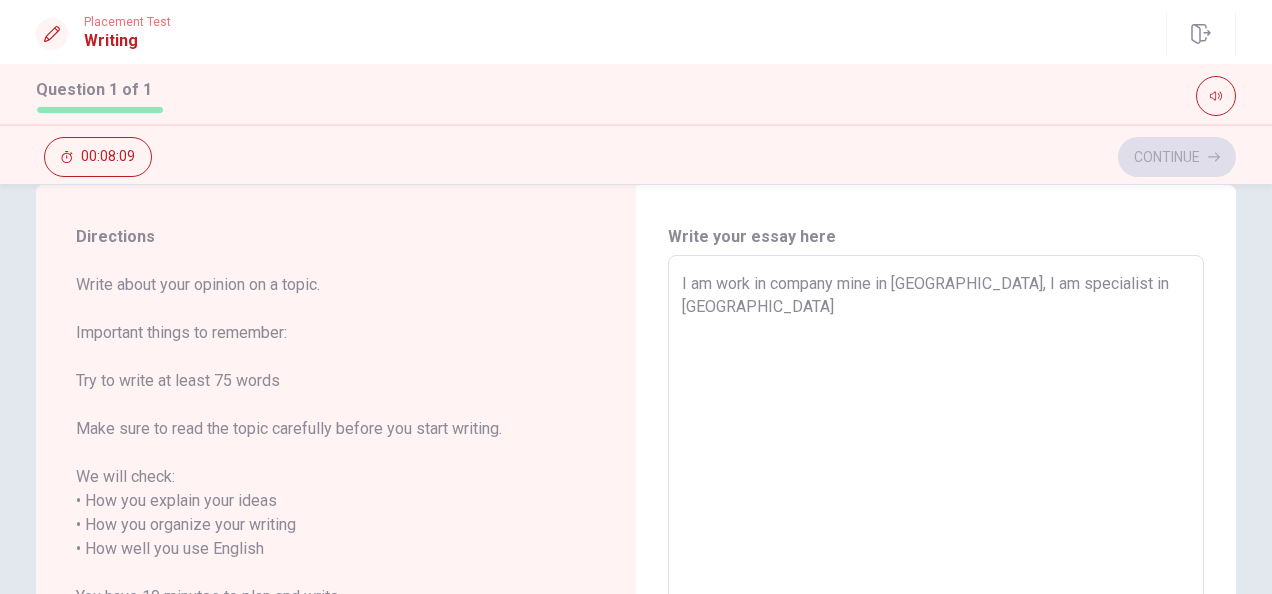 type on "x" 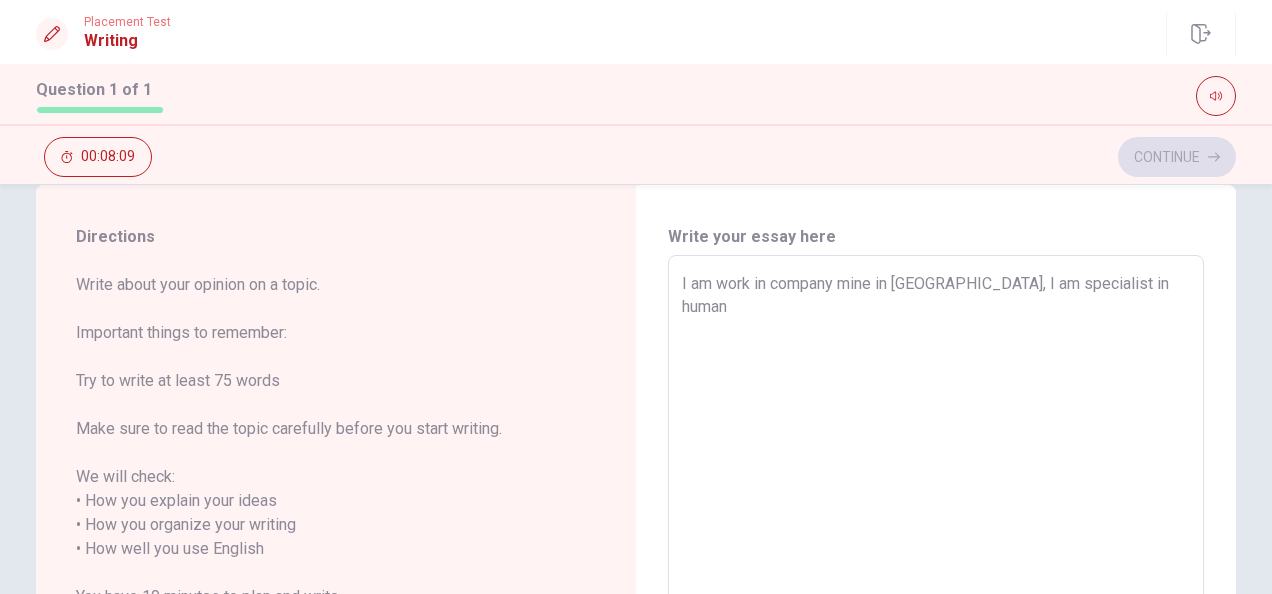 type on "x" 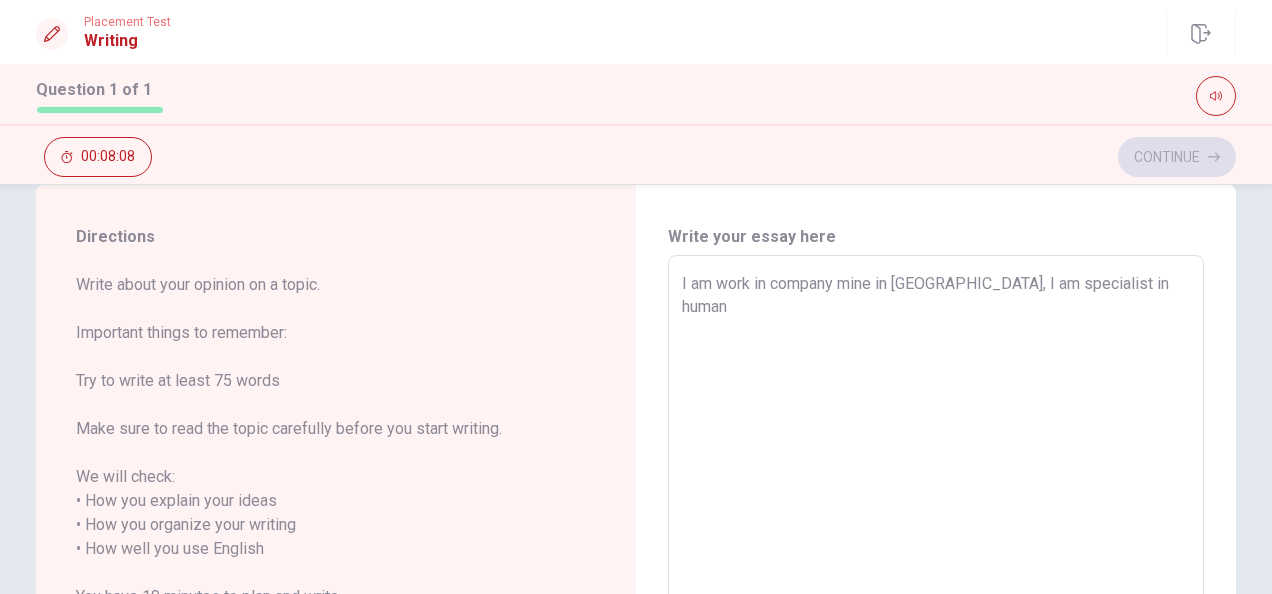 type on "I am work in company mine in [GEOGRAPHIC_DATA], I am specialist in human r" 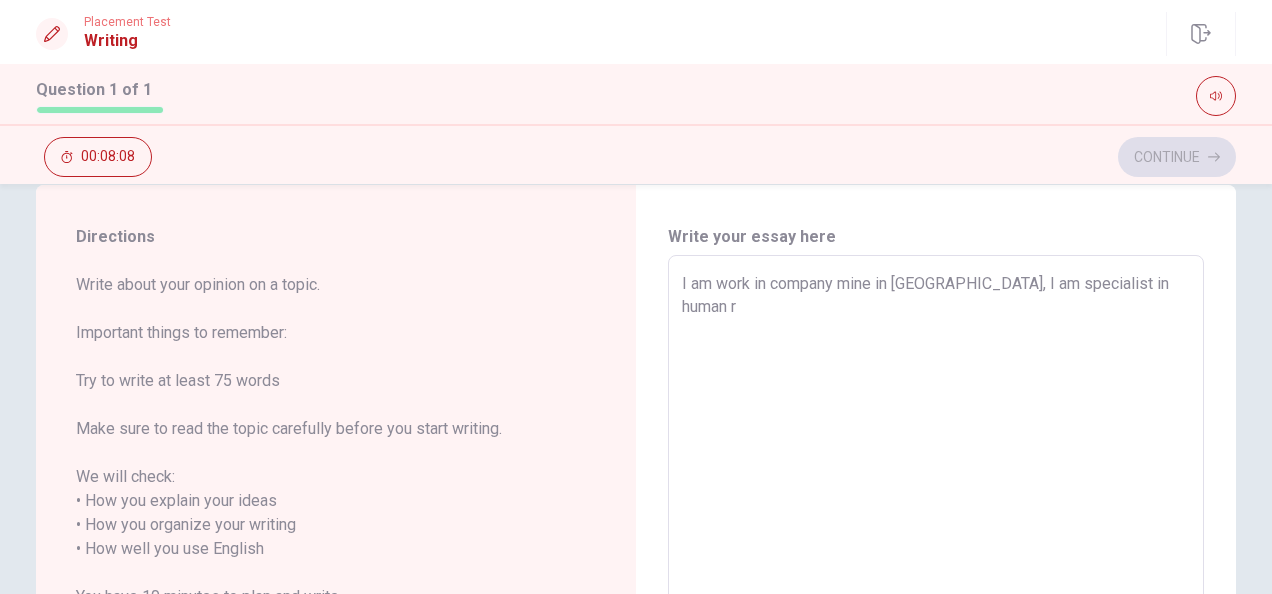 type on "x" 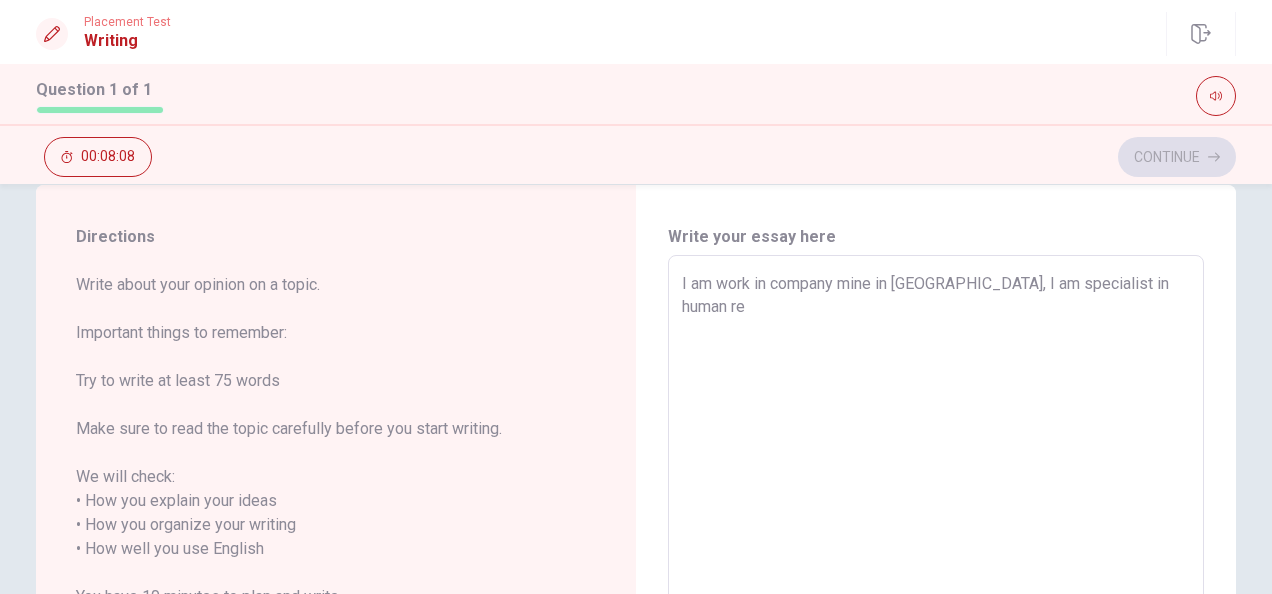 type on "x" 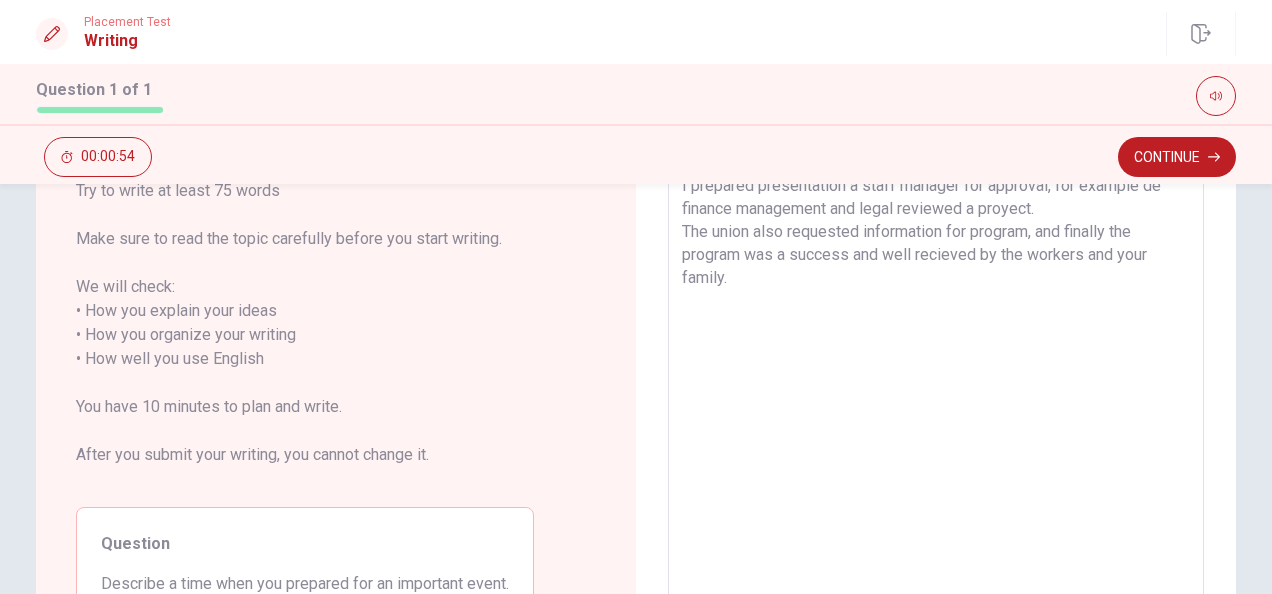 scroll, scrollTop: 217, scrollLeft: 0, axis: vertical 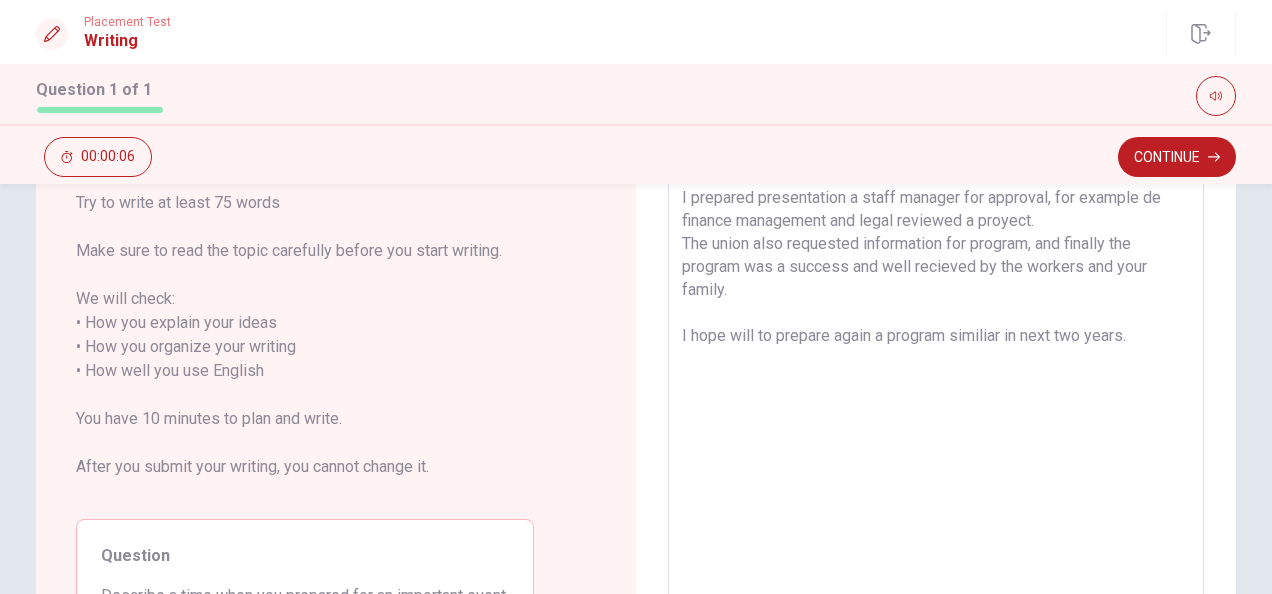 drag, startPoint x: 1022, startPoint y: 334, endPoint x: 1264, endPoint y: -17, distance: 426.33908 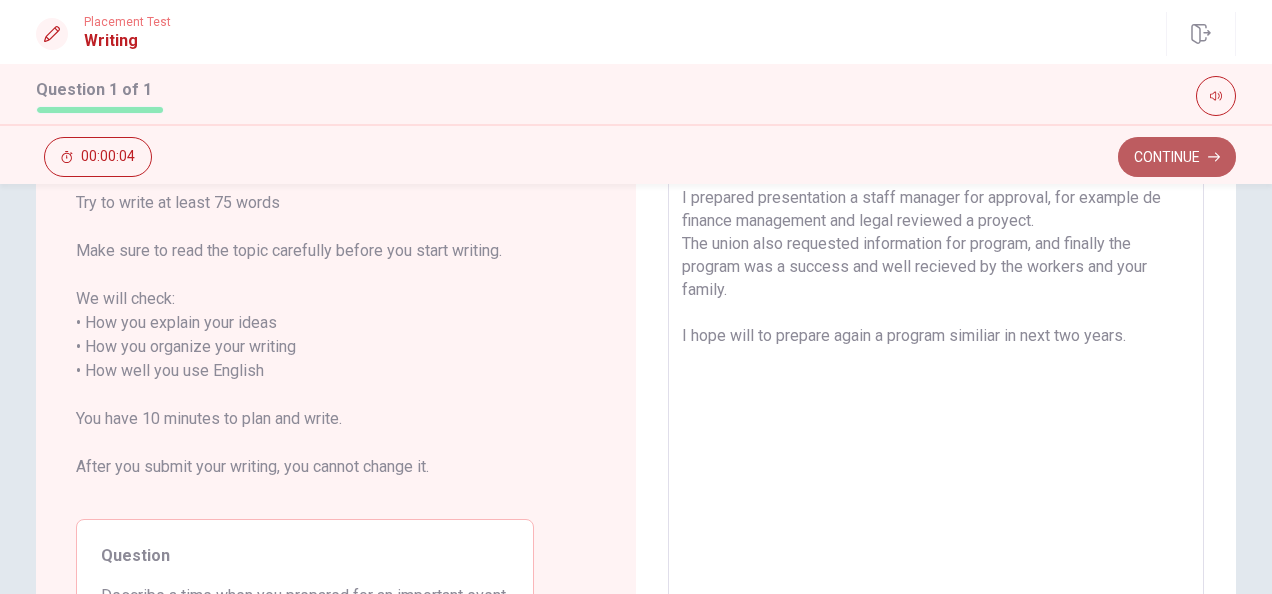 click on "Continue" at bounding box center (1177, 157) 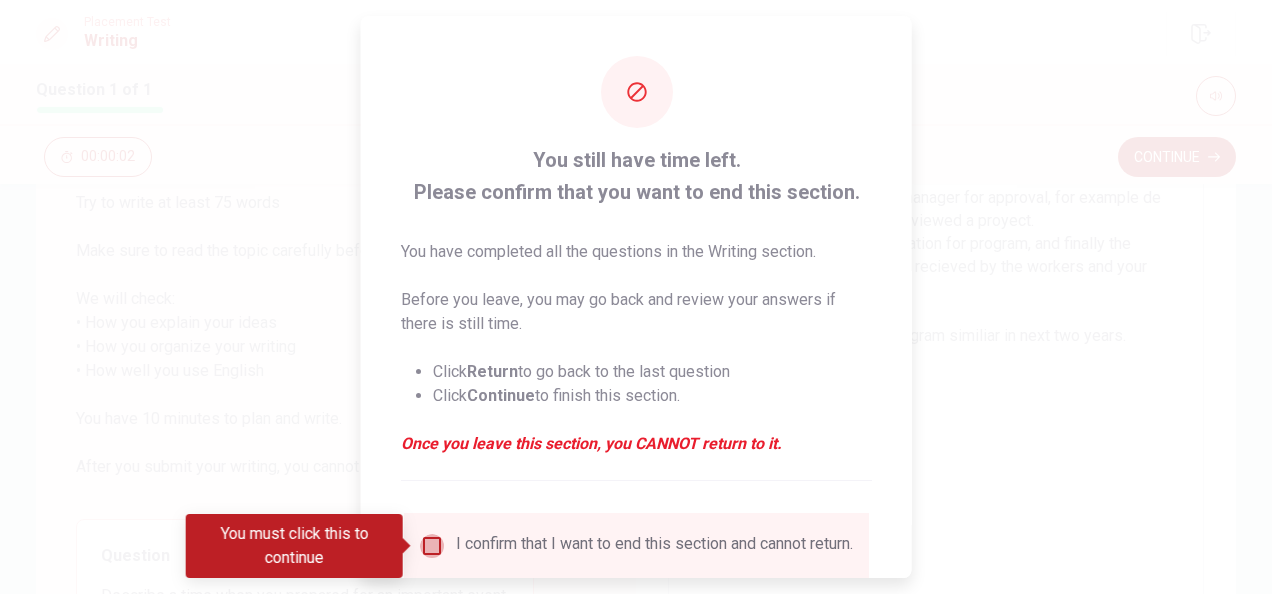 drag, startPoint x: 433, startPoint y: 550, endPoint x: 443, endPoint y: 541, distance: 13.453624 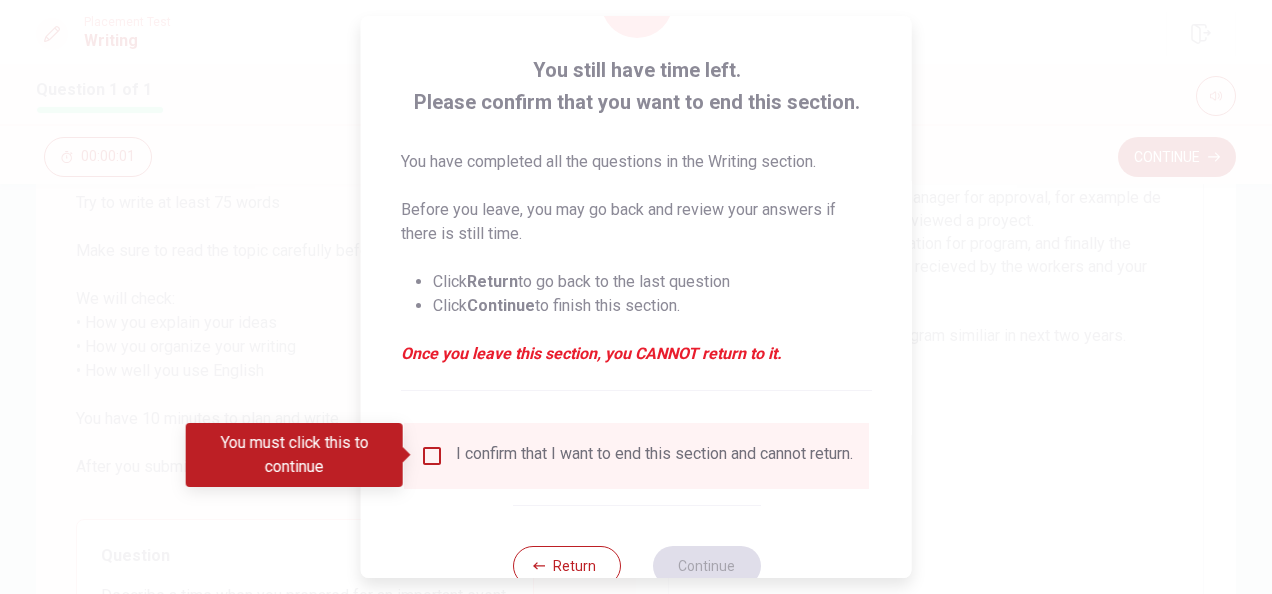 scroll, scrollTop: 91, scrollLeft: 0, axis: vertical 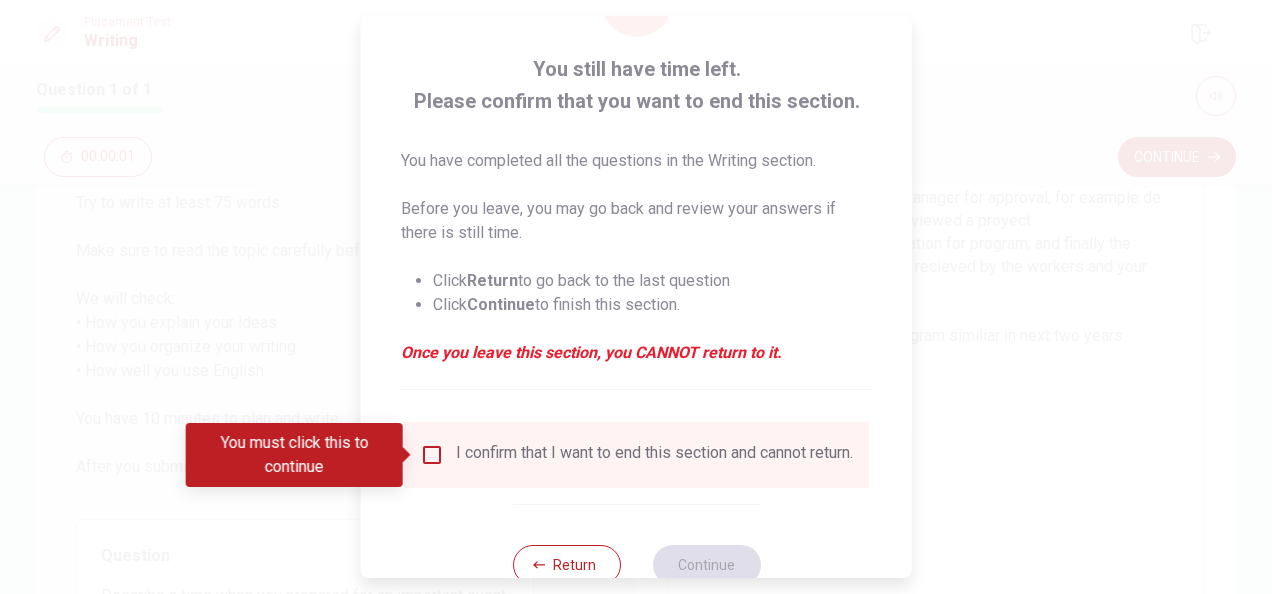 click at bounding box center (432, 455) 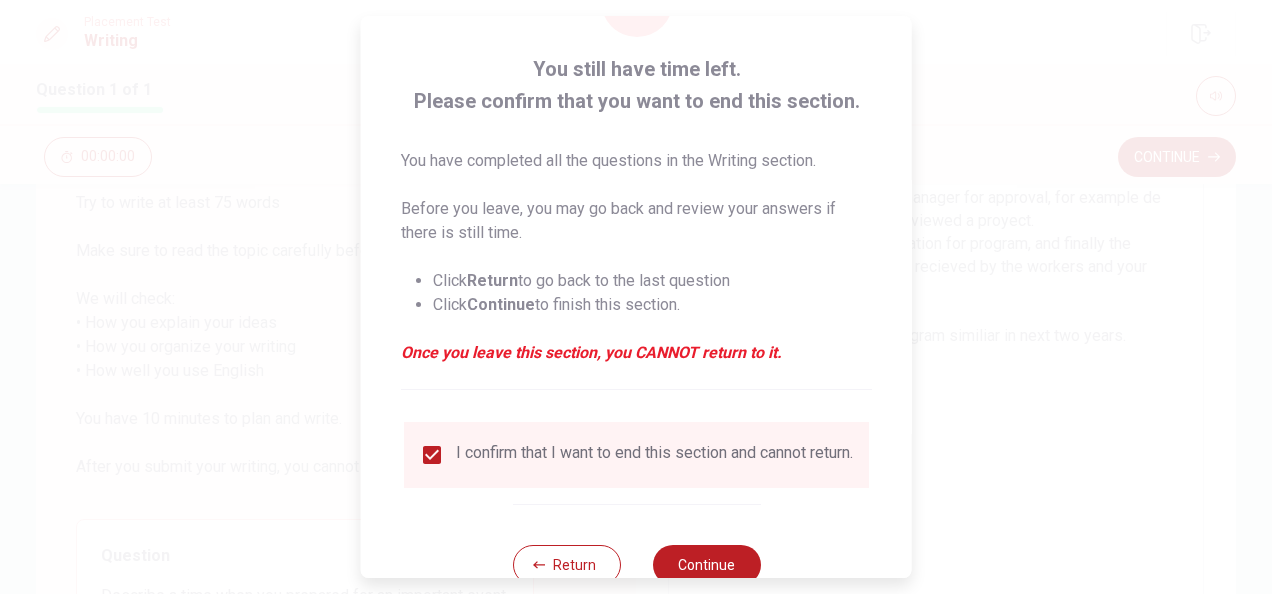 scroll, scrollTop: 152, scrollLeft: 0, axis: vertical 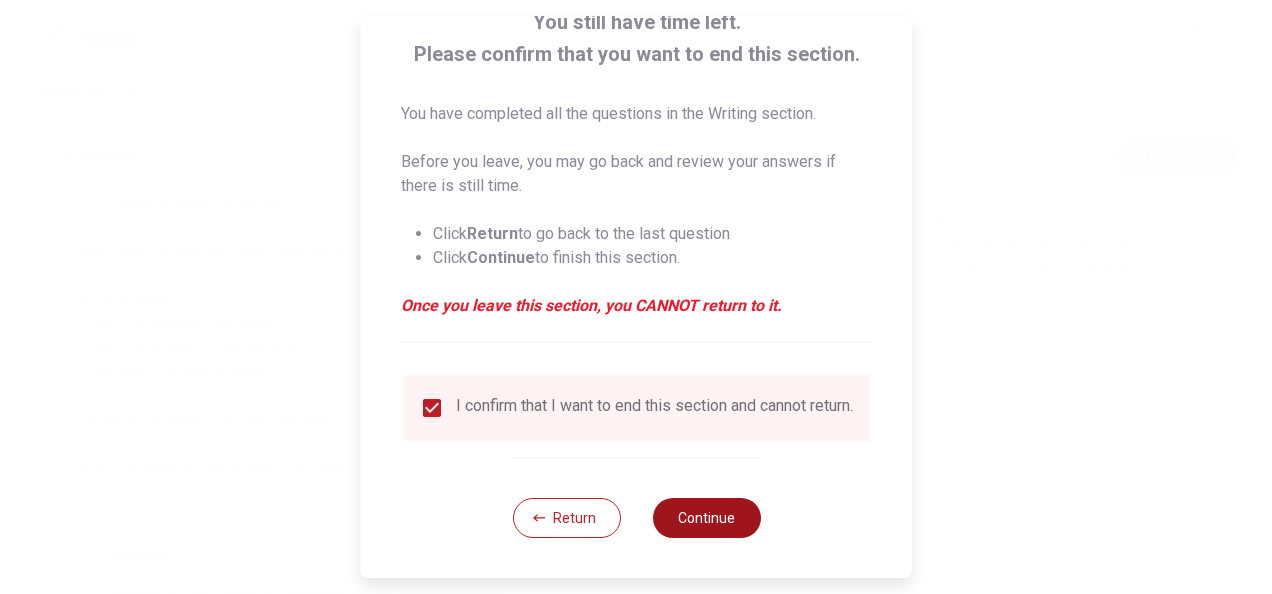 click on "Continue" at bounding box center (706, 518) 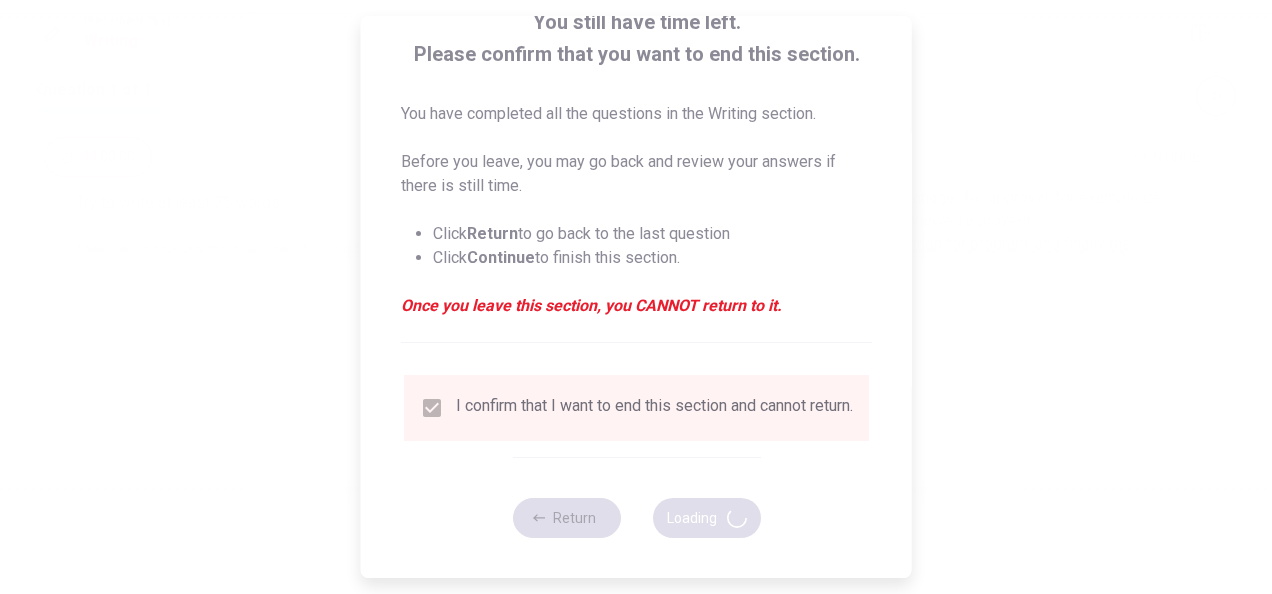scroll, scrollTop: 0, scrollLeft: 0, axis: both 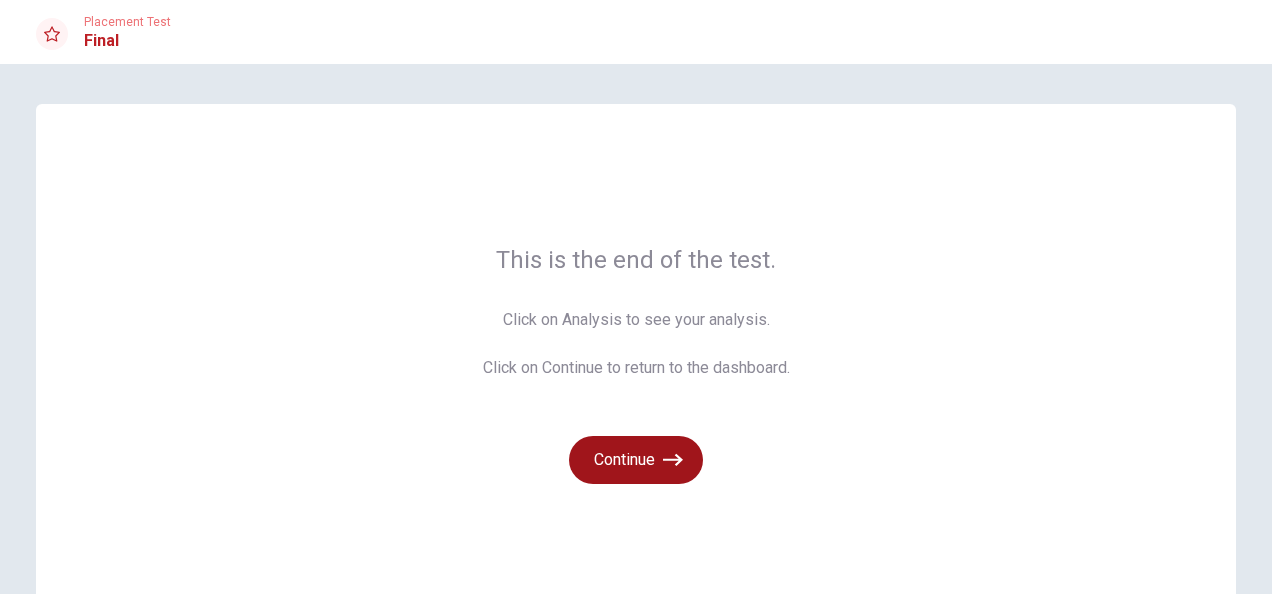 click on "Continue" at bounding box center (636, 460) 